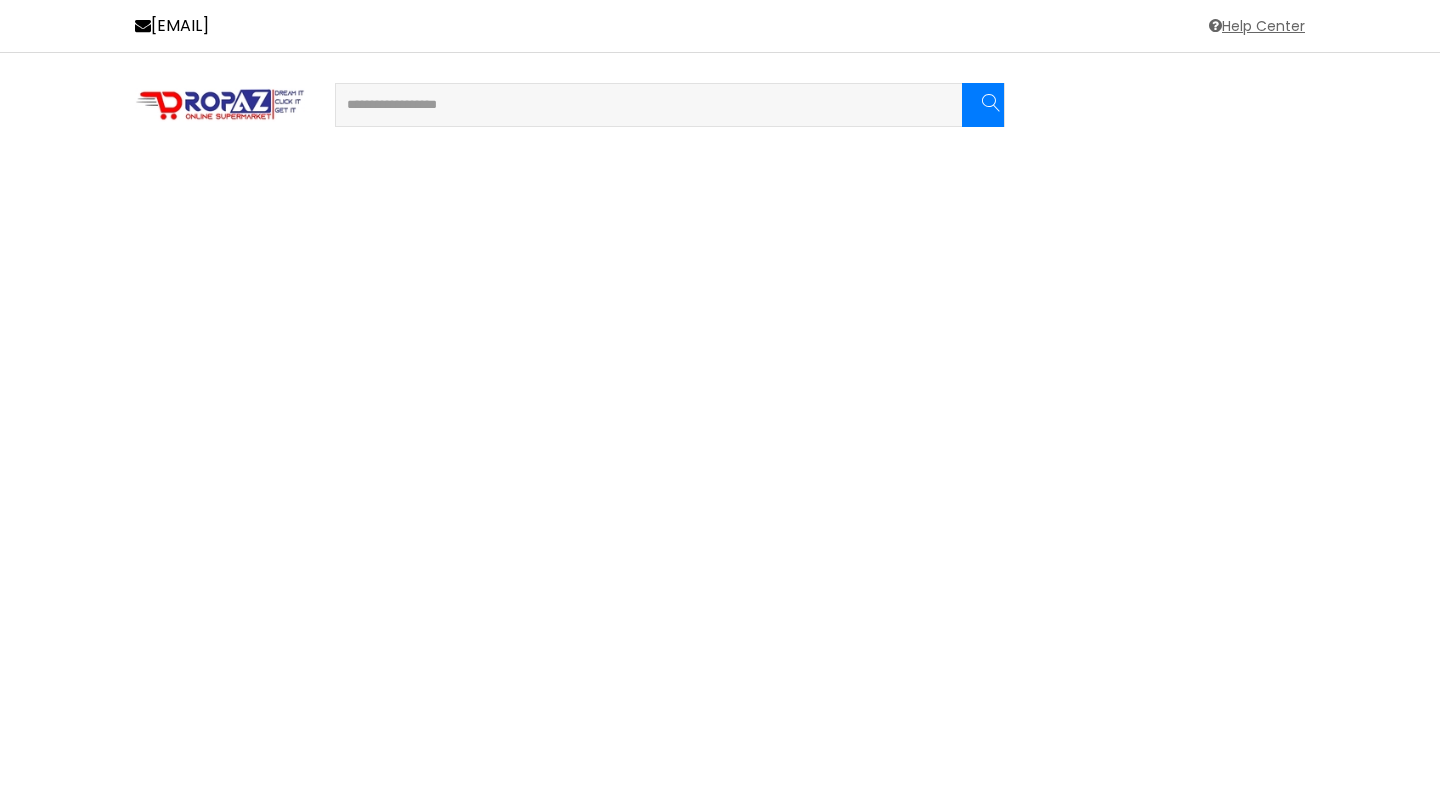 scroll, scrollTop: 0, scrollLeft: 0, axis: both 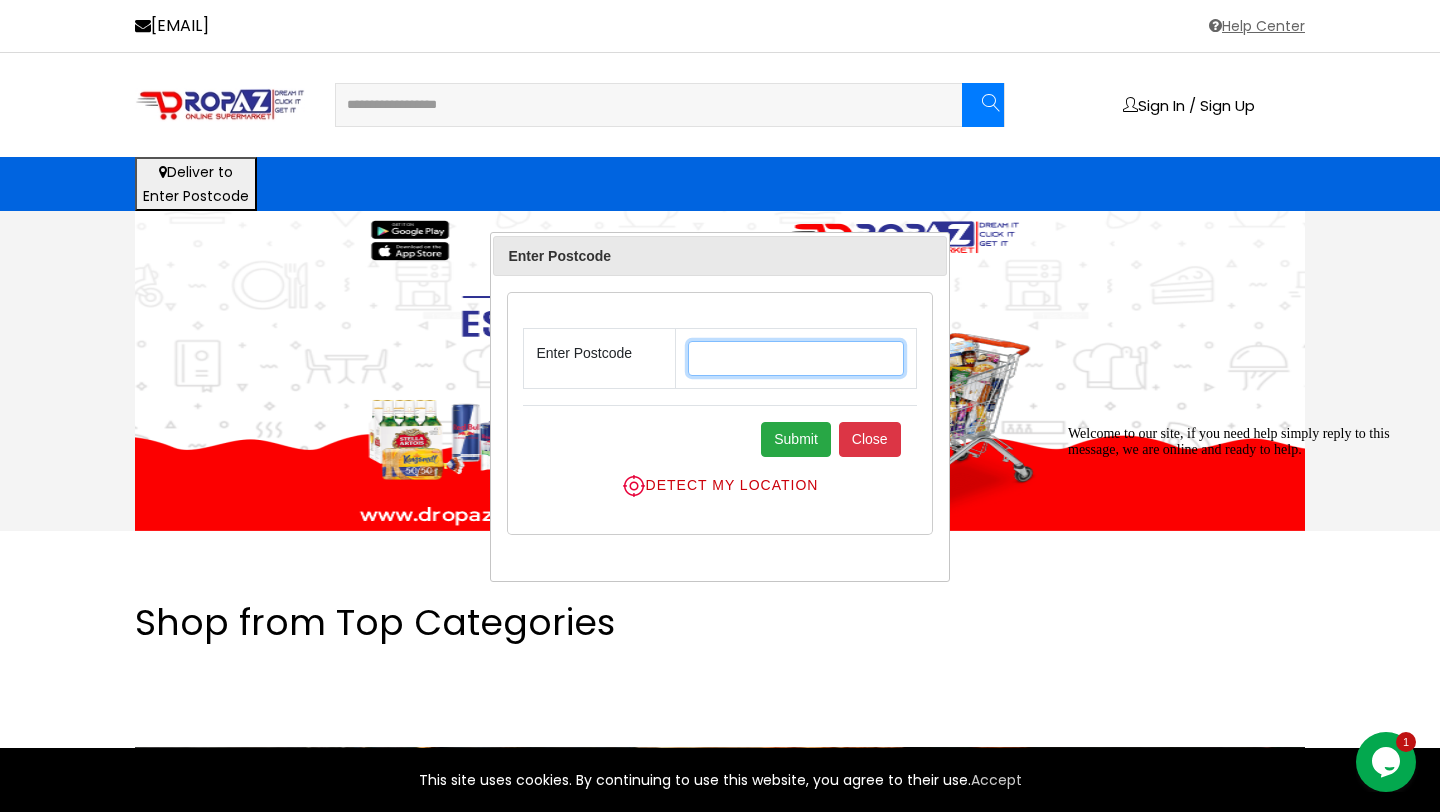 click at bounding box center (795, 358) 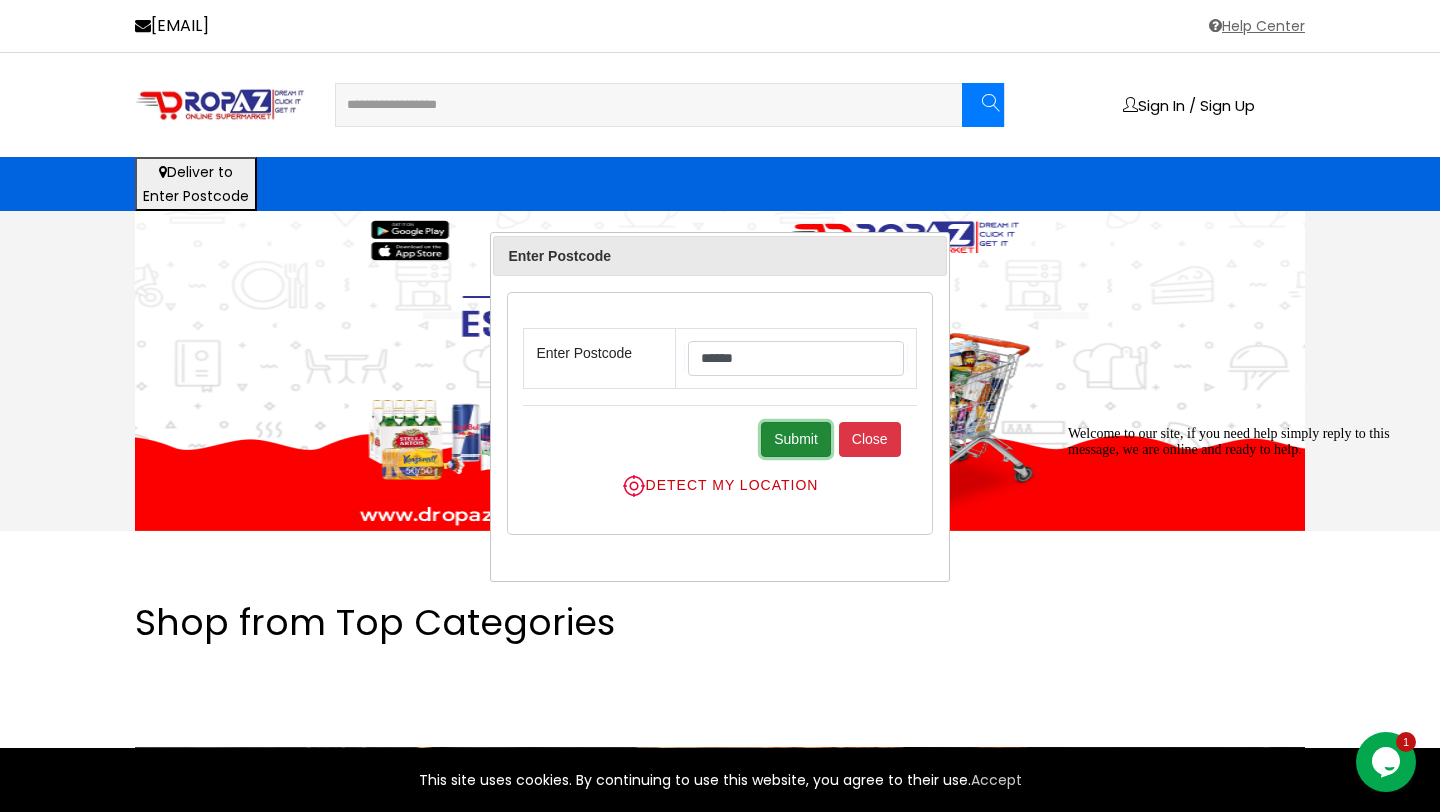 click on "Submit" at bounding box center [796, 439] 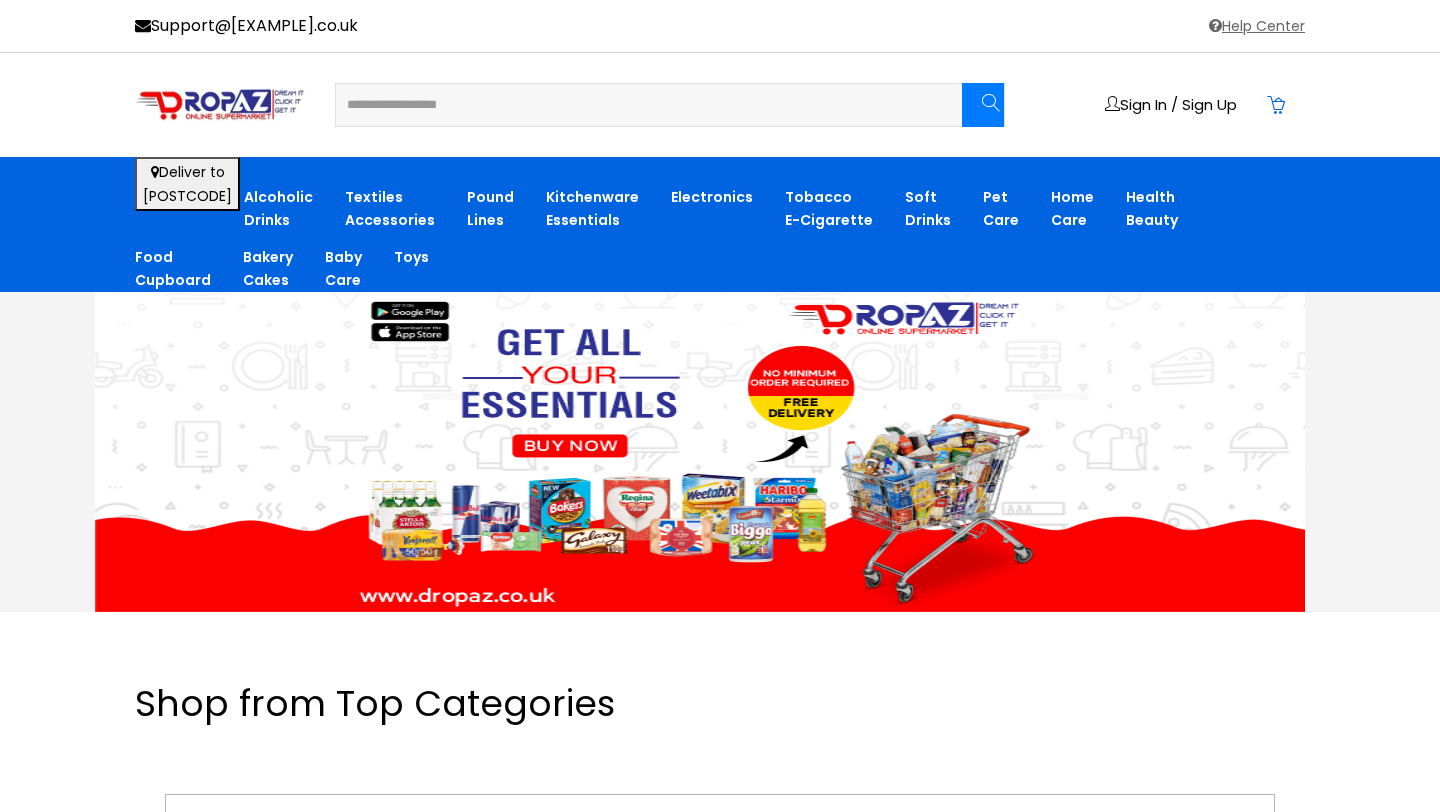 scroll, scrollTop: 0, scrollLeft: 0, axis: both 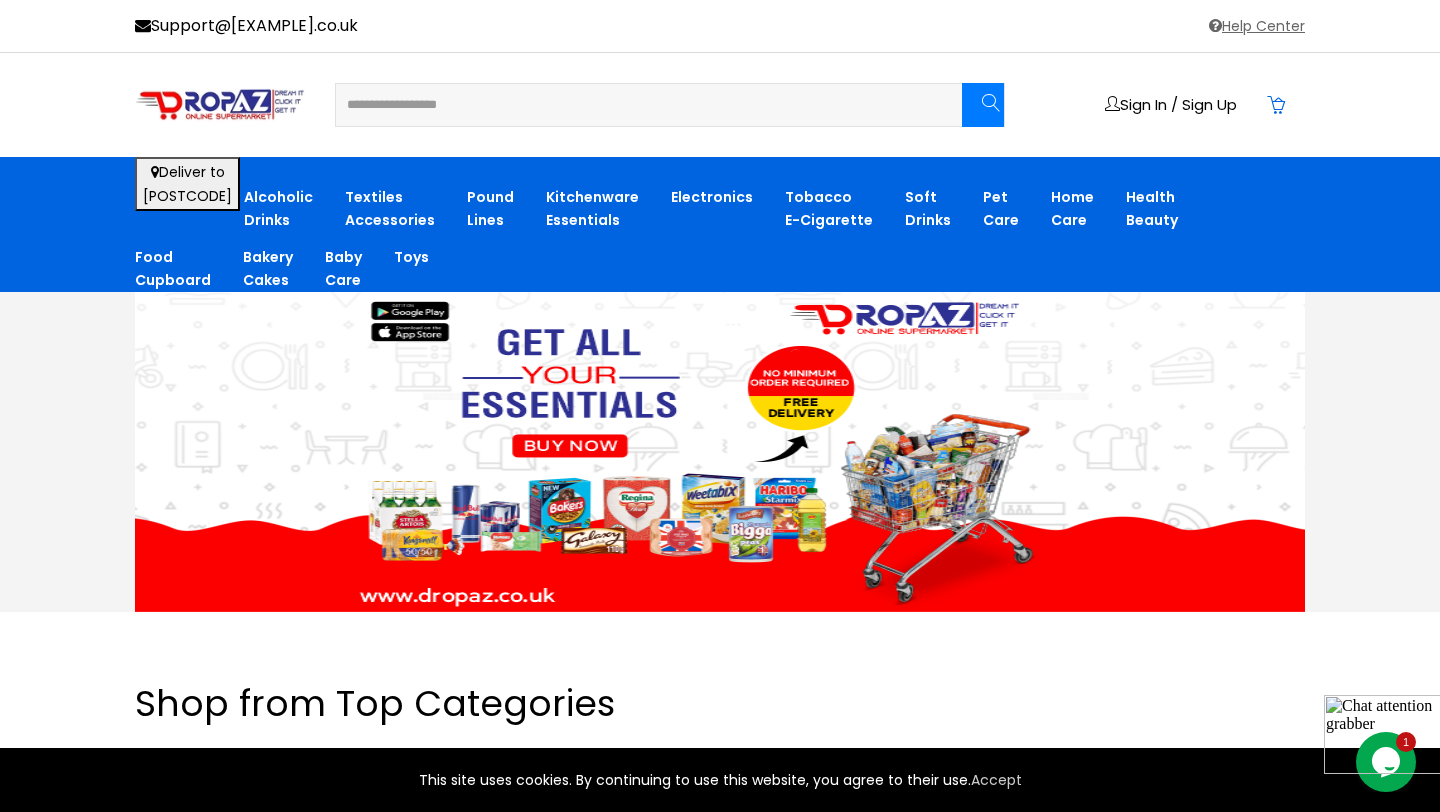 click at bounding box center [636, 105] 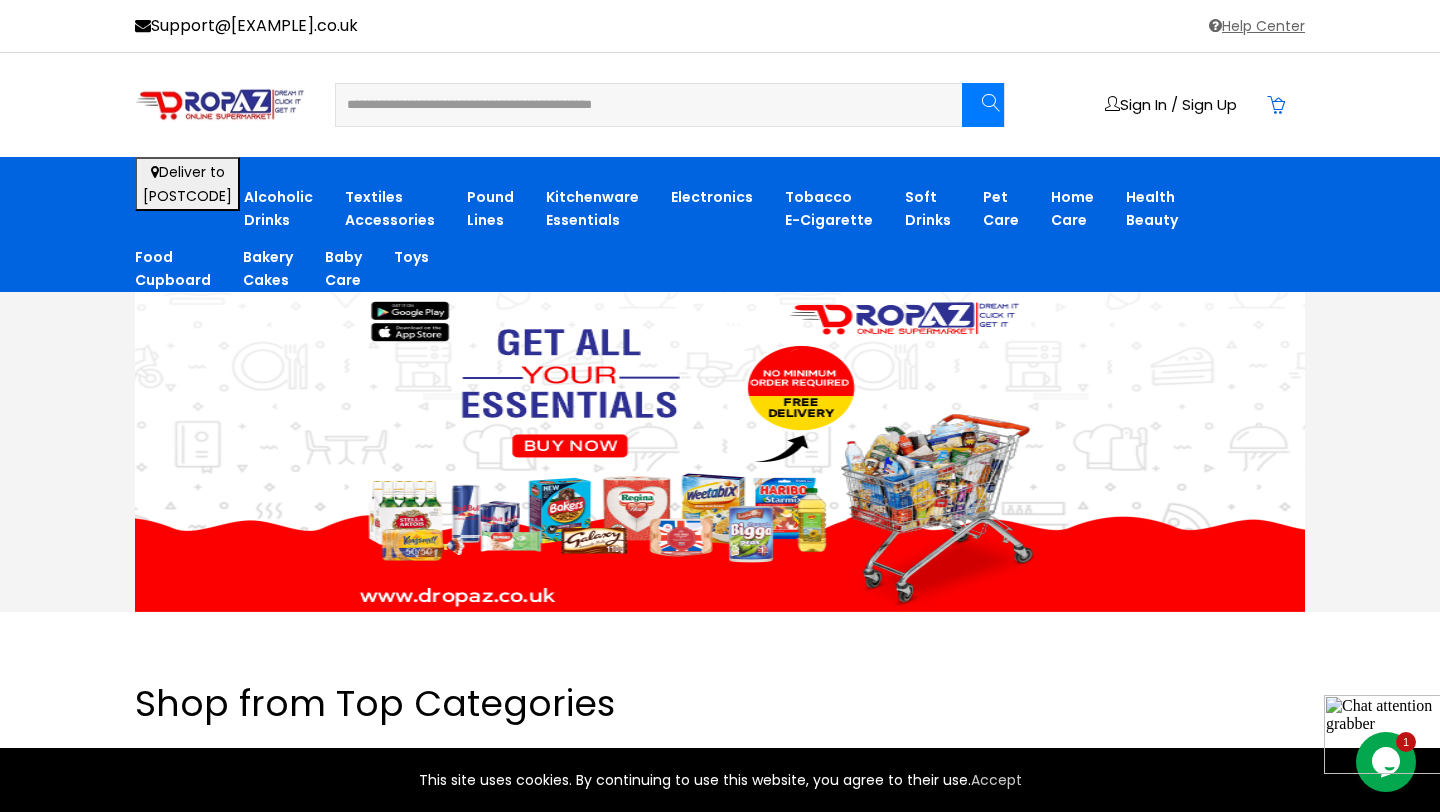 type on "**********" 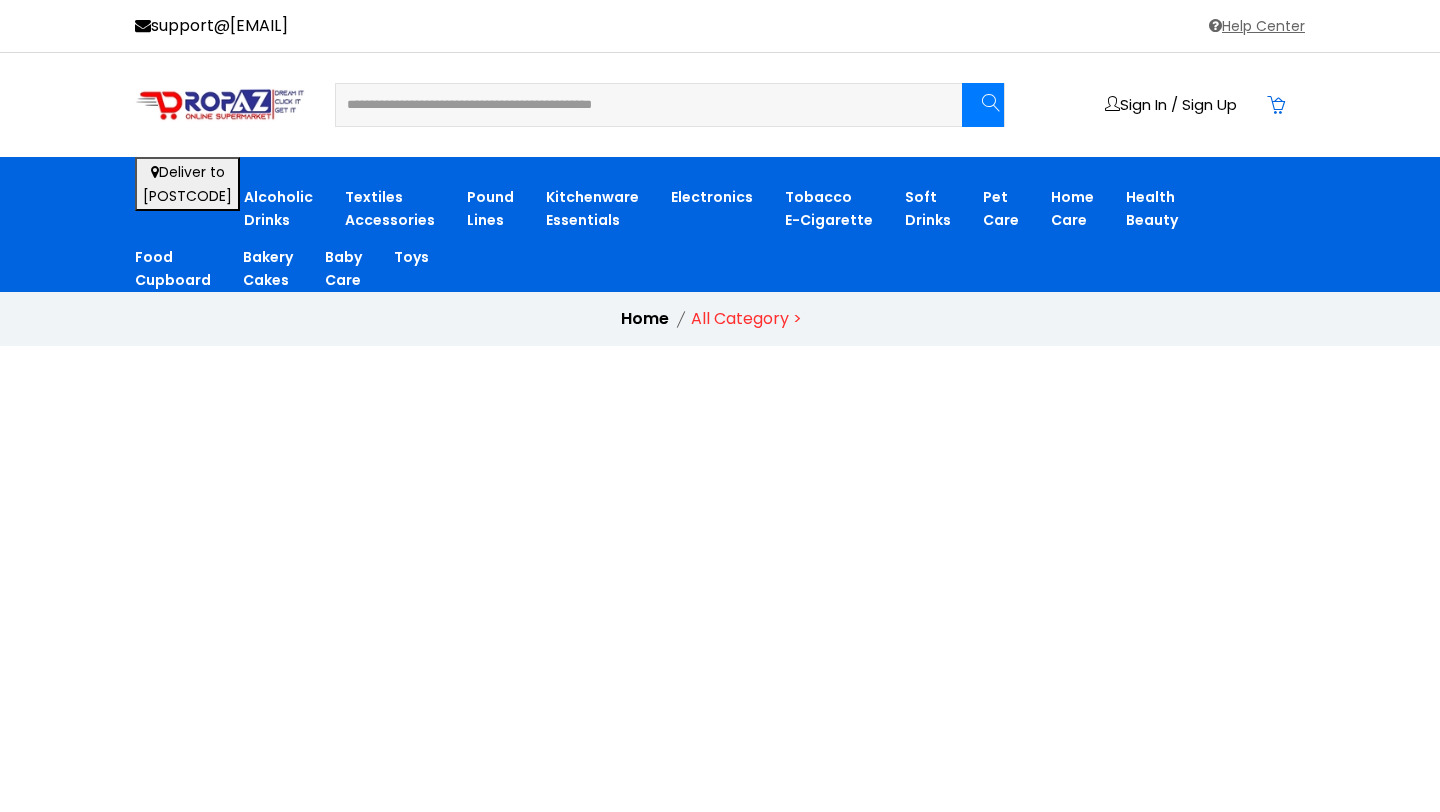 scroll, scrollTop: 0, scrollLeft: 0, axis: both 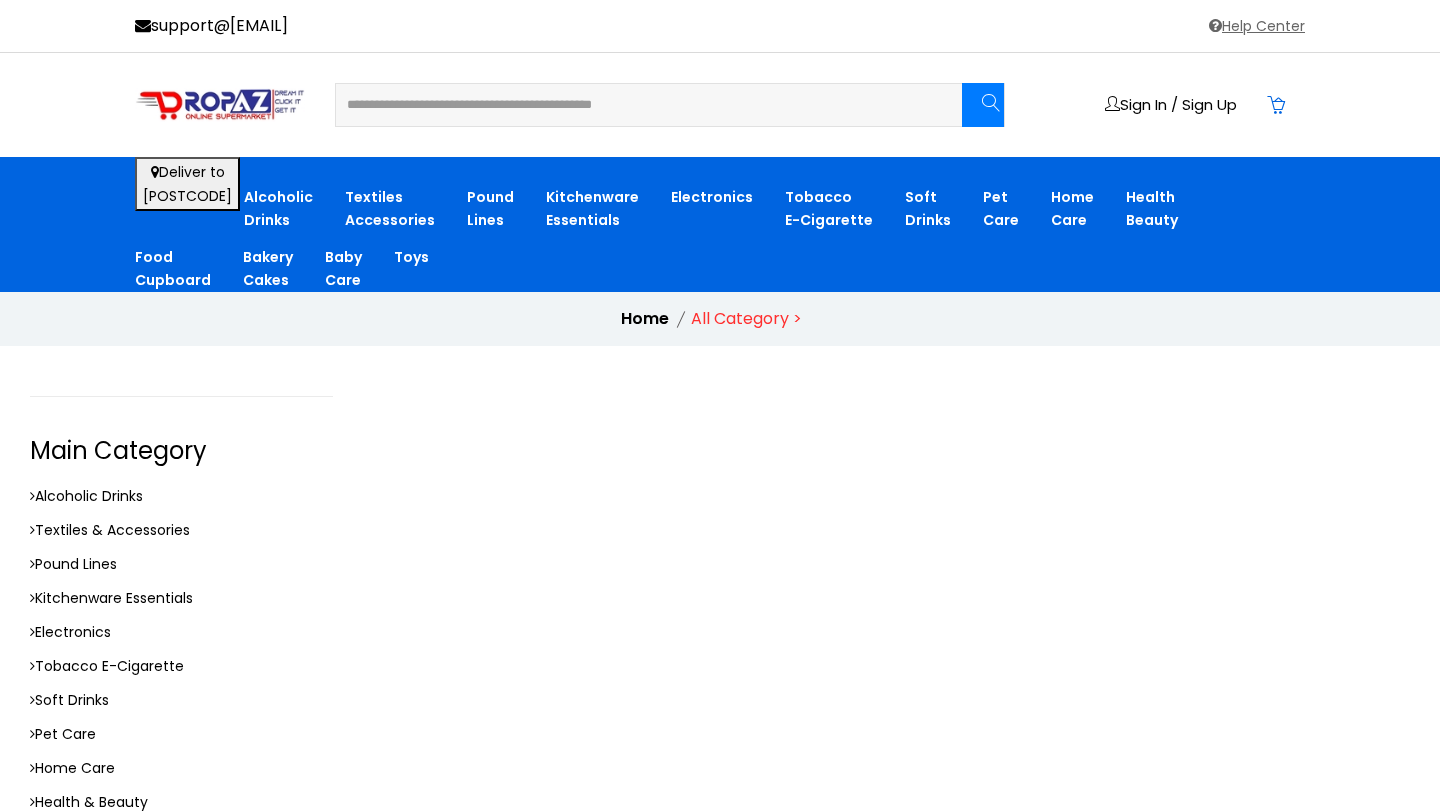 click on "**********" at bounding box center (636, 105) 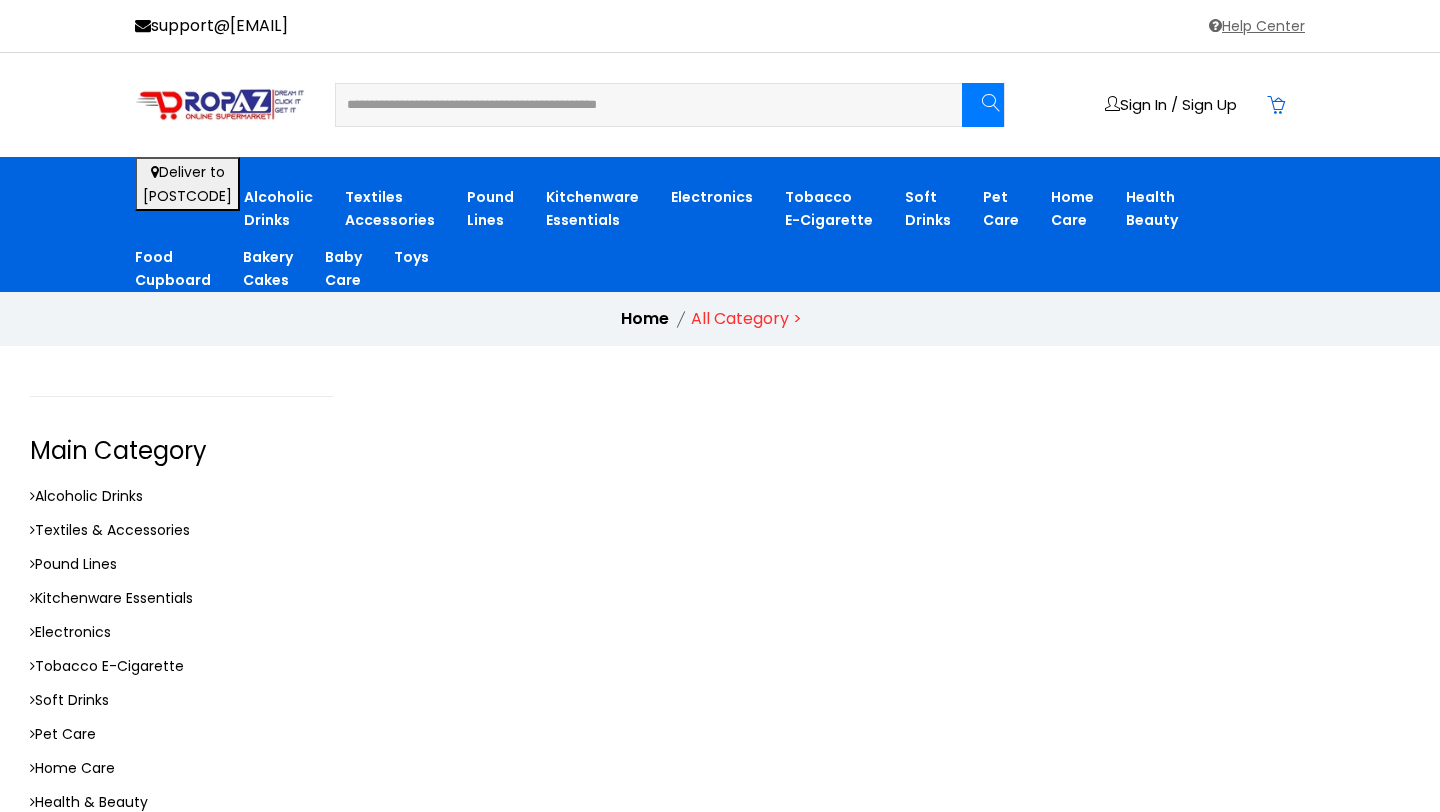 type on "**********" 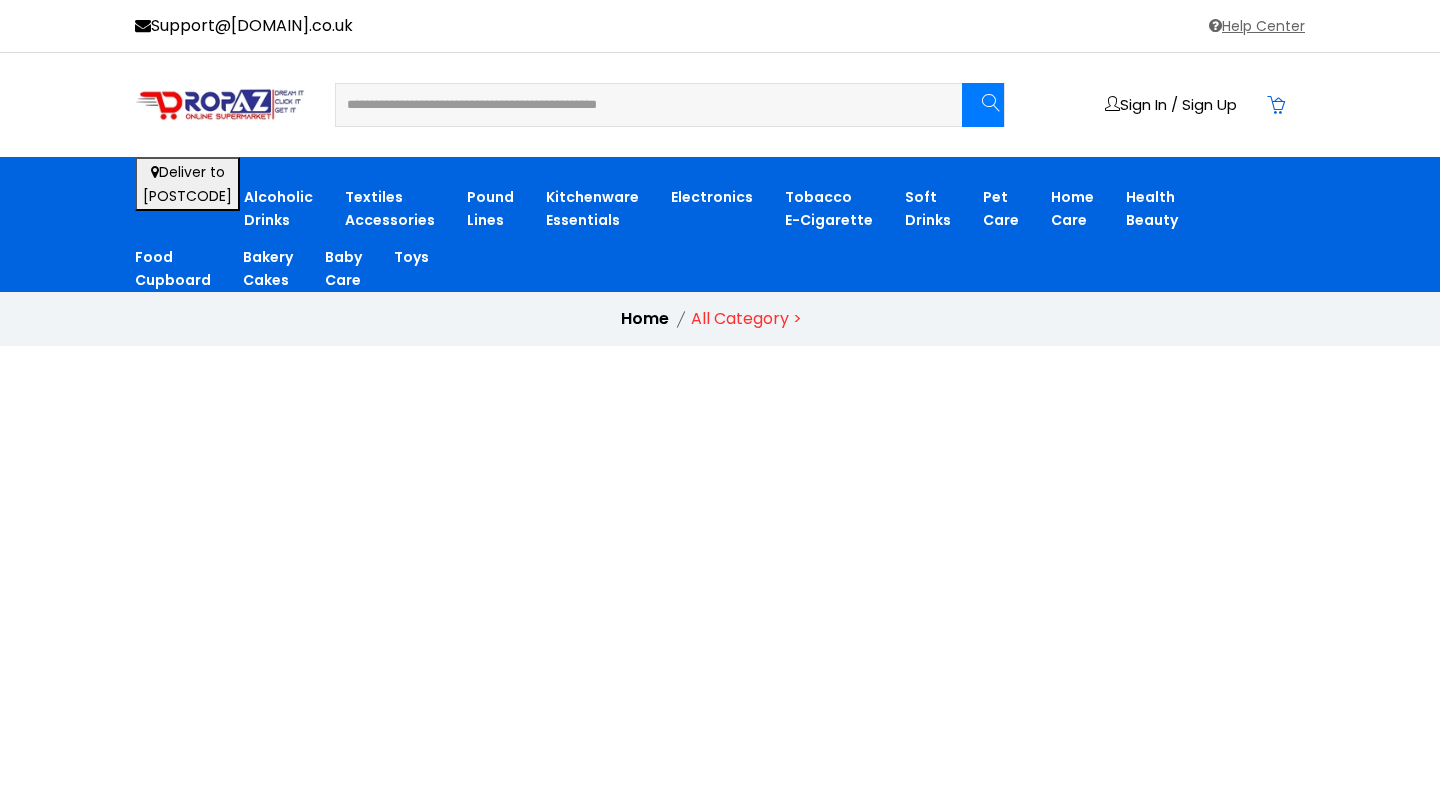 scroll, scrollTop: 0, scrollLeft: 0, axis: both 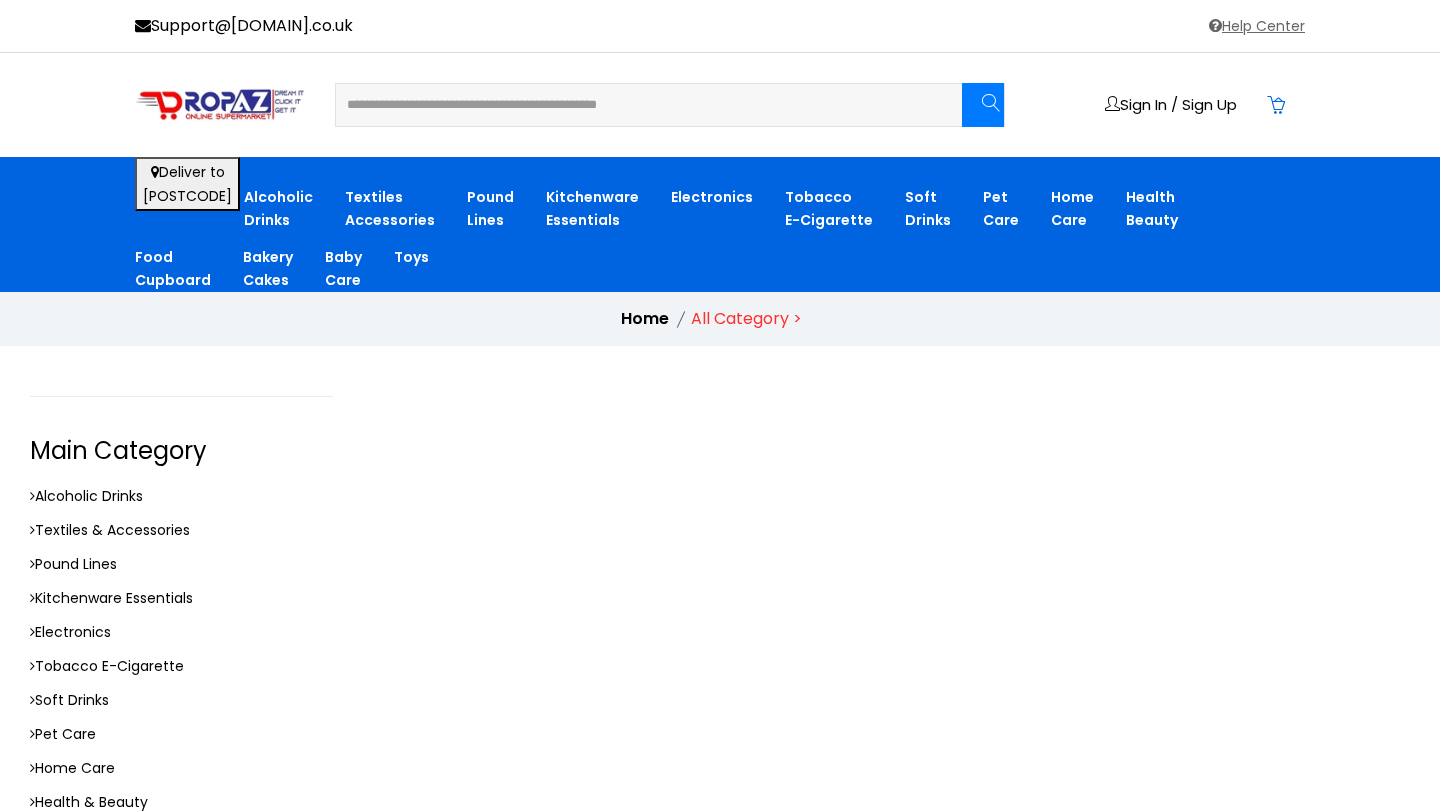 drag, startPoint x: 439, startPoint y: 104, endPoint x: 682, endPoint y: 128, distance: 244.18231 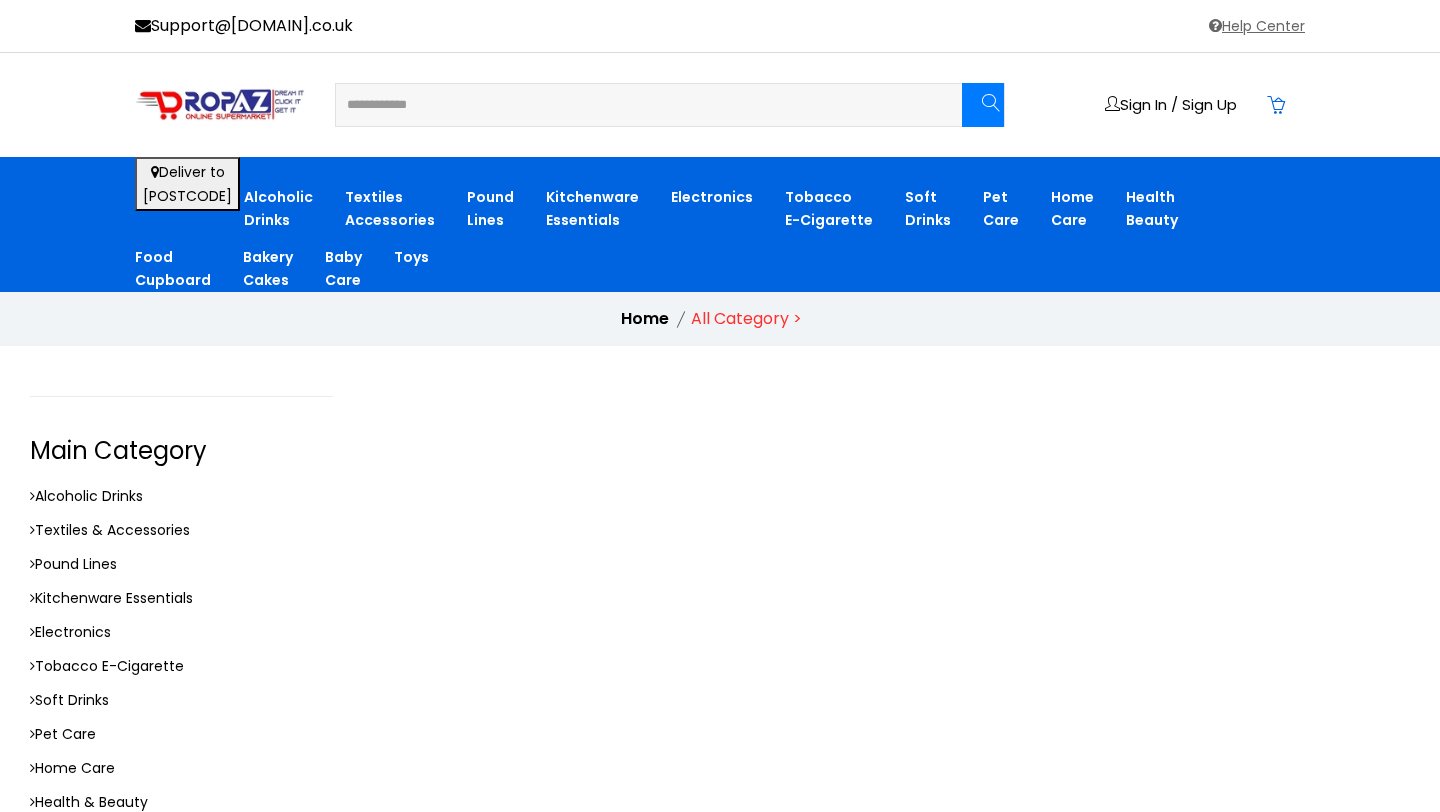type on "**********" 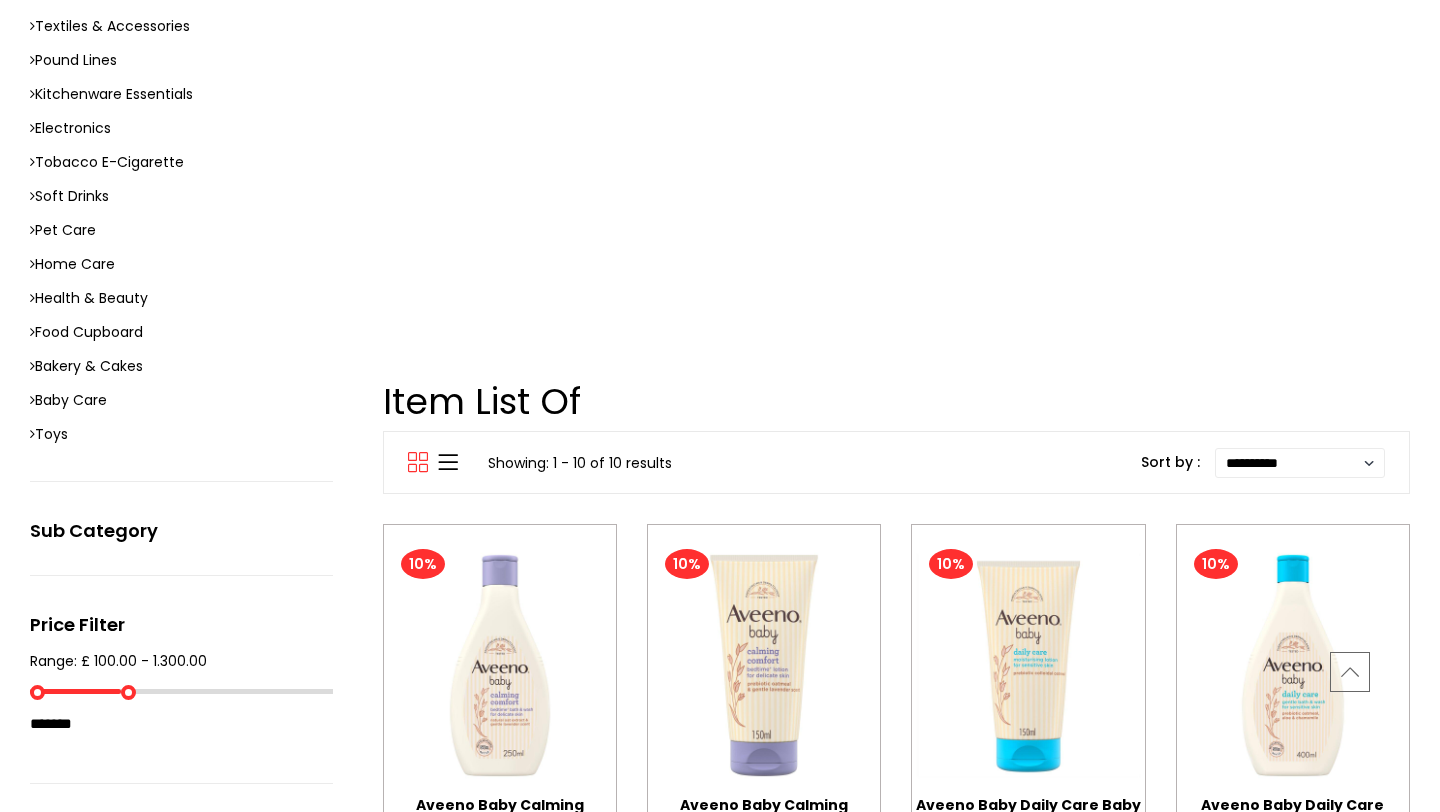 scroll, scrollTop: 501, scrollLeft: 0, axis: vertical 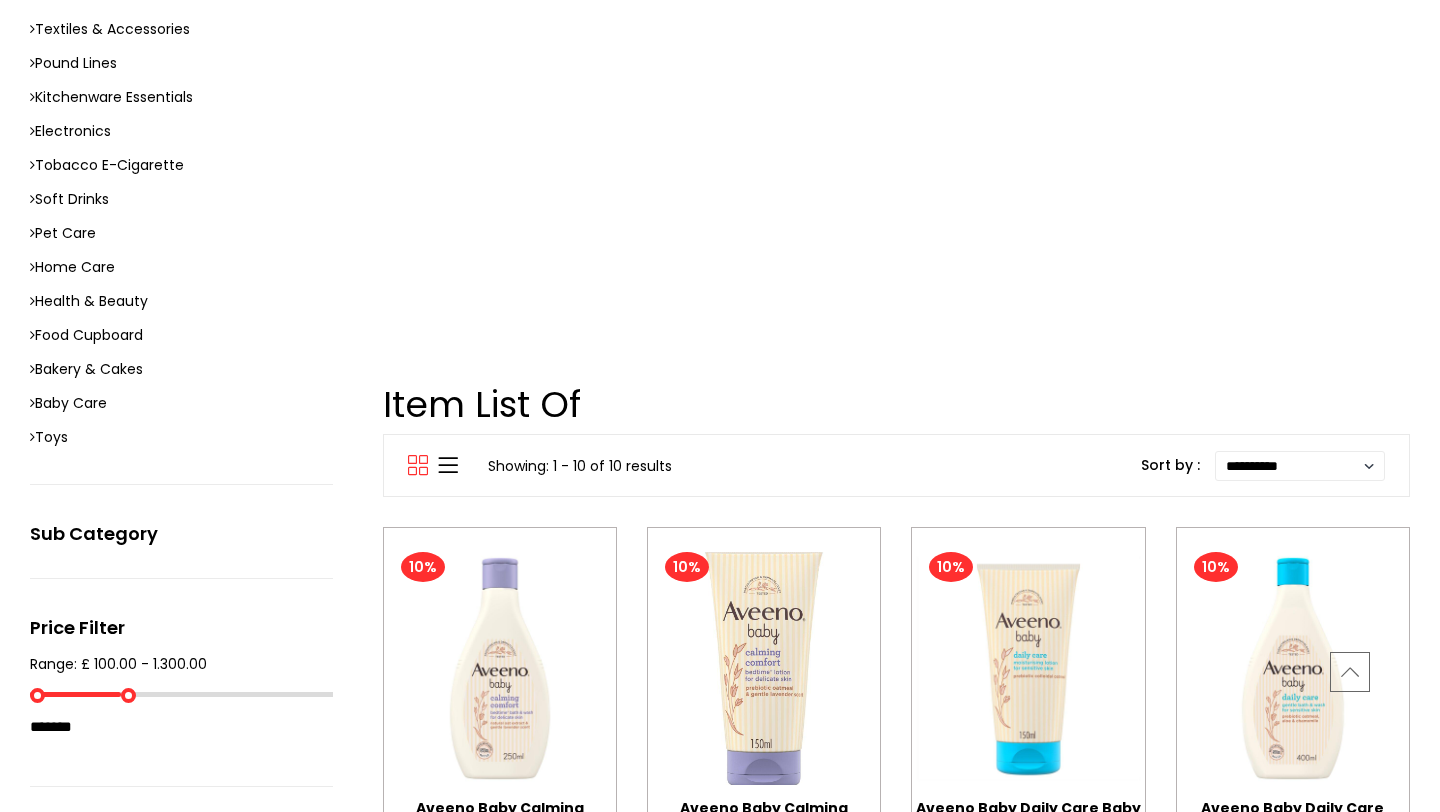 click at bounding box center (764, 669) 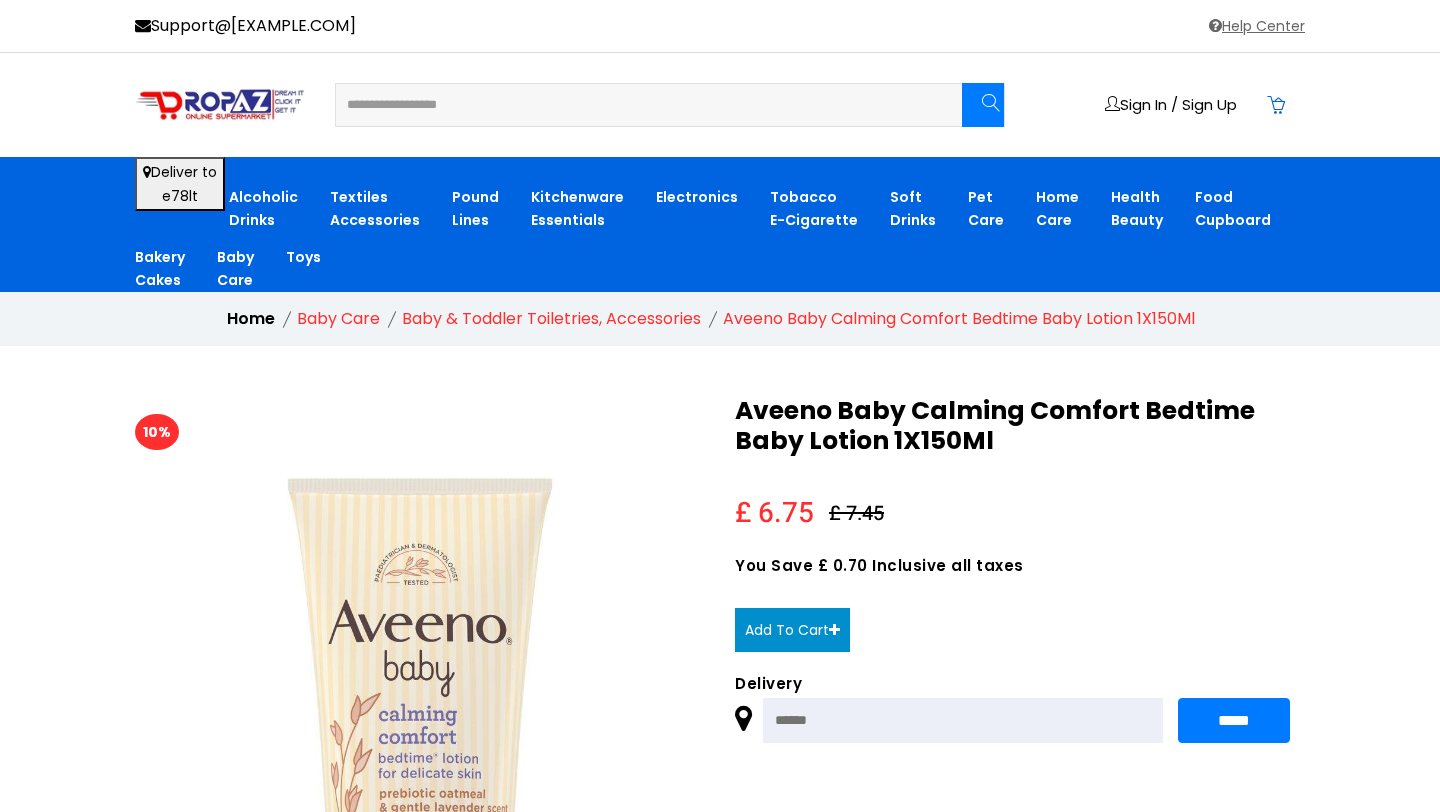 scroll, scrollTop: 0, scrollLeft: 0, axis: both 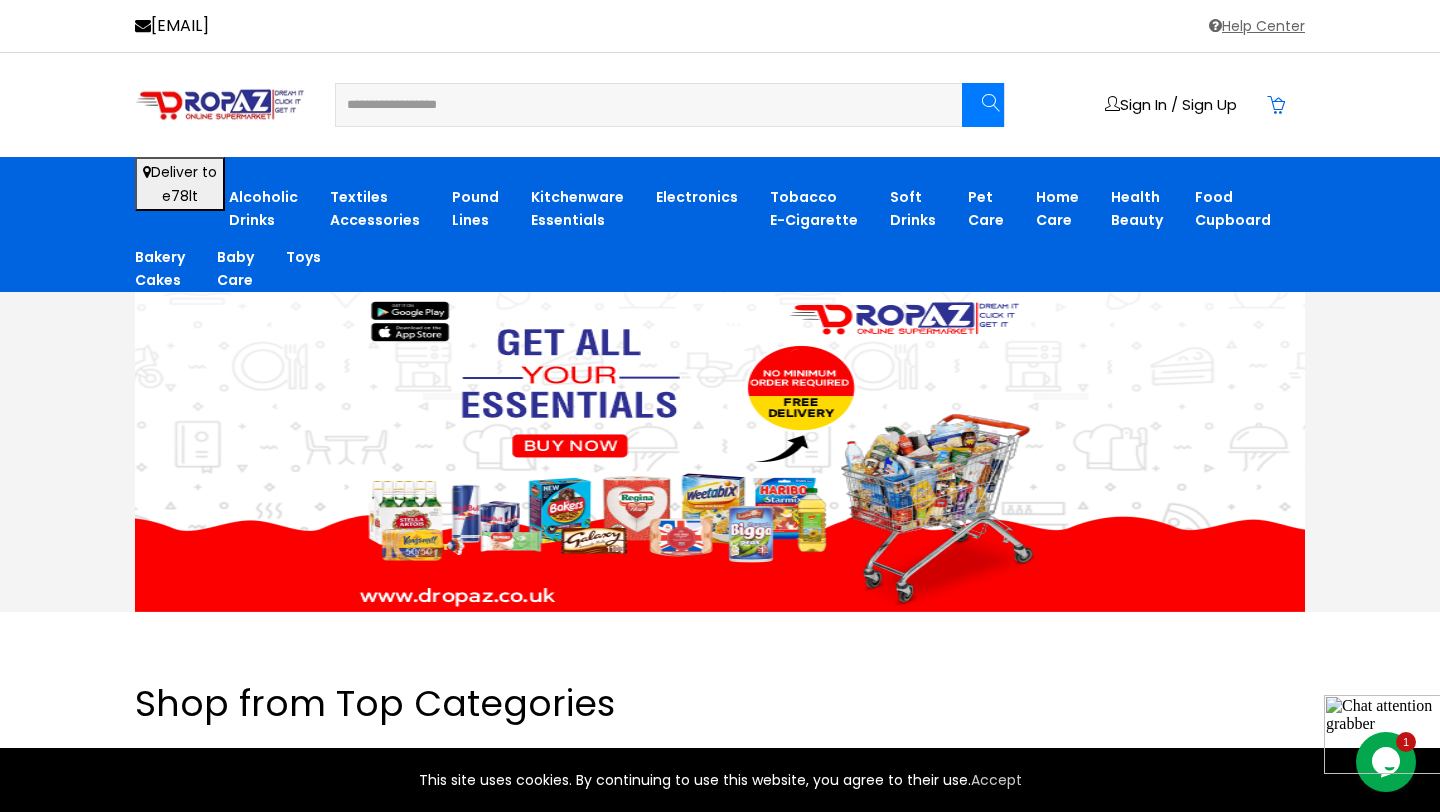 click at bounding box center [636, 105] 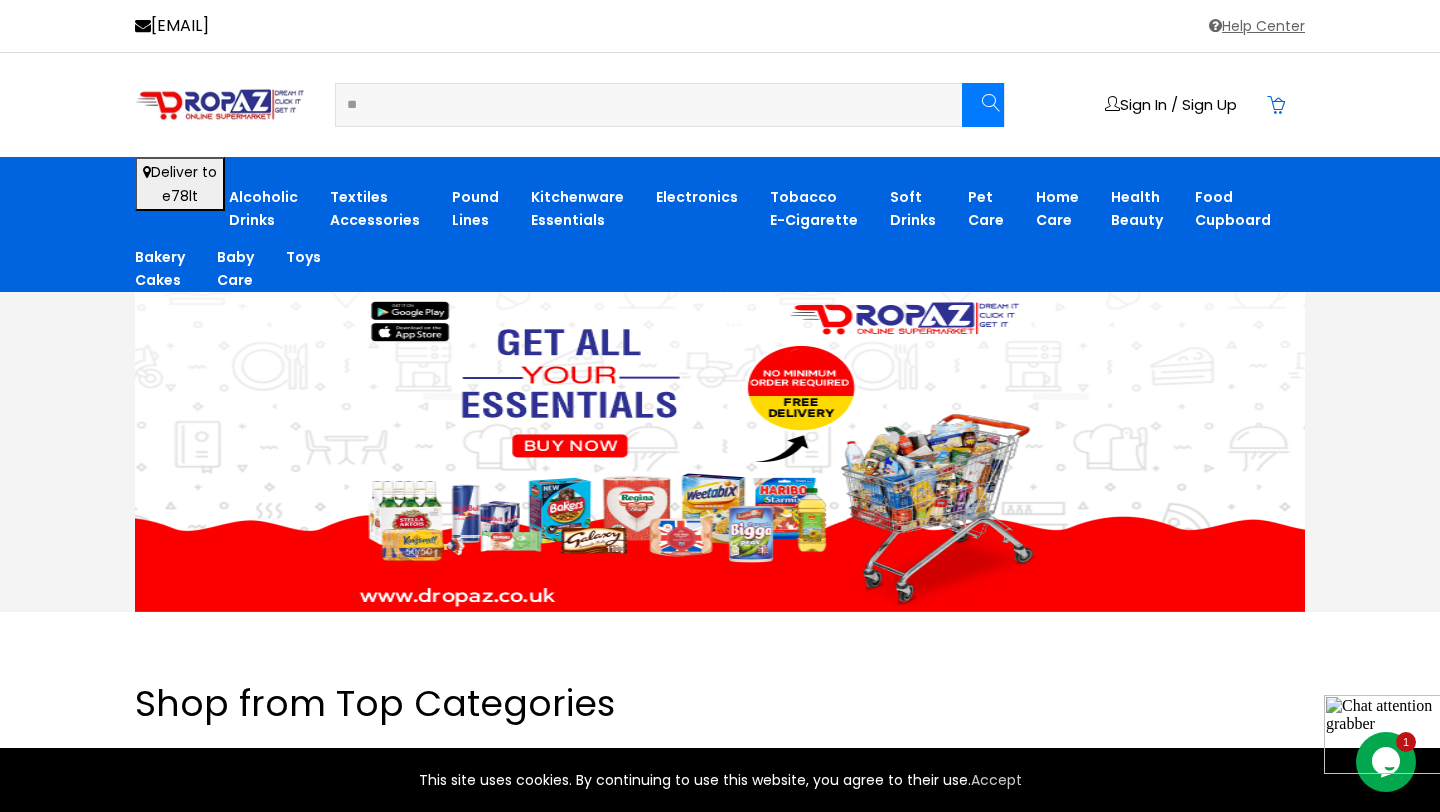 type on "******" 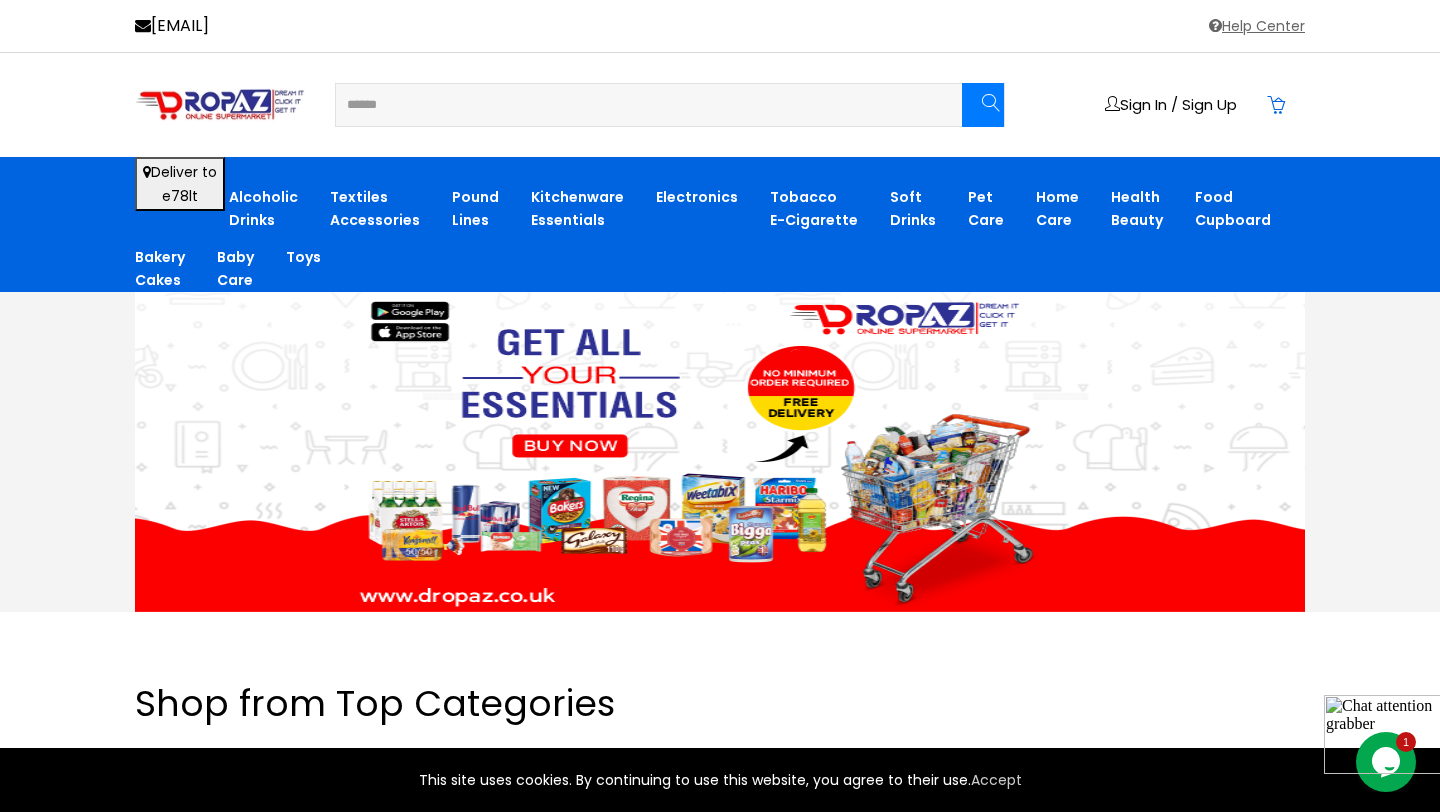 click at bounding box center (983, 105) 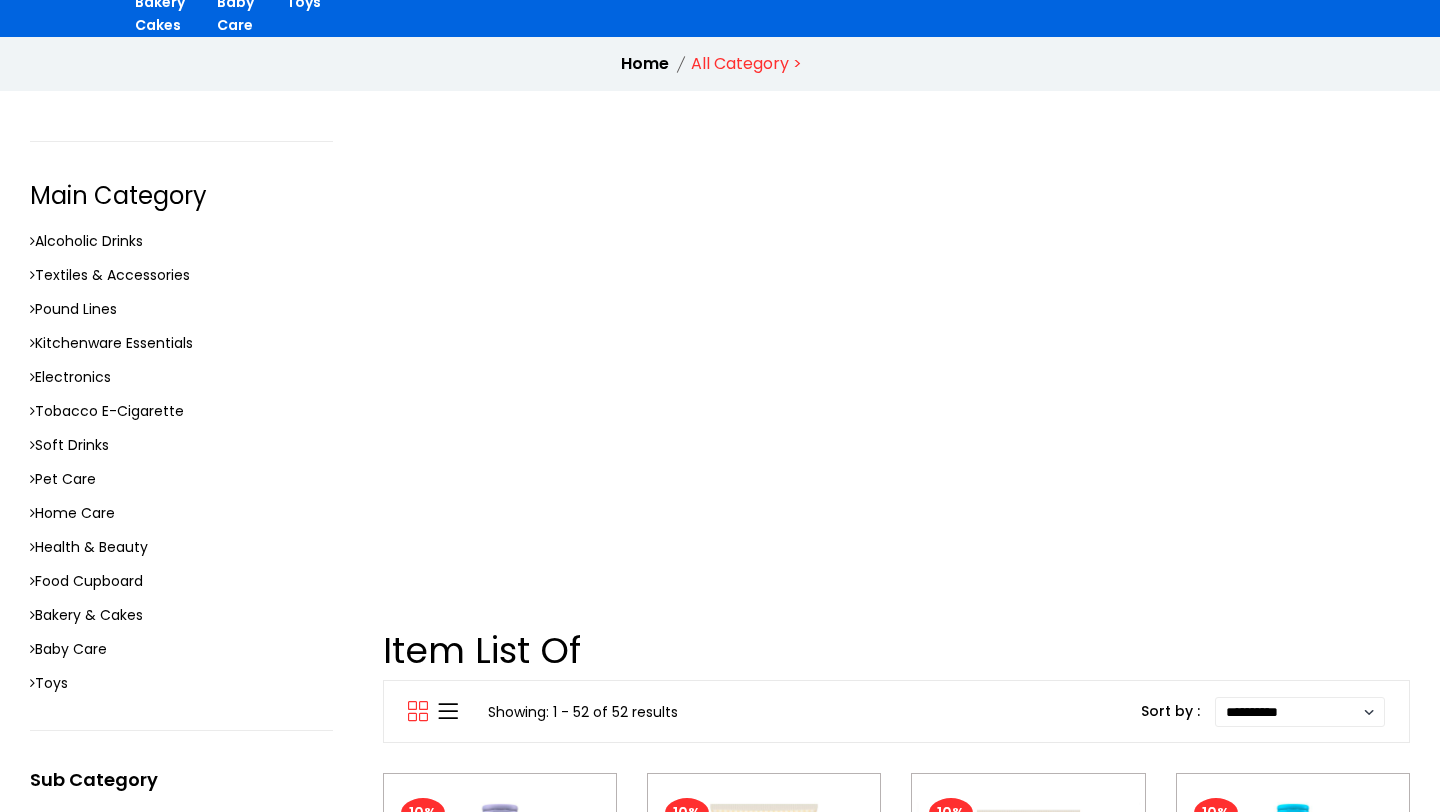 scroll, scrollTop: 259, scrollLeft: 0, axis: vertical 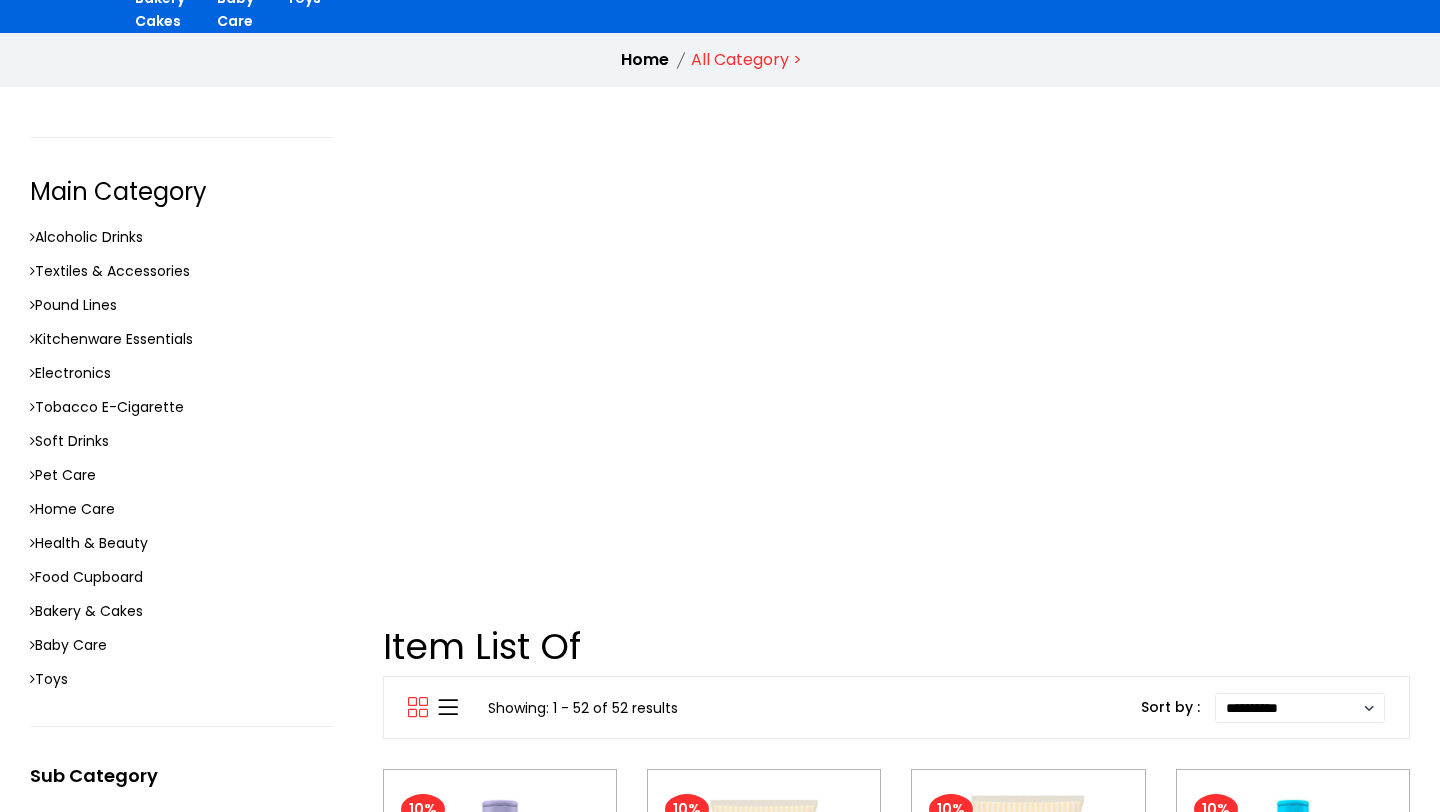 click at bounding box center [1029, 911] 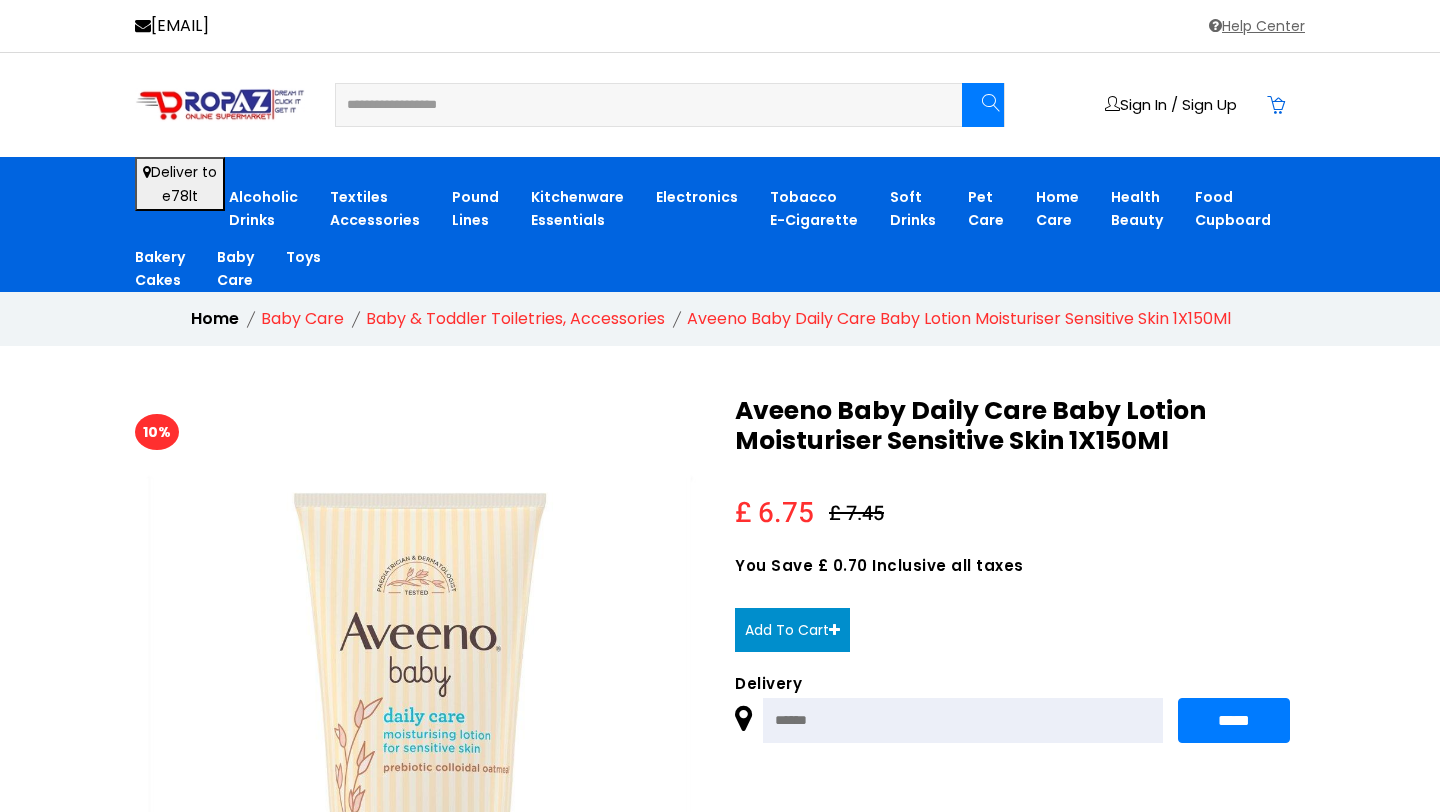 scroll, scrollTop: 0, scrollLeft: 0, axis: both 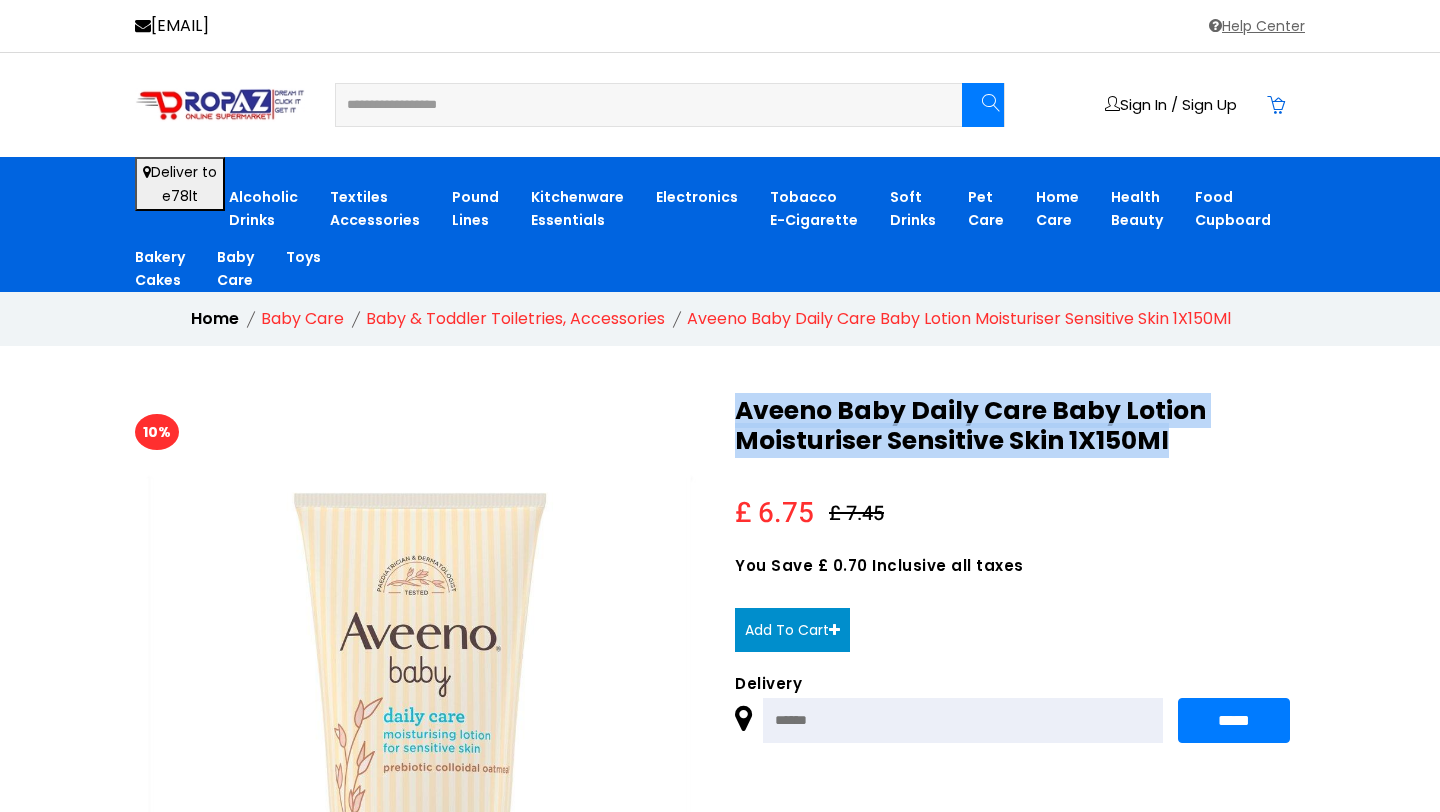 drag, startPoint x: 1177, startPoint y: 449, endPoint x: 732, endPoint y: 403, distance: 447.37122 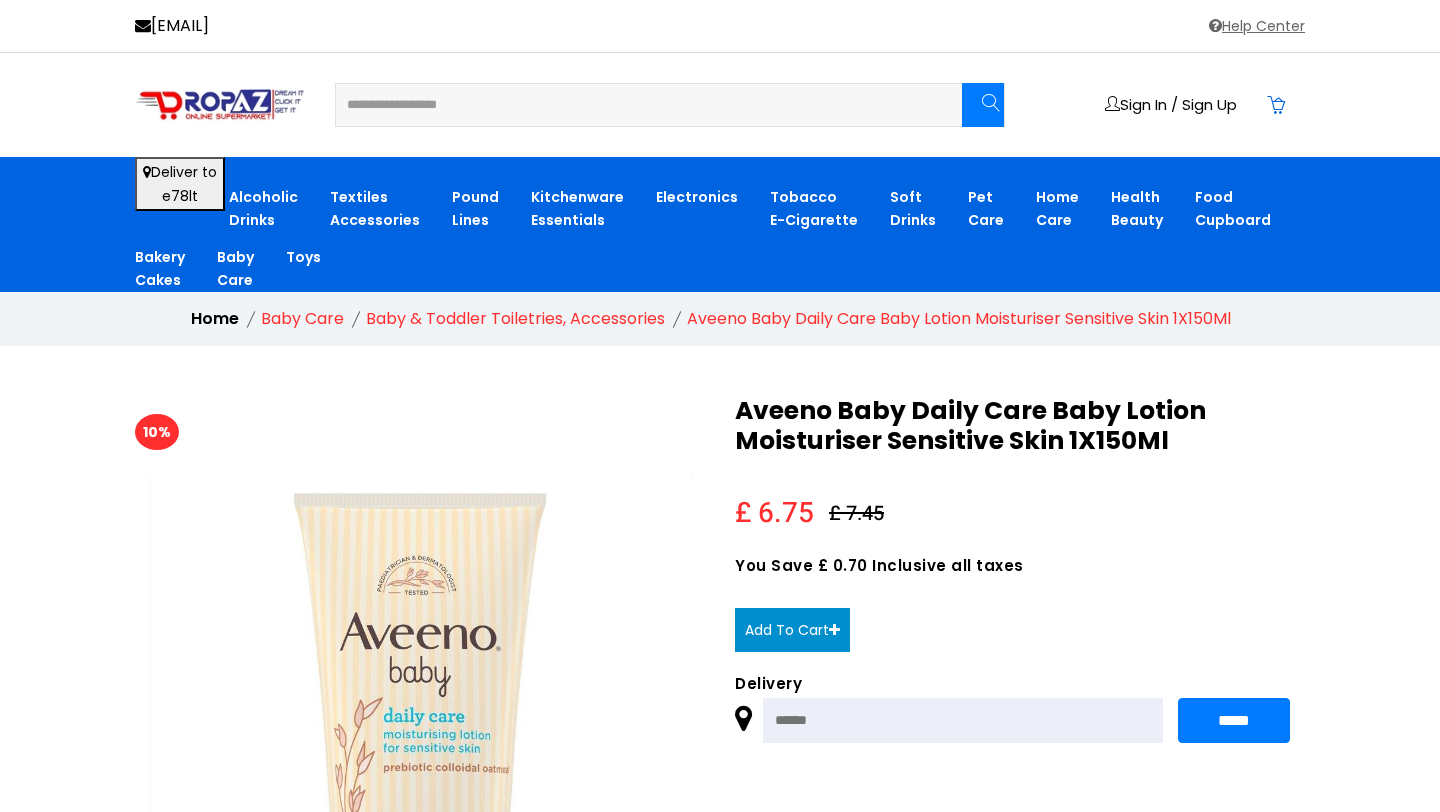 paste on "**********" 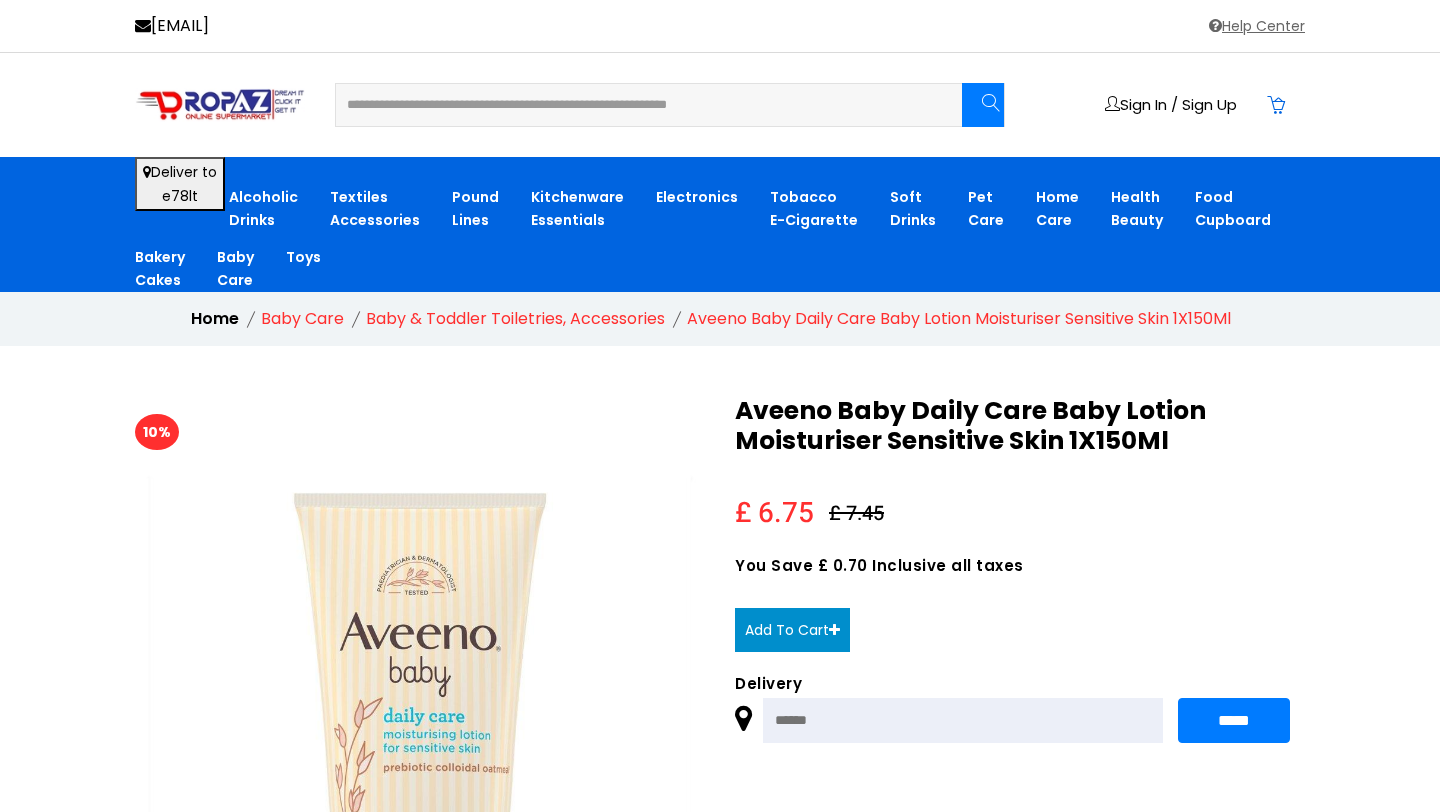 drag, startPoint x: 458, startPoint y: 103, endPoint x: 923, endPoint y: 165, distance: 469.1151 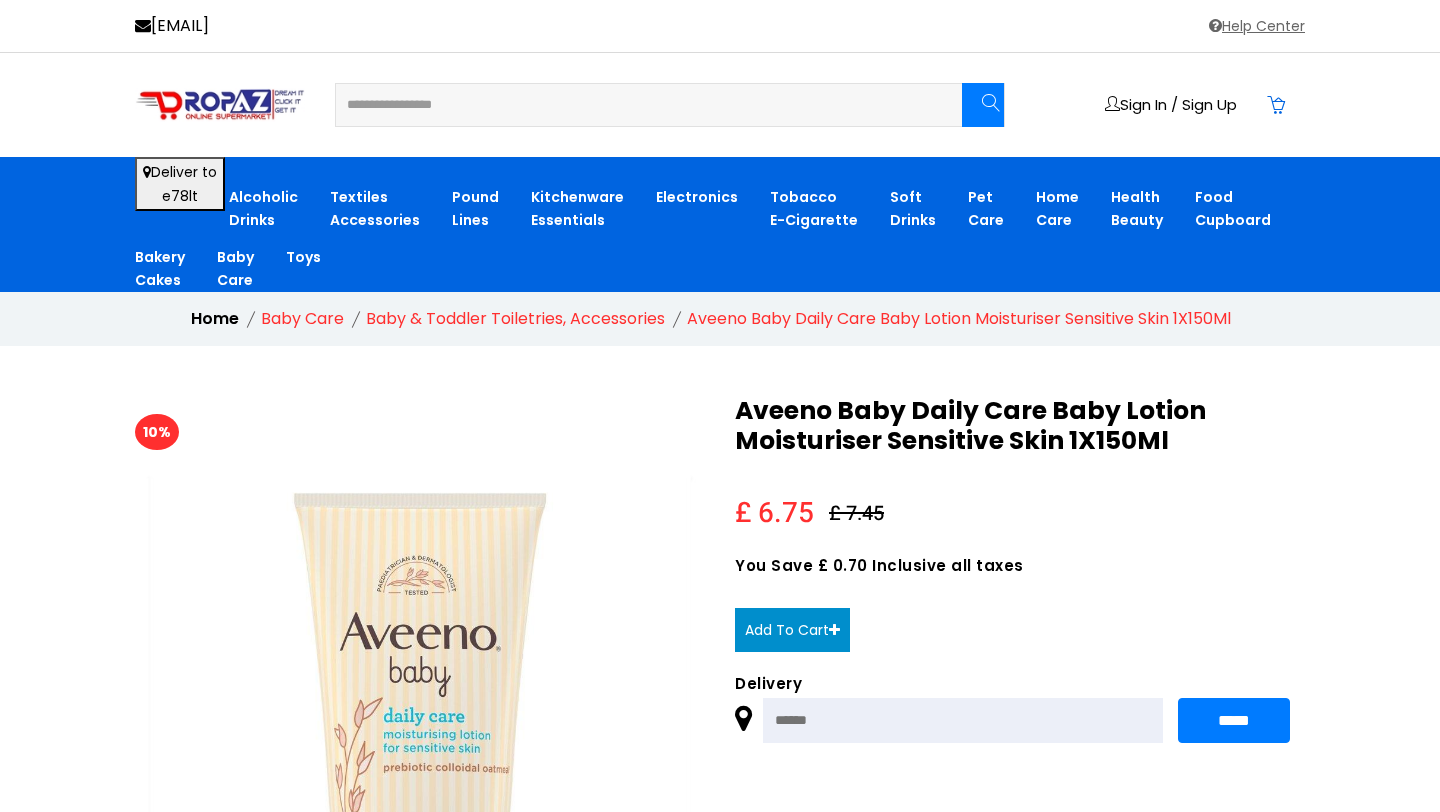 type on "**********" 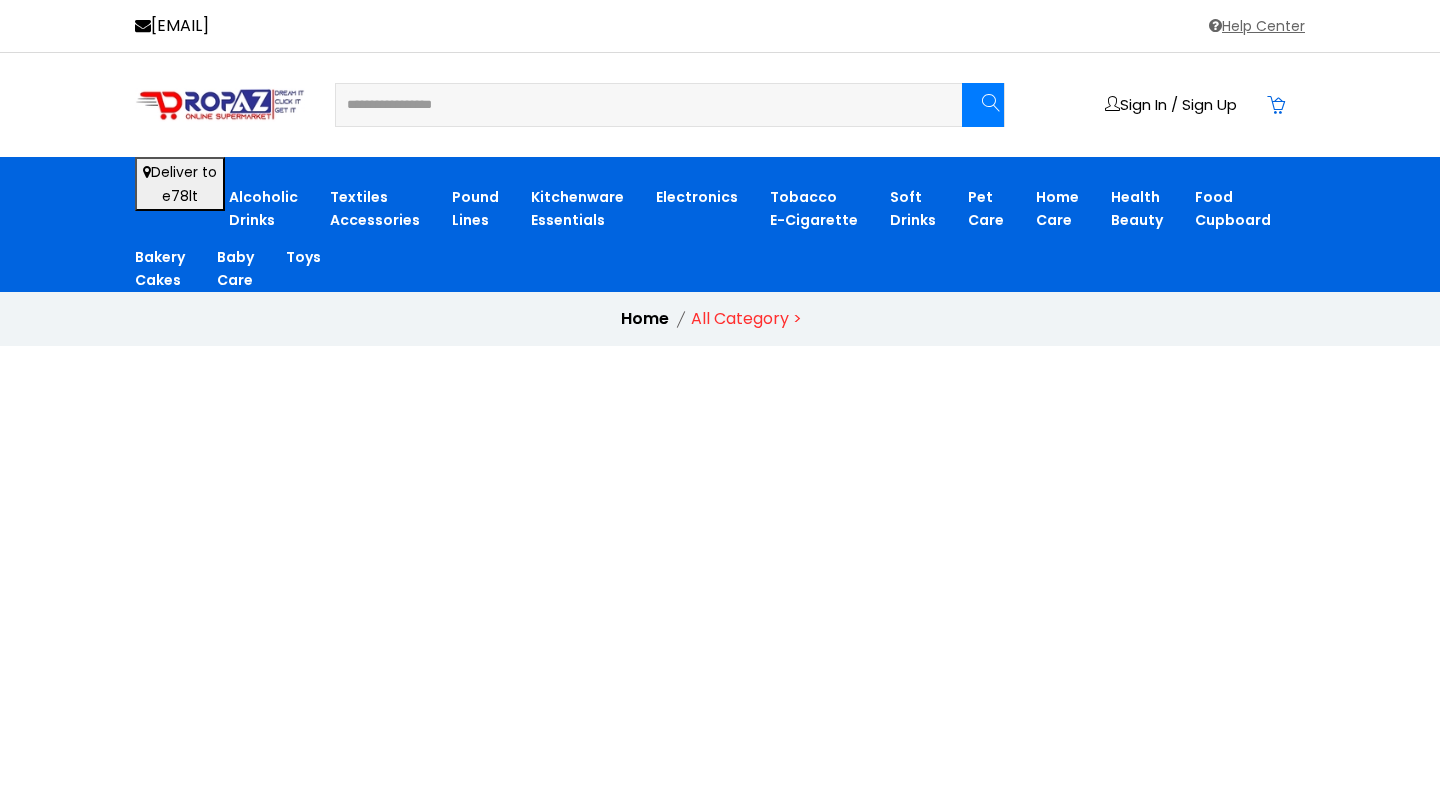 scroll, scrollTop: 0, scrollLeft: 0, axis: both 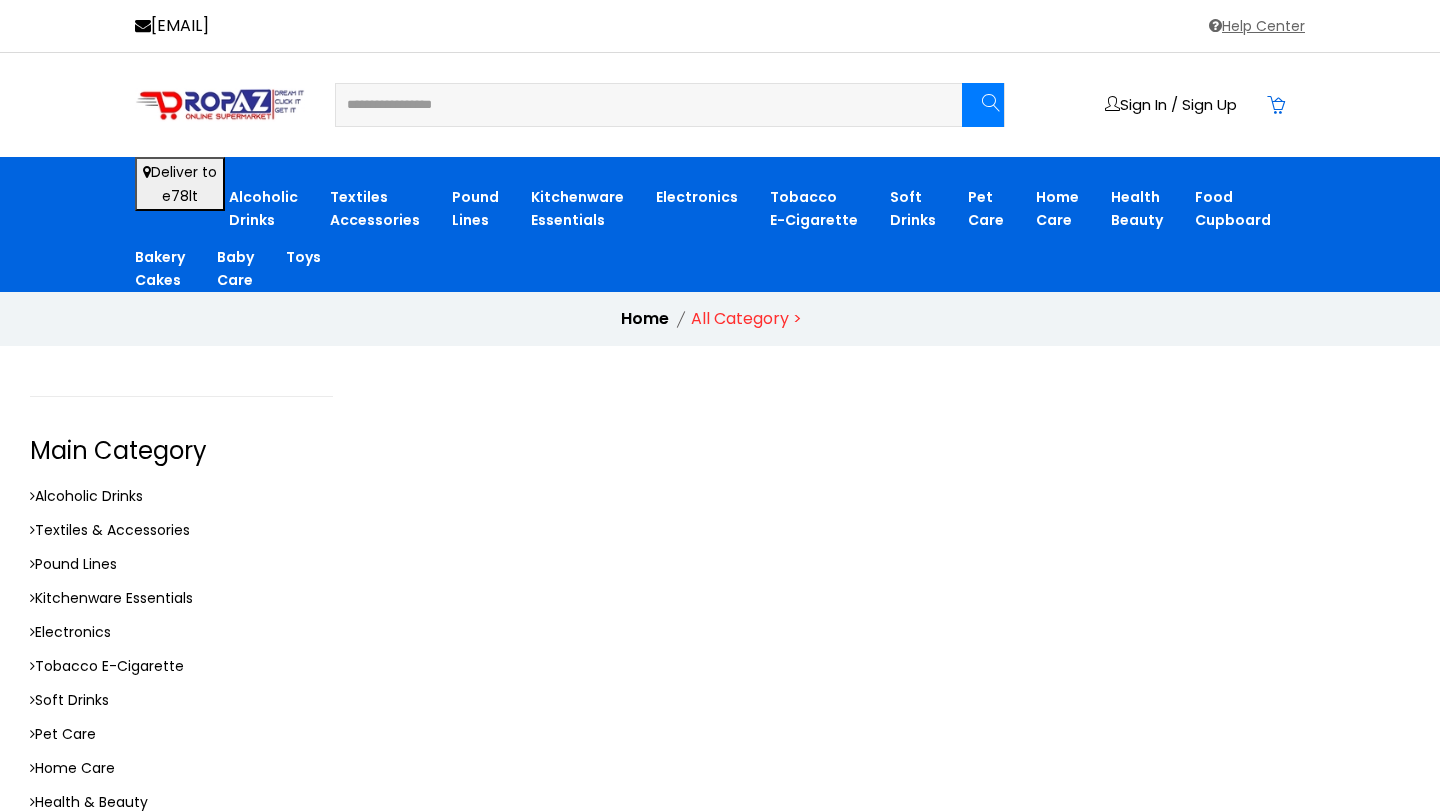 click on "**********" at bounding box center [636, 105] 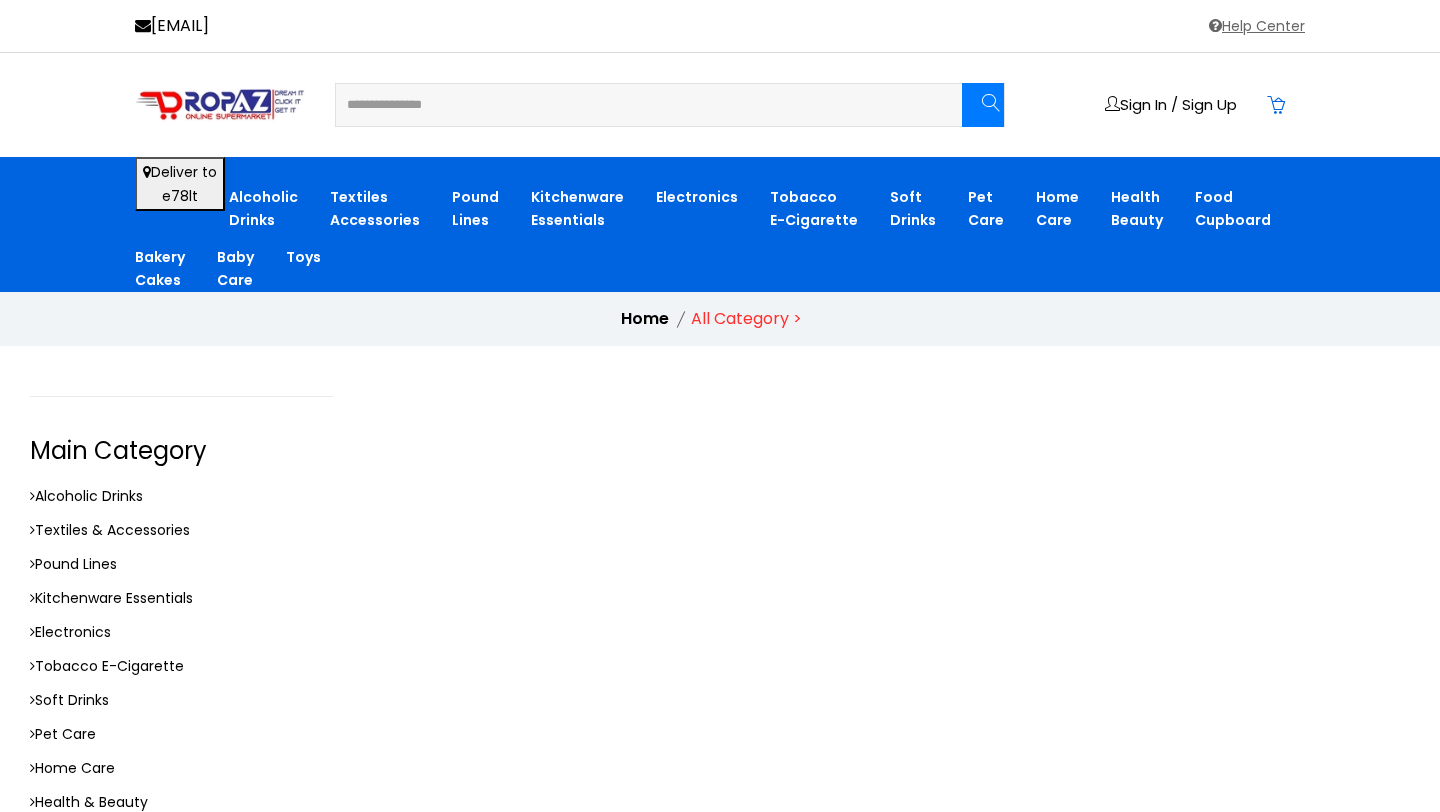 type on "**********" 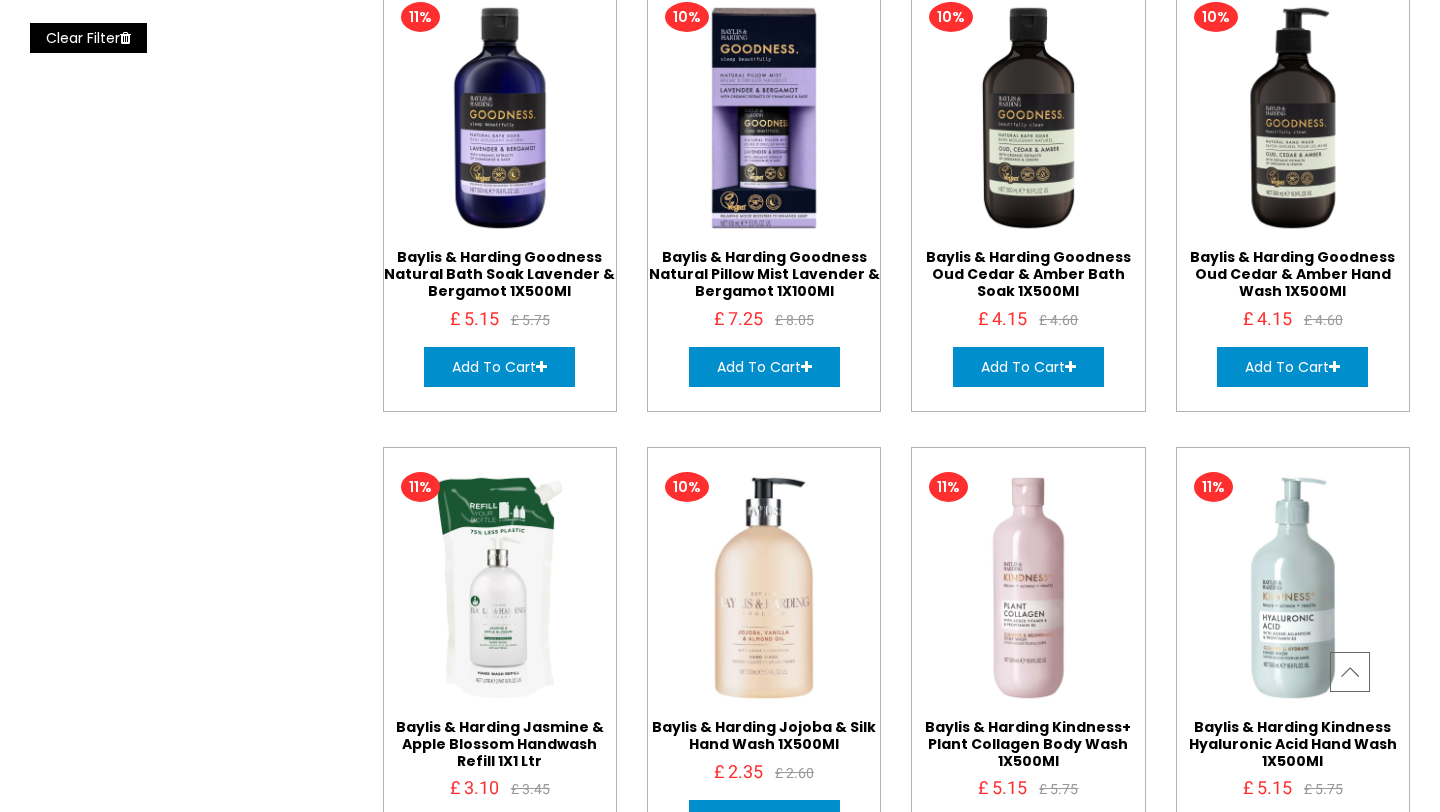 scroll, scrollTop: 1763, scrollLeft: 0, axis: vertical 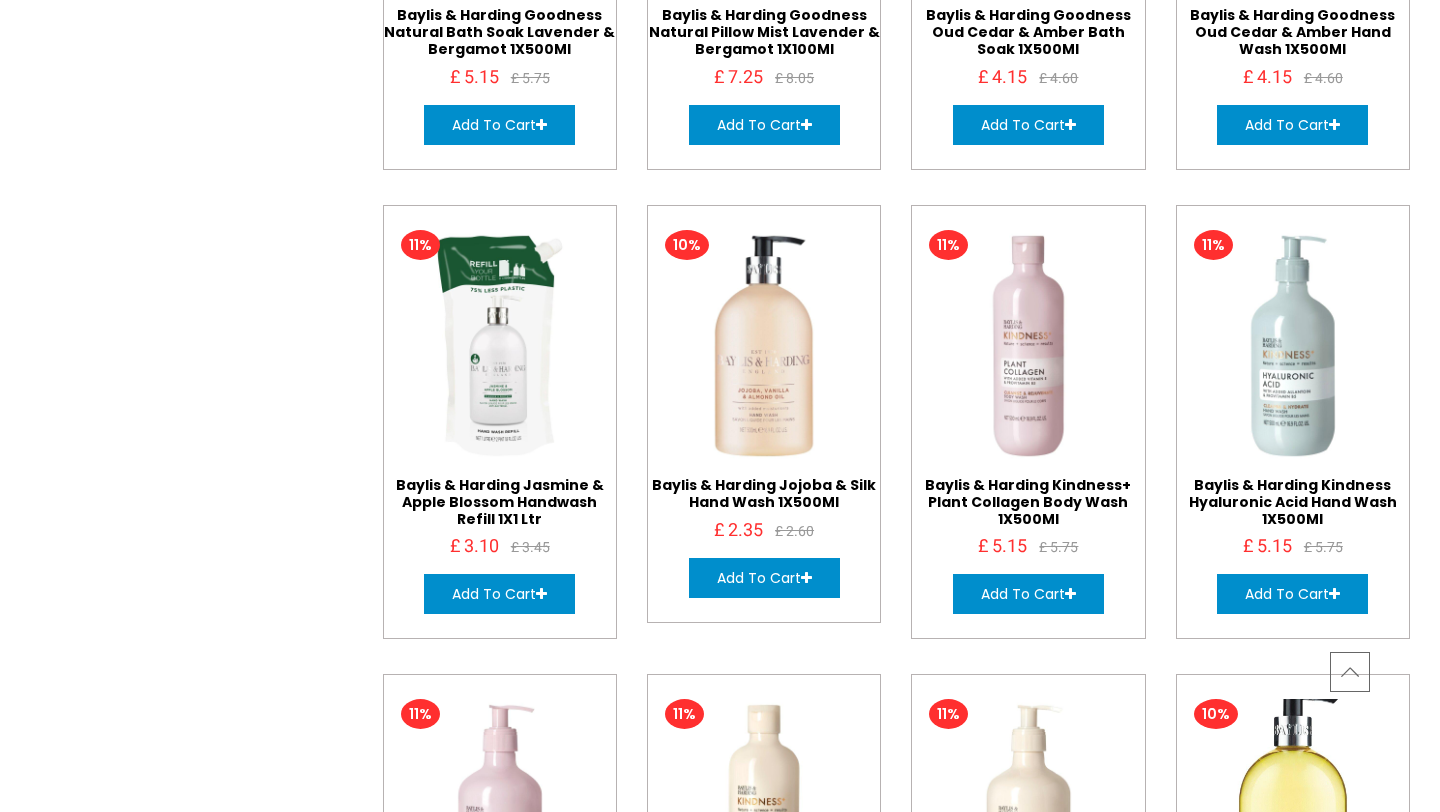 click at bounding box center (1293, 816) 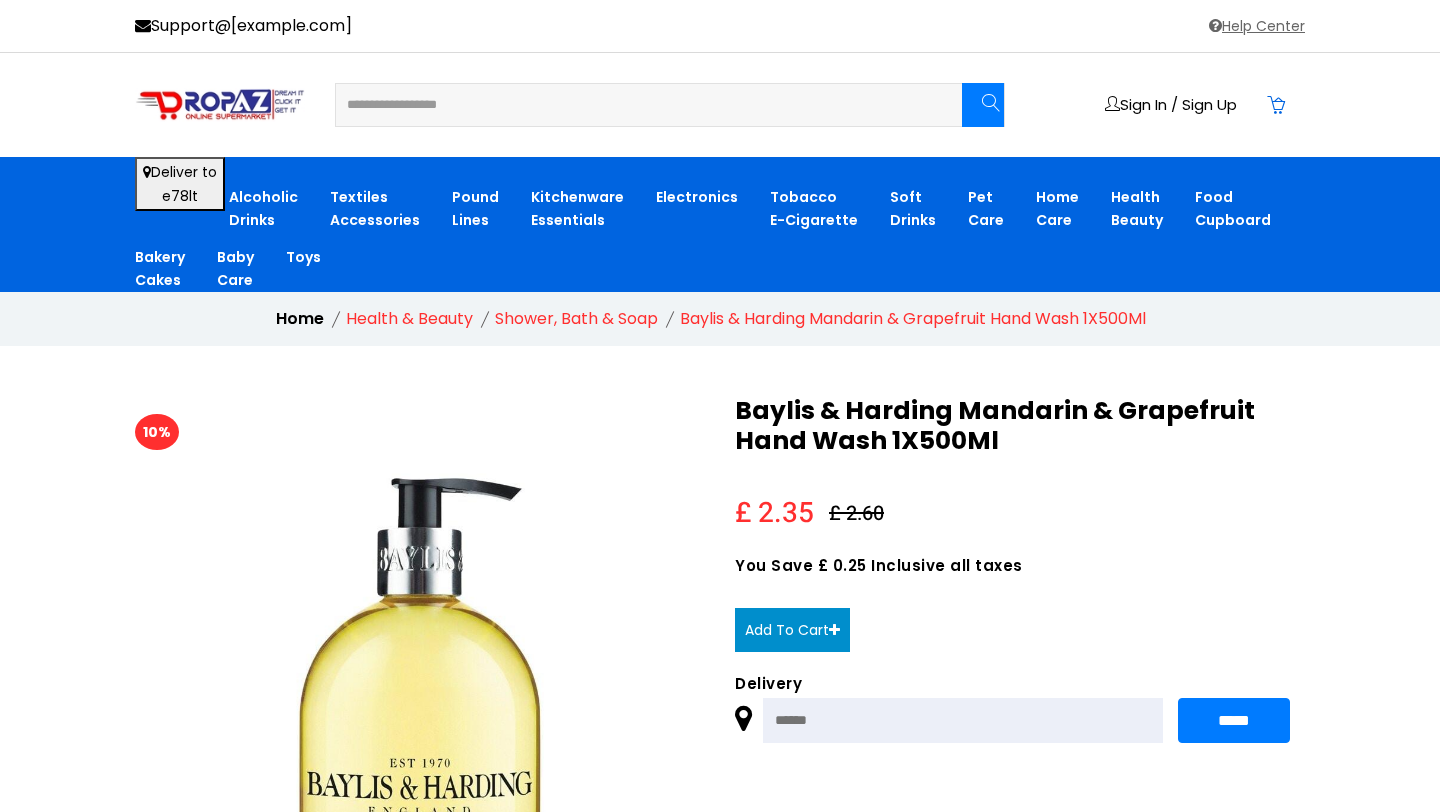 scroll, scrollTop: 0, scrollLeft: 0, axis: both 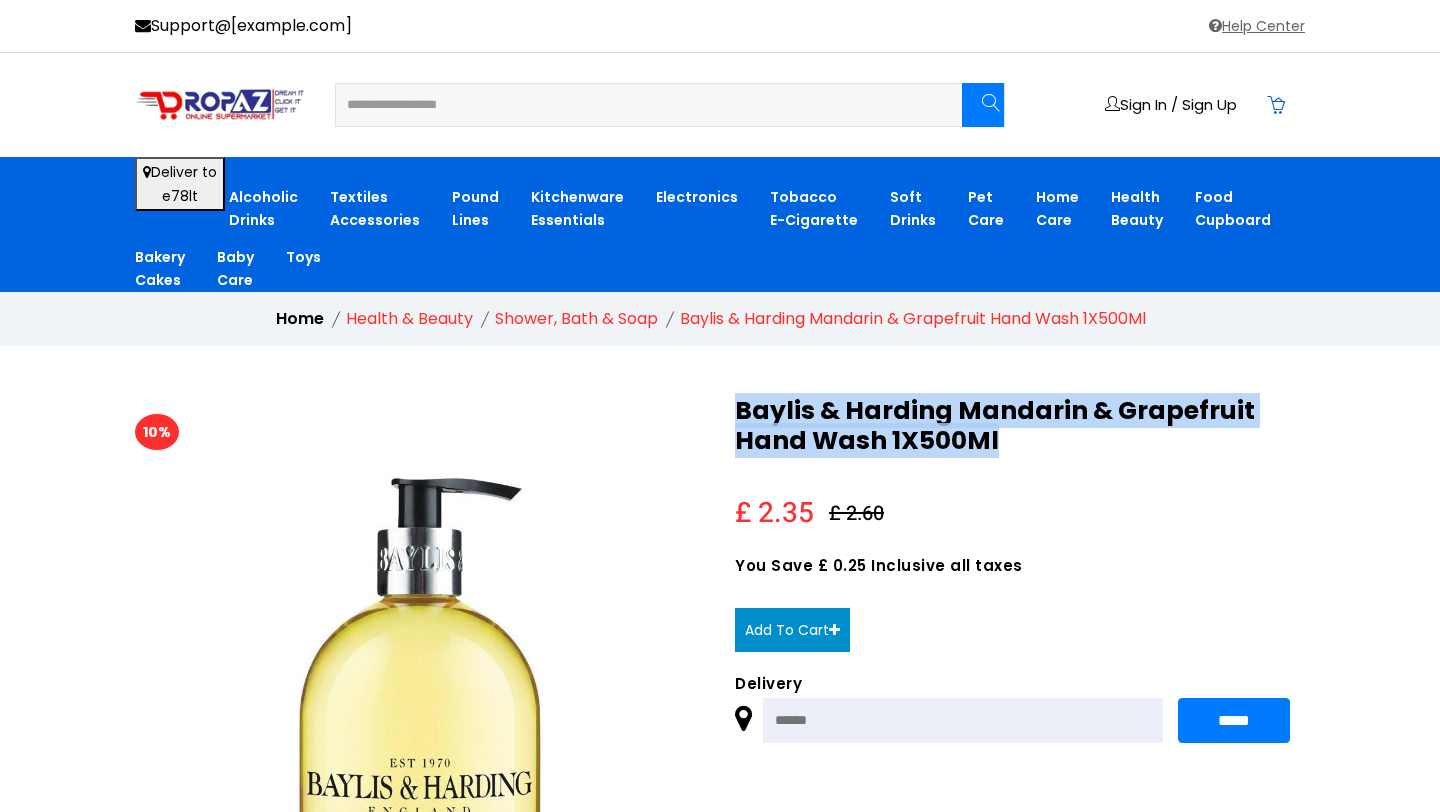 drag, startPoint x: 1001, startPoint y: 447, endPoint x: 728, endPoint y: 412, distance: 275.23444 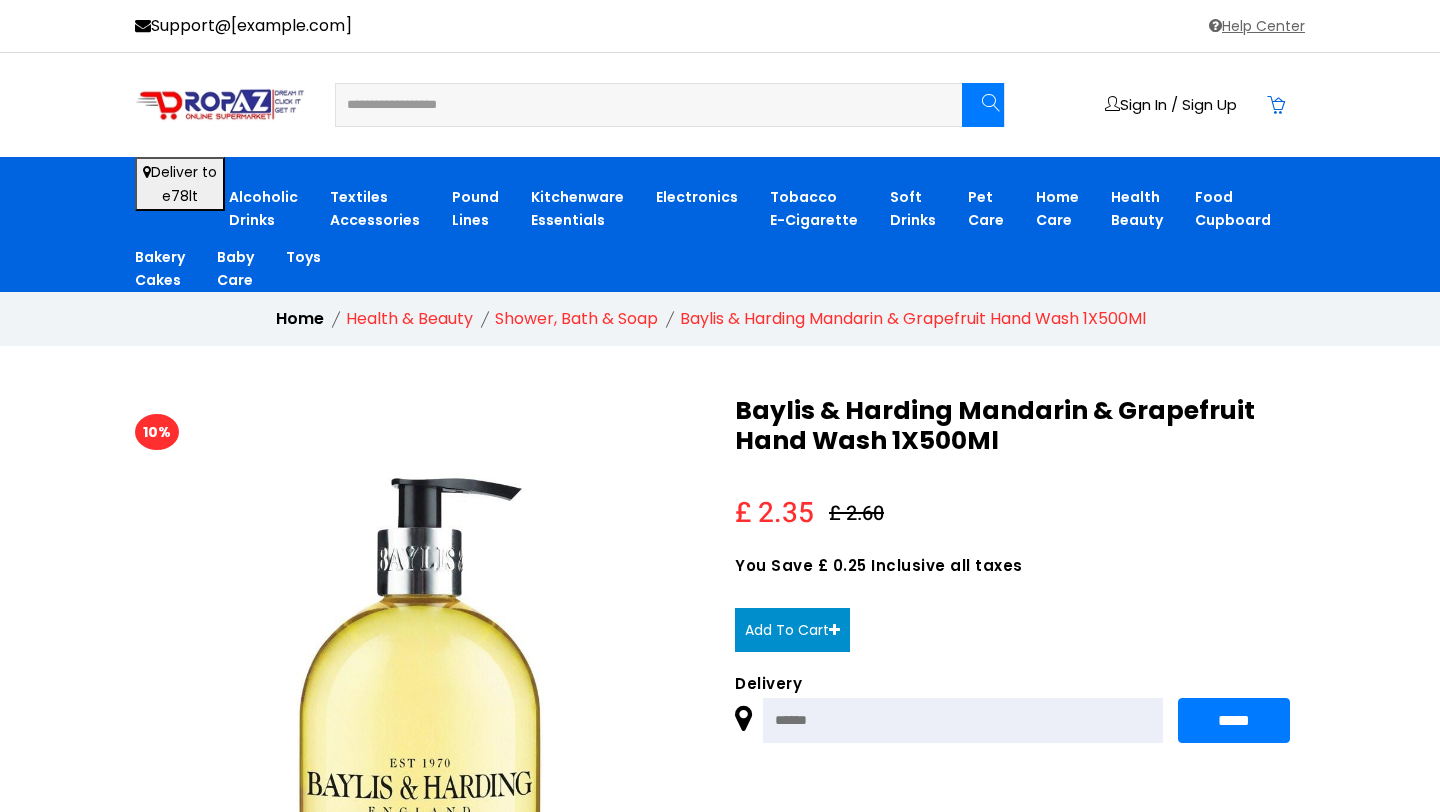 click at bounding box center [636, 105] 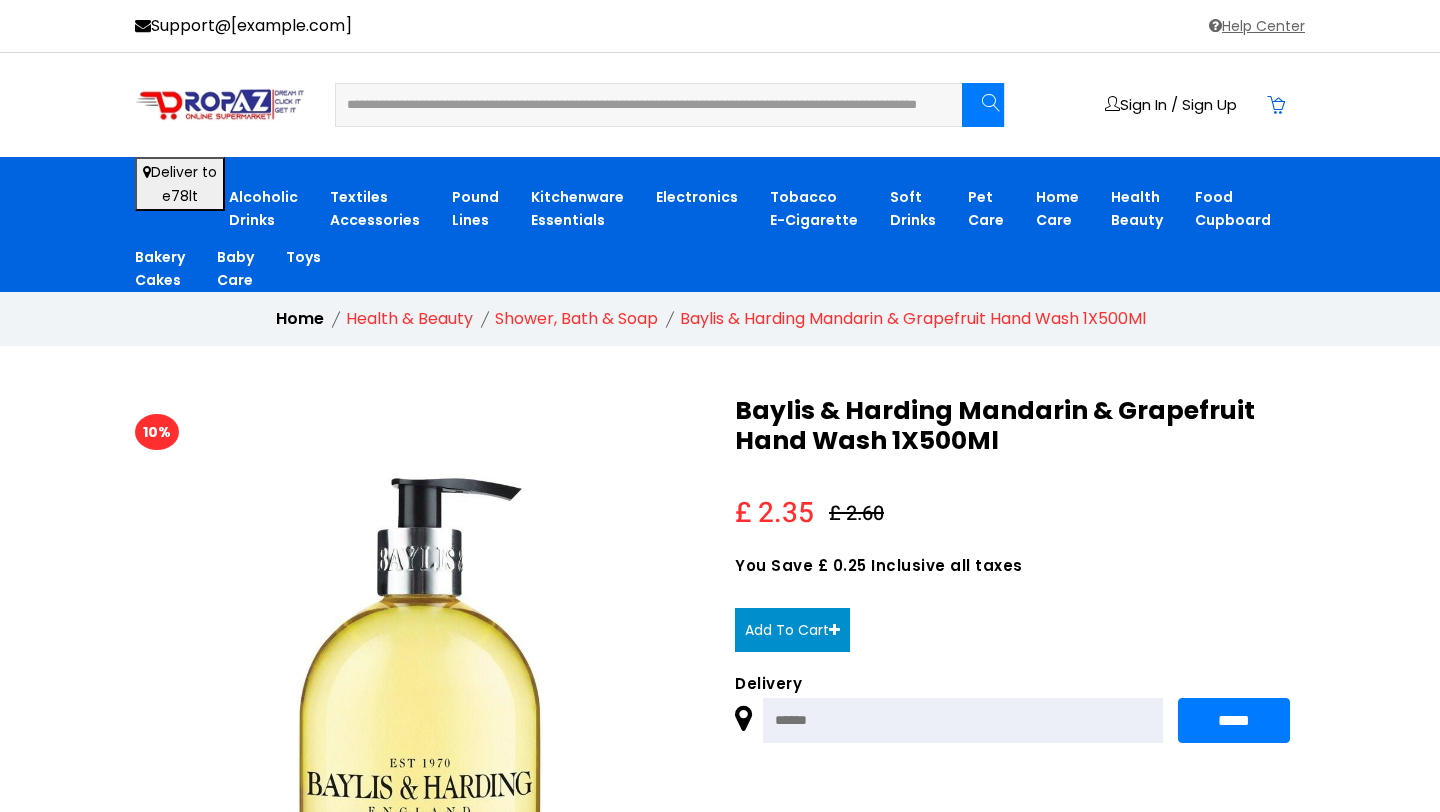 scroll, scrollTop: 0, scrollLeft: 156, axis: horizontal 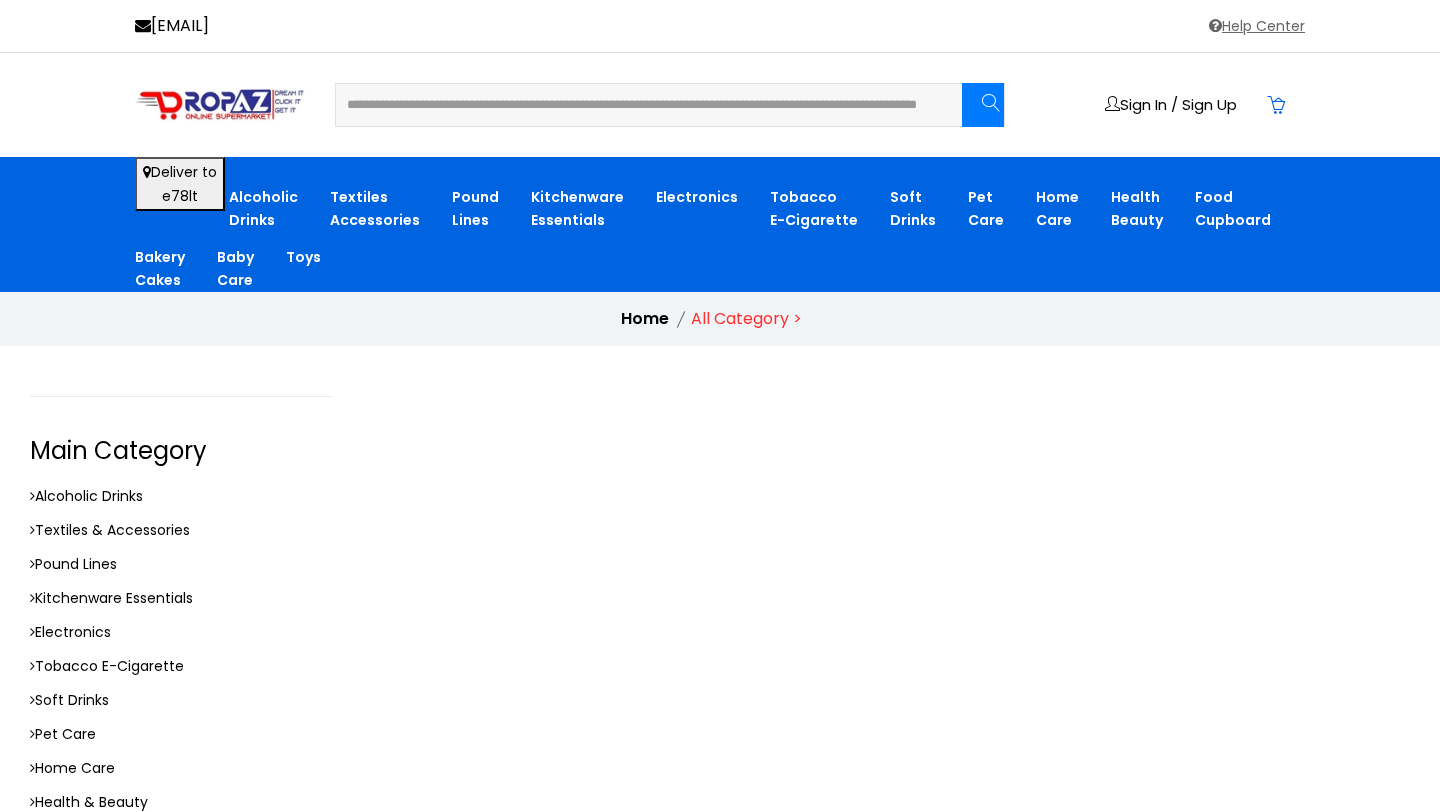 drag, startPoint x: 461, startPoint y: 102, endPoint x: 933, endPoint y: 97, distance: 472.0265 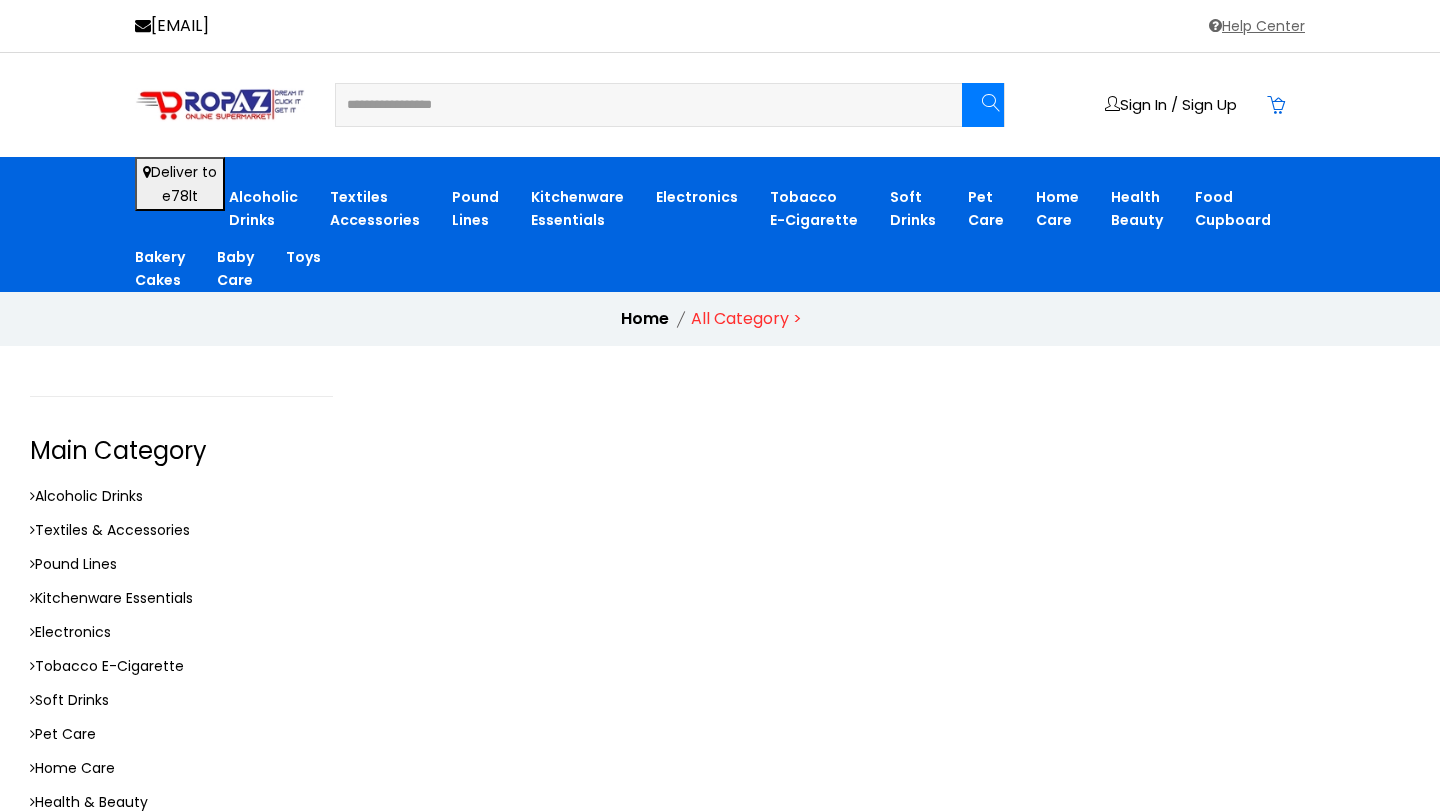 scroll, scrollTop: 0, scrollLeft: 0, axis: both 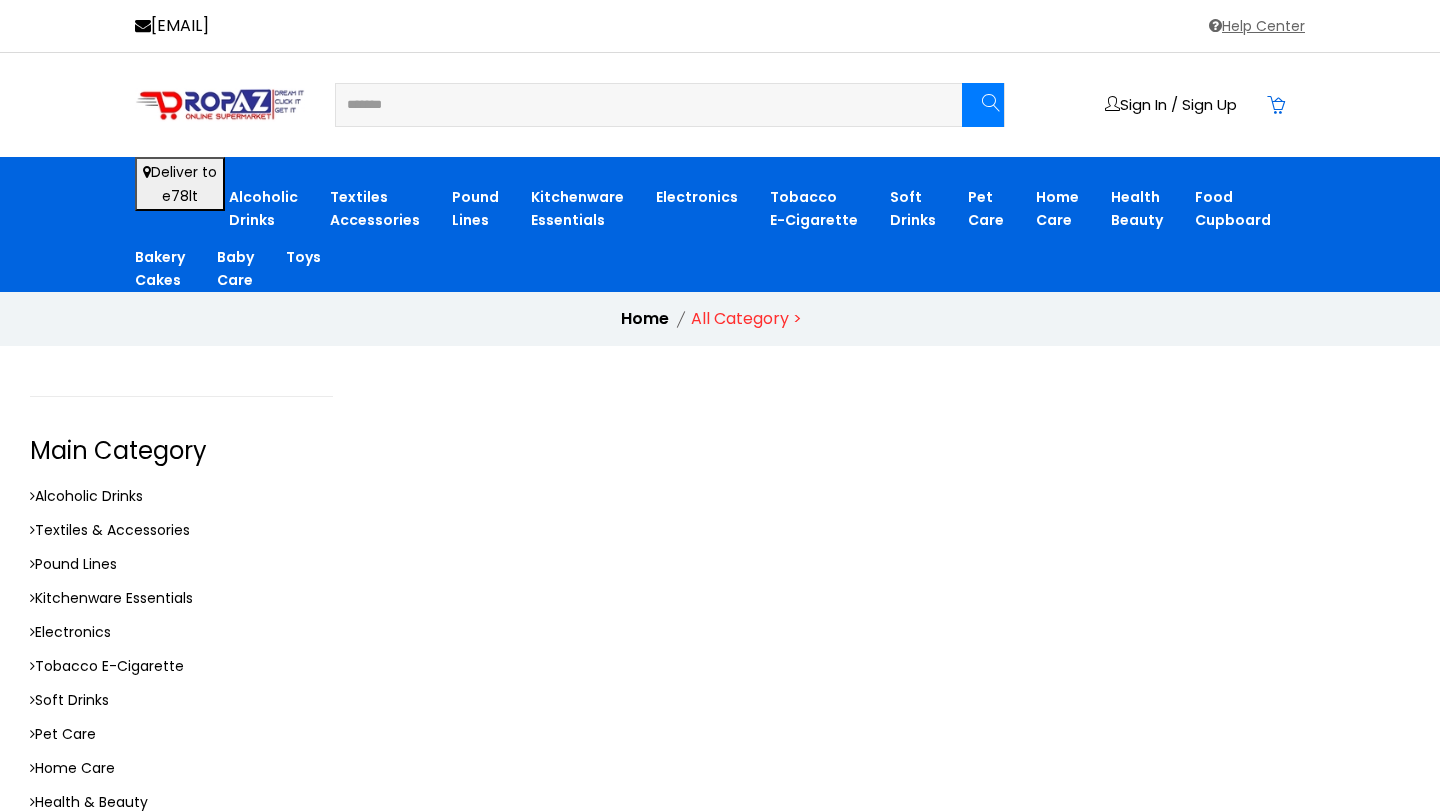 type on "*******" 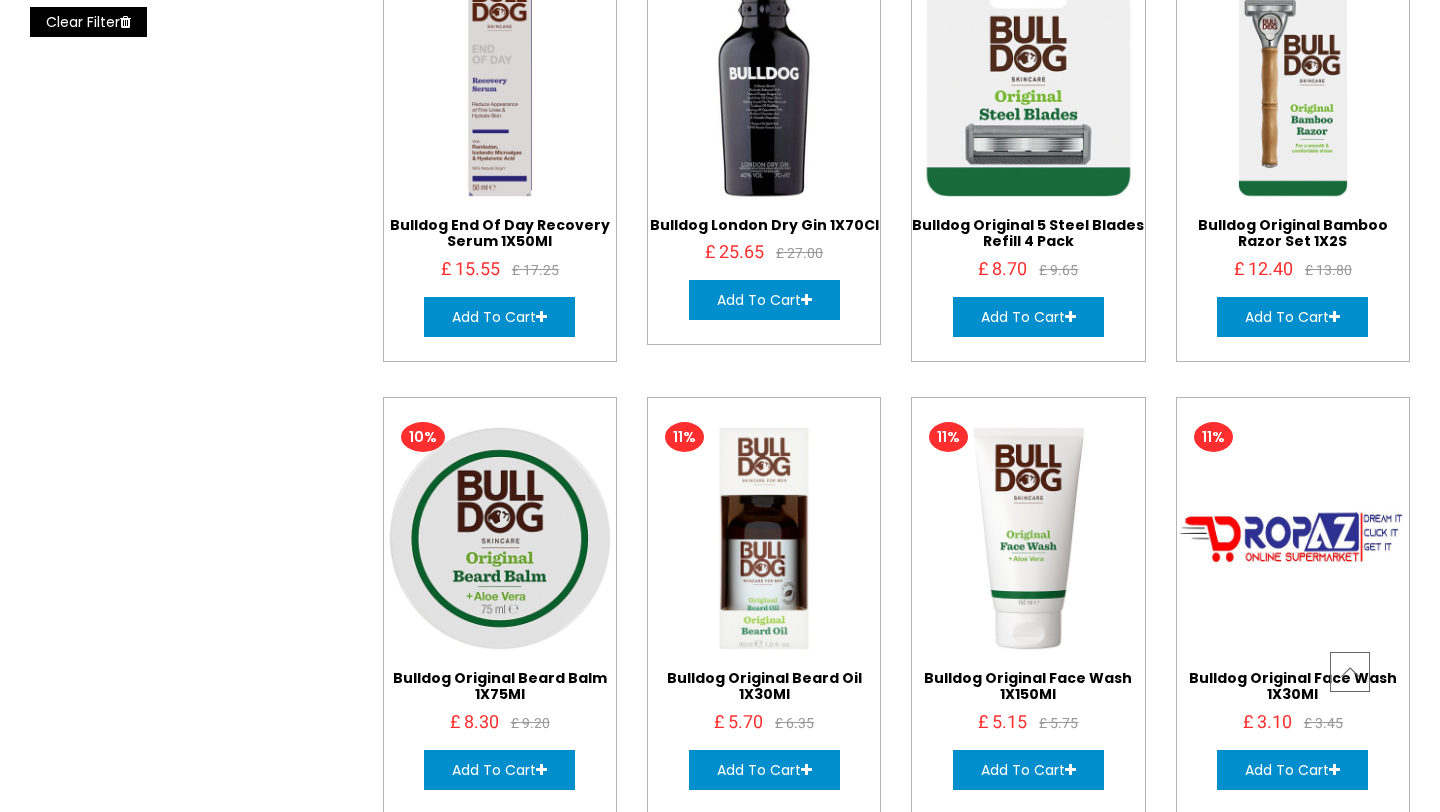 scroll, scrollTop: 1554, scrollLeft: 0, axis: vertical 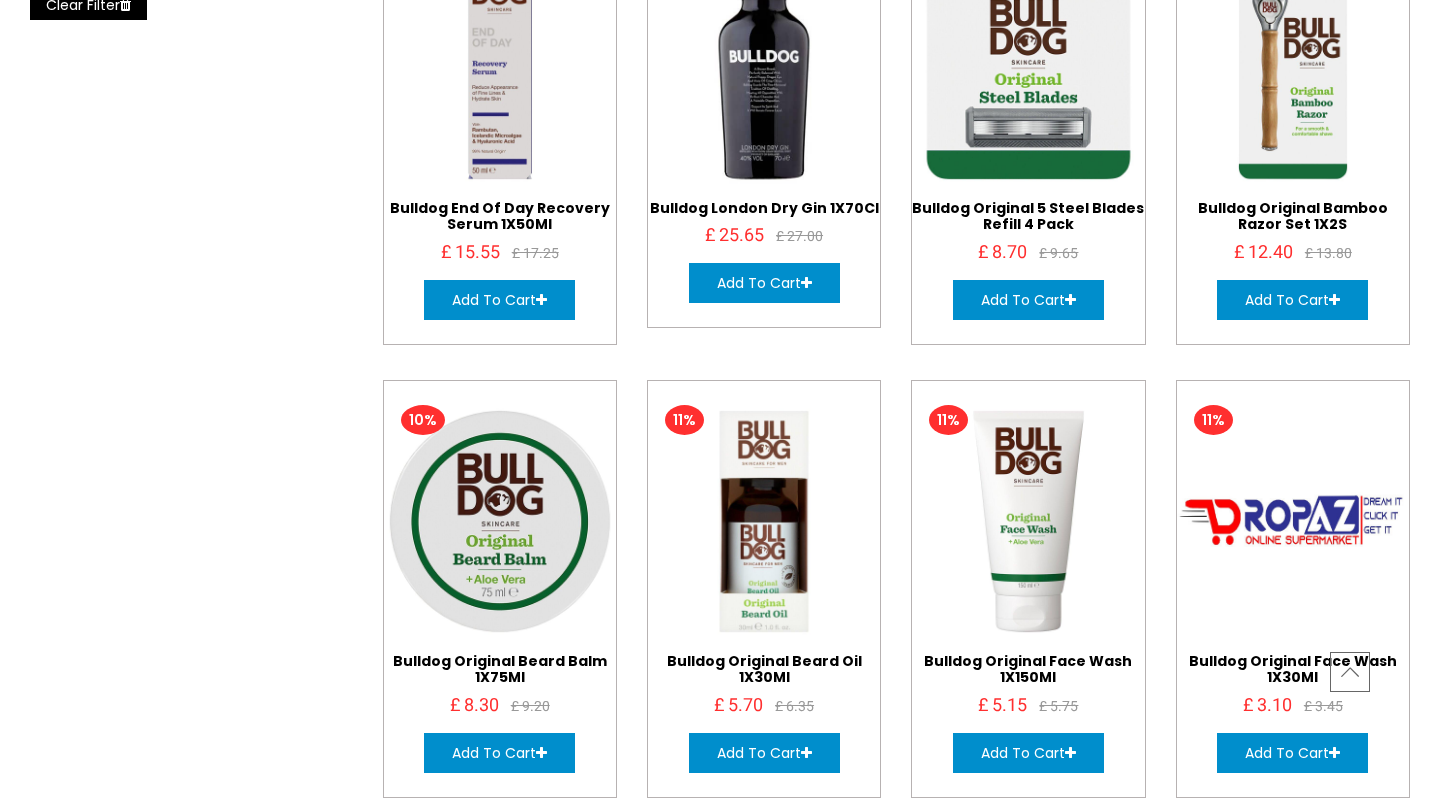 click at bounding box center [500, 974] 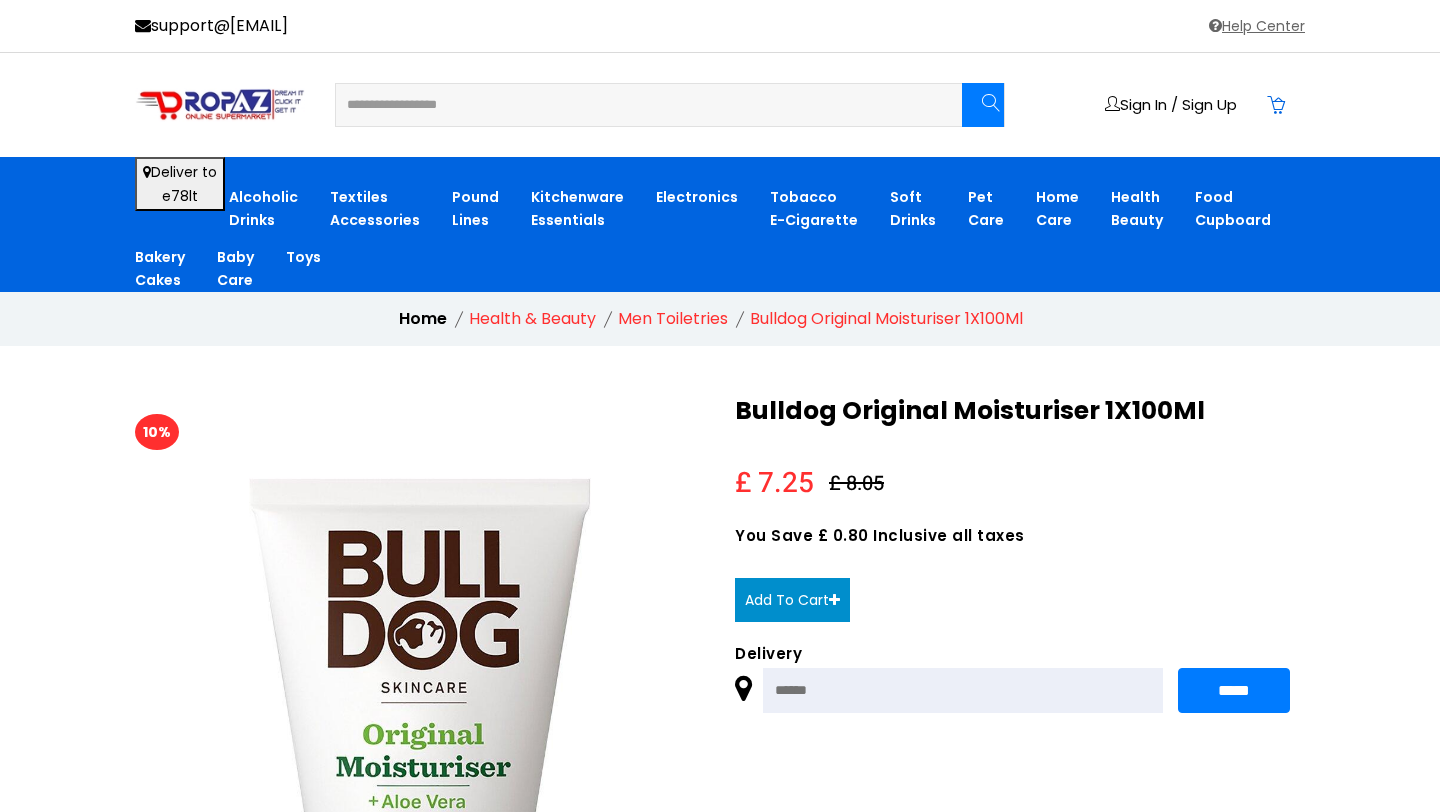 scroll, scrollTop: 0, scrollLeft: 0, axis: both 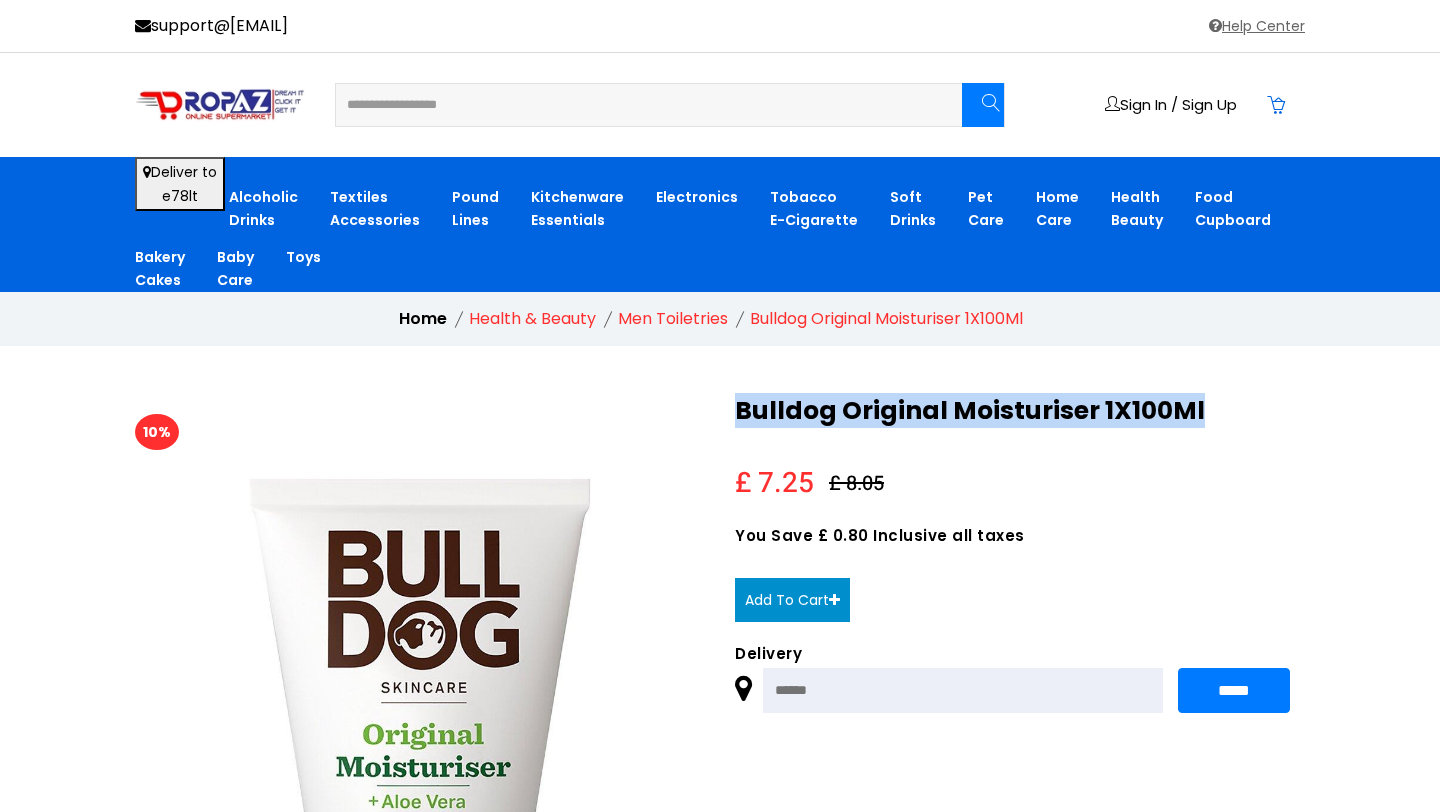 drag, startPoint x: 1231, startPoint y: 415, endPoint x: 712, endPoint y: 408, distance: 519.0472 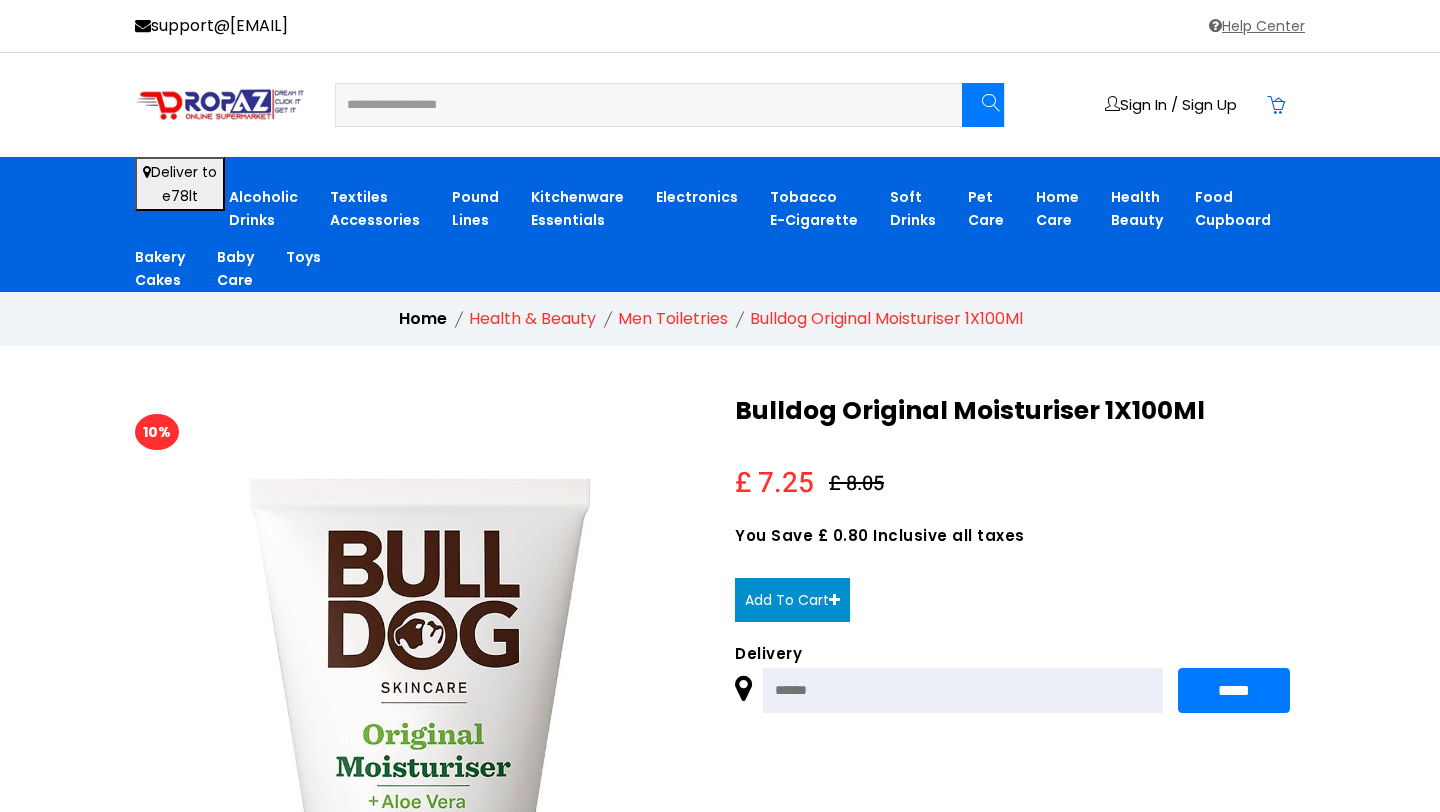 click on "Support@dropaz.co.uk
Help Center" at bounding box center (720, 26) 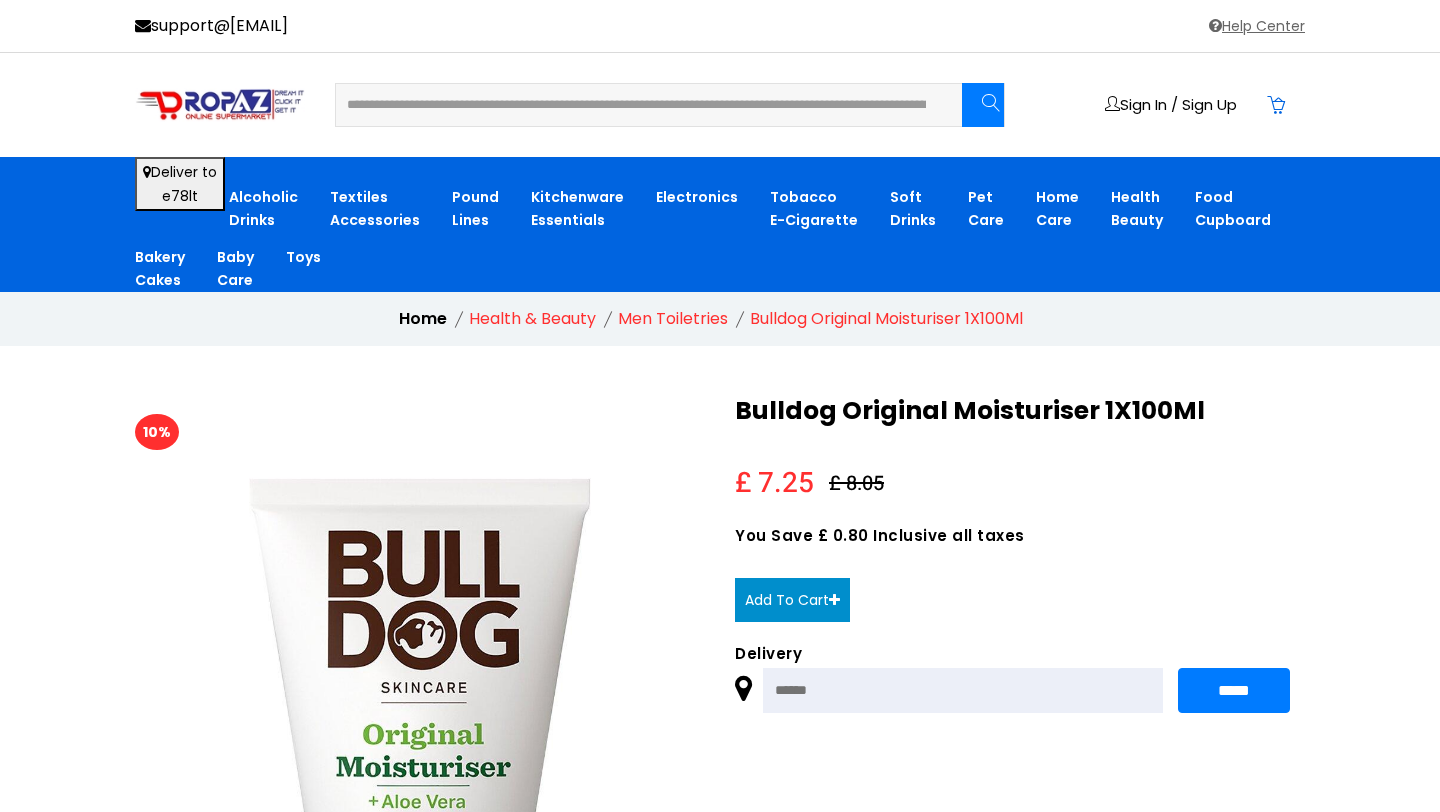 scroll, scrollTop: 0, scrollLeft: 489, axis: horizontal 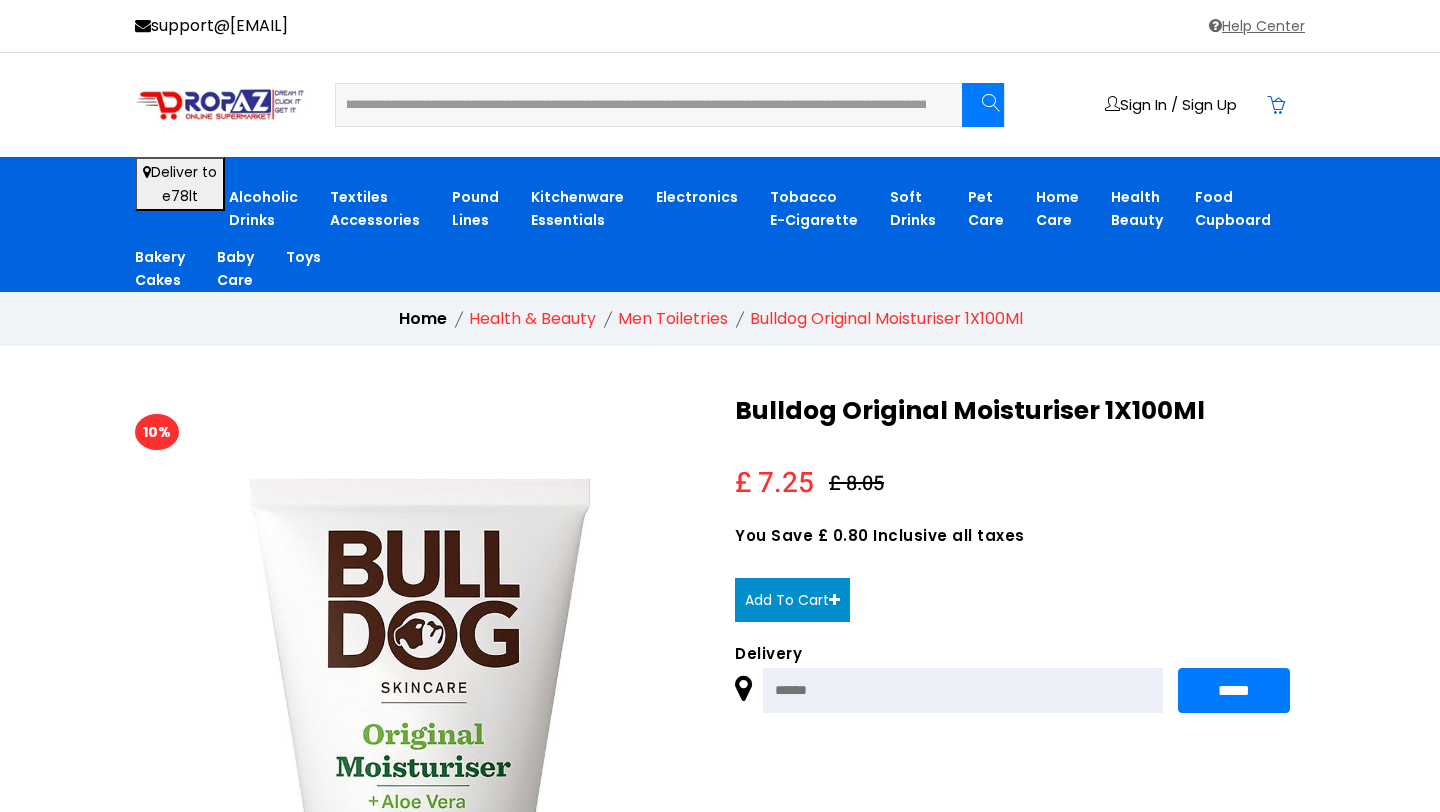drag, startPoint x: 390, startPoint y: 102, endPoint x: 916, endPoint y: 148, distance: 528.00757 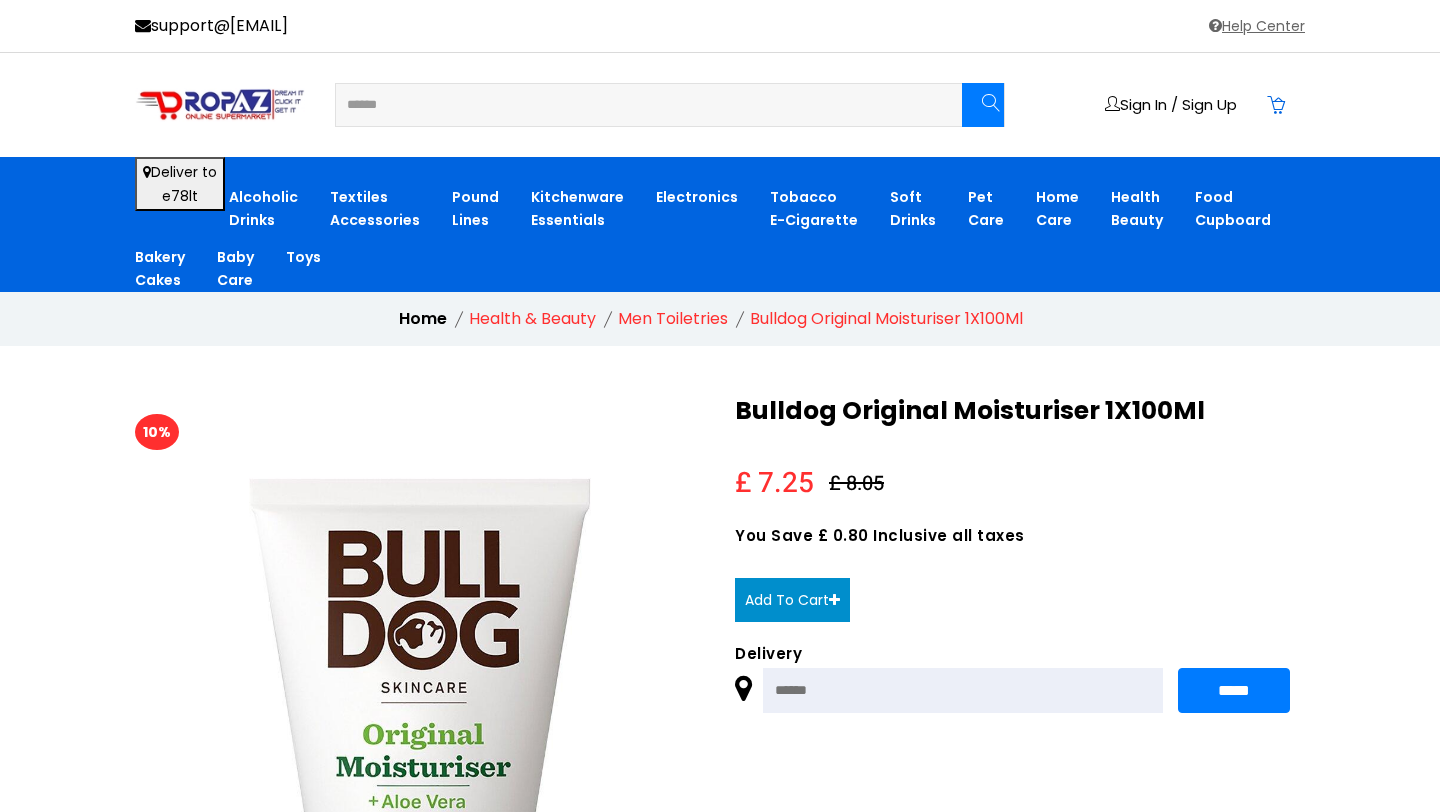 scroll, scrollTop: 0, scrollLeft: 0, axis: both 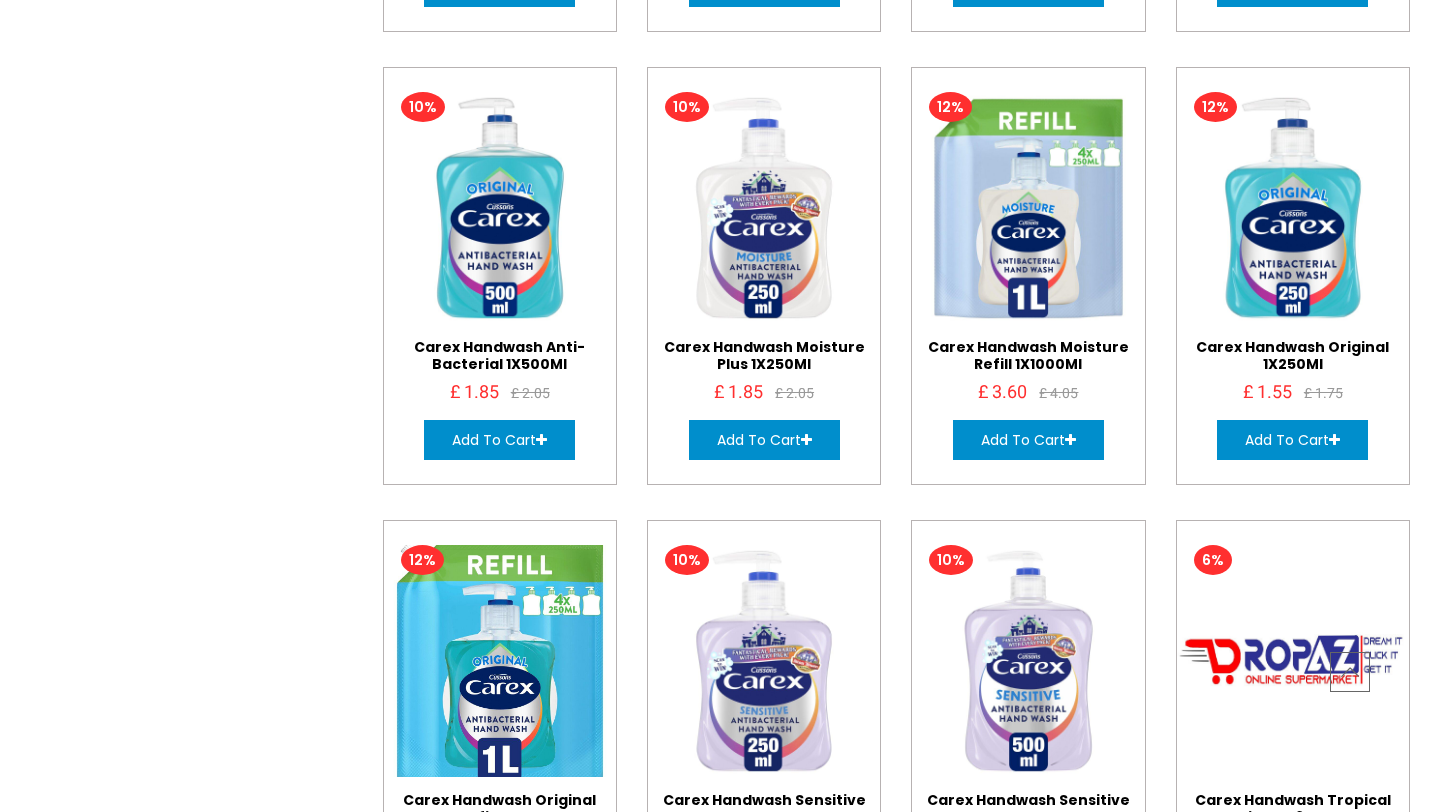 click at bounding box center [500, 661] 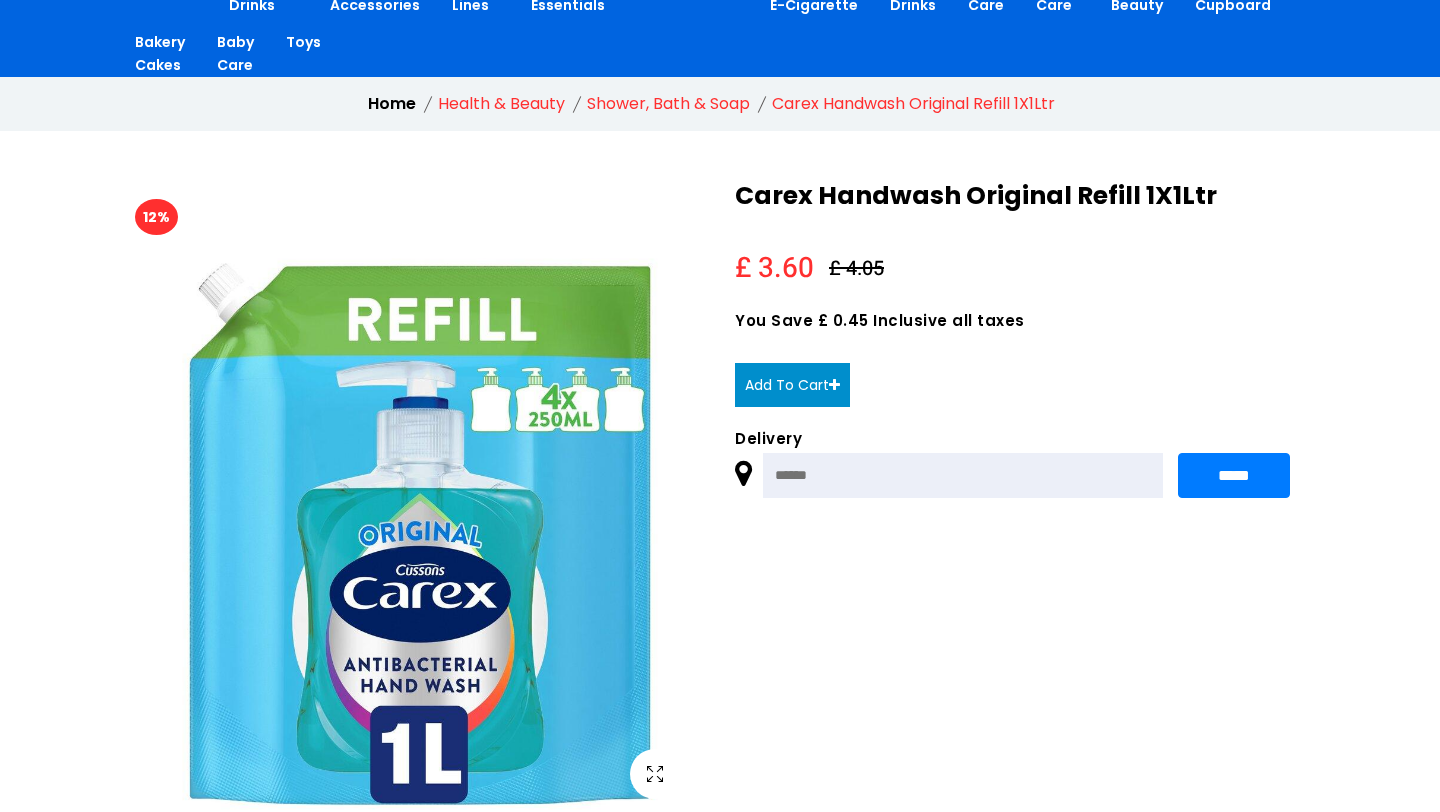 scroll, scrollTop: 213, scrollLeft: 0, axis: vertical 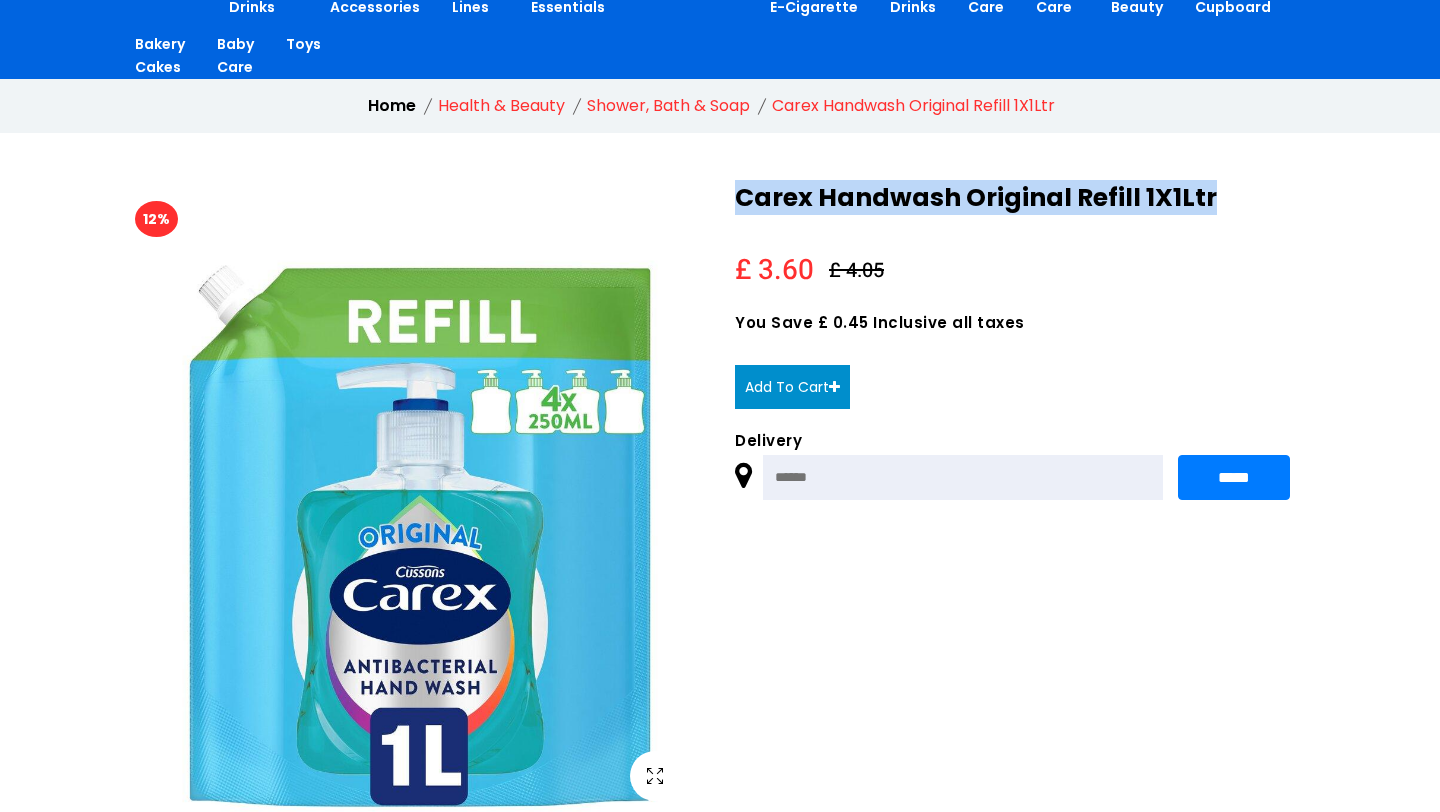 drag, startPoint x: 1222, startPoint y: 202, endPoint x: 739, endPoint y: 212, distance: 483.10352 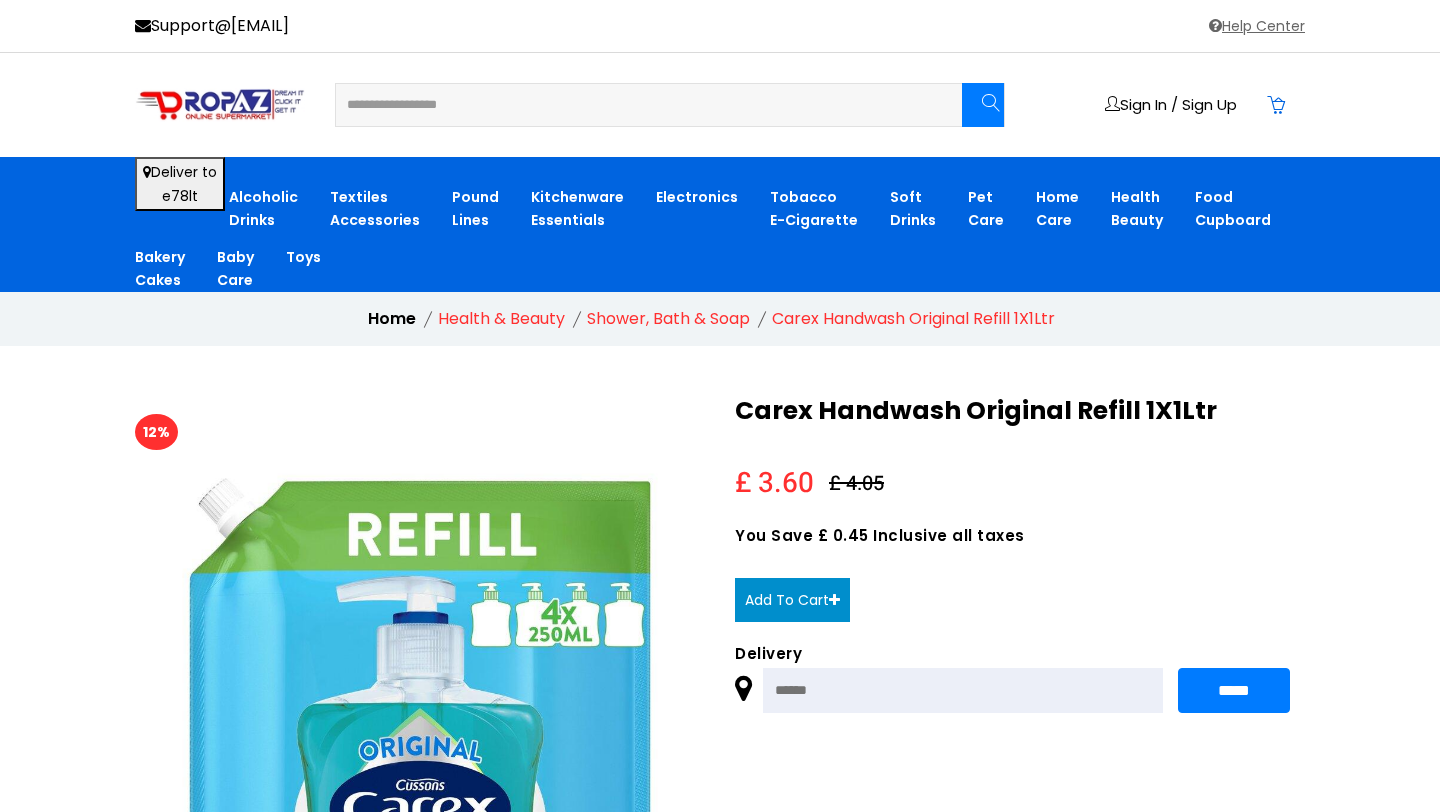 click at bounding box center (636, 105) 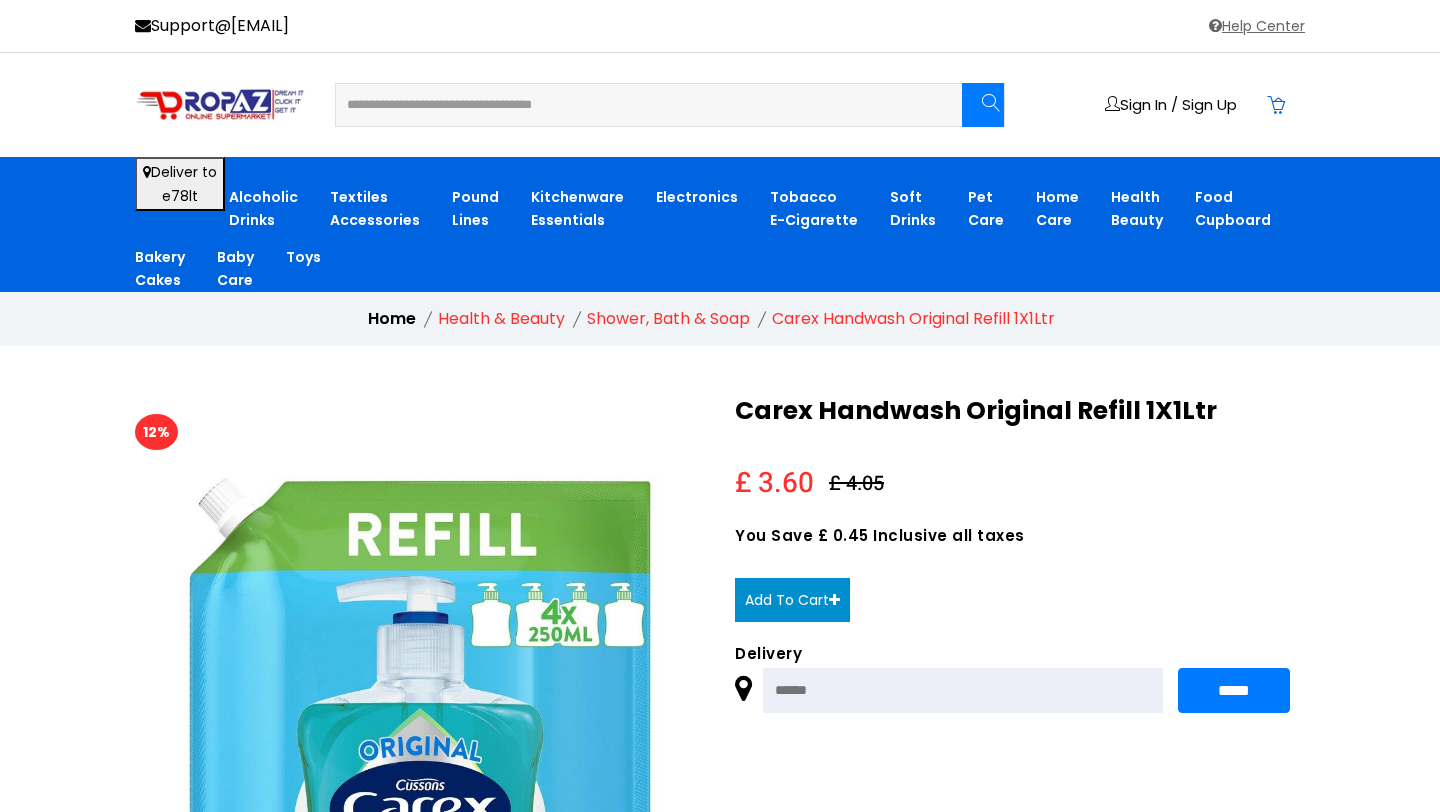 type on "**********" 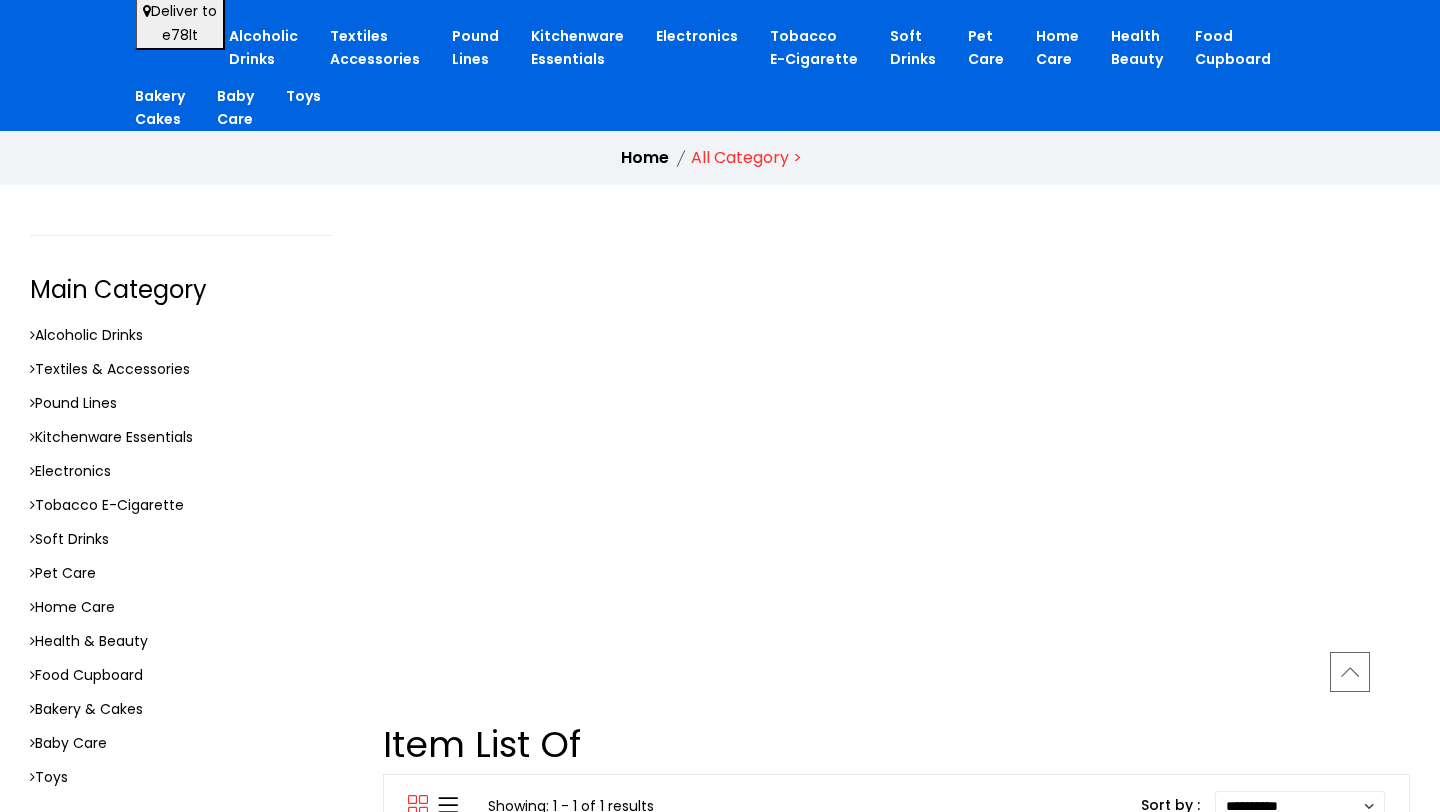scroll, scrollTop: 0, scrollLeft: 0, axis: both 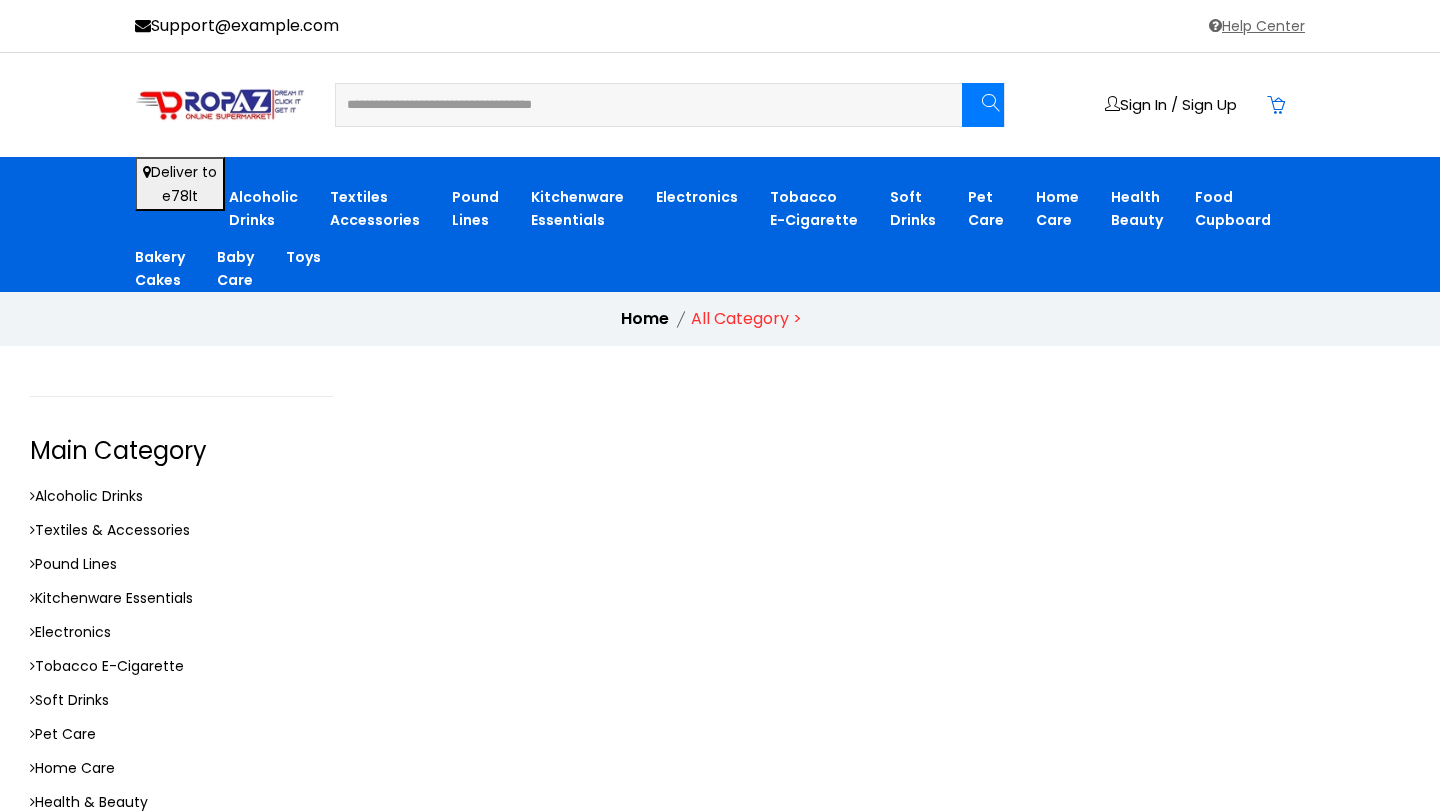 click at bounding box center (897, 616) 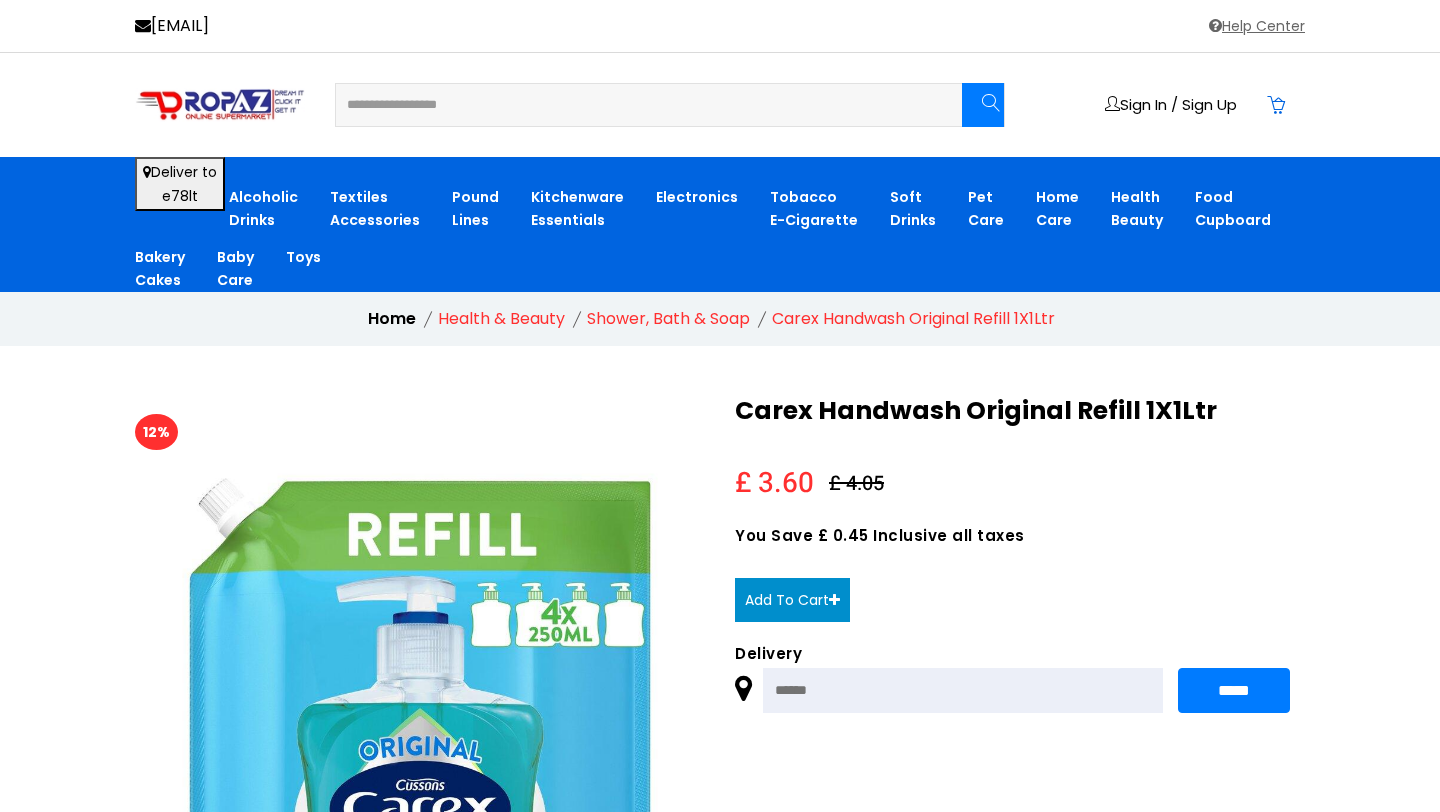 scroll, scrollTop: 0, scrollLeft: 0, axis: both 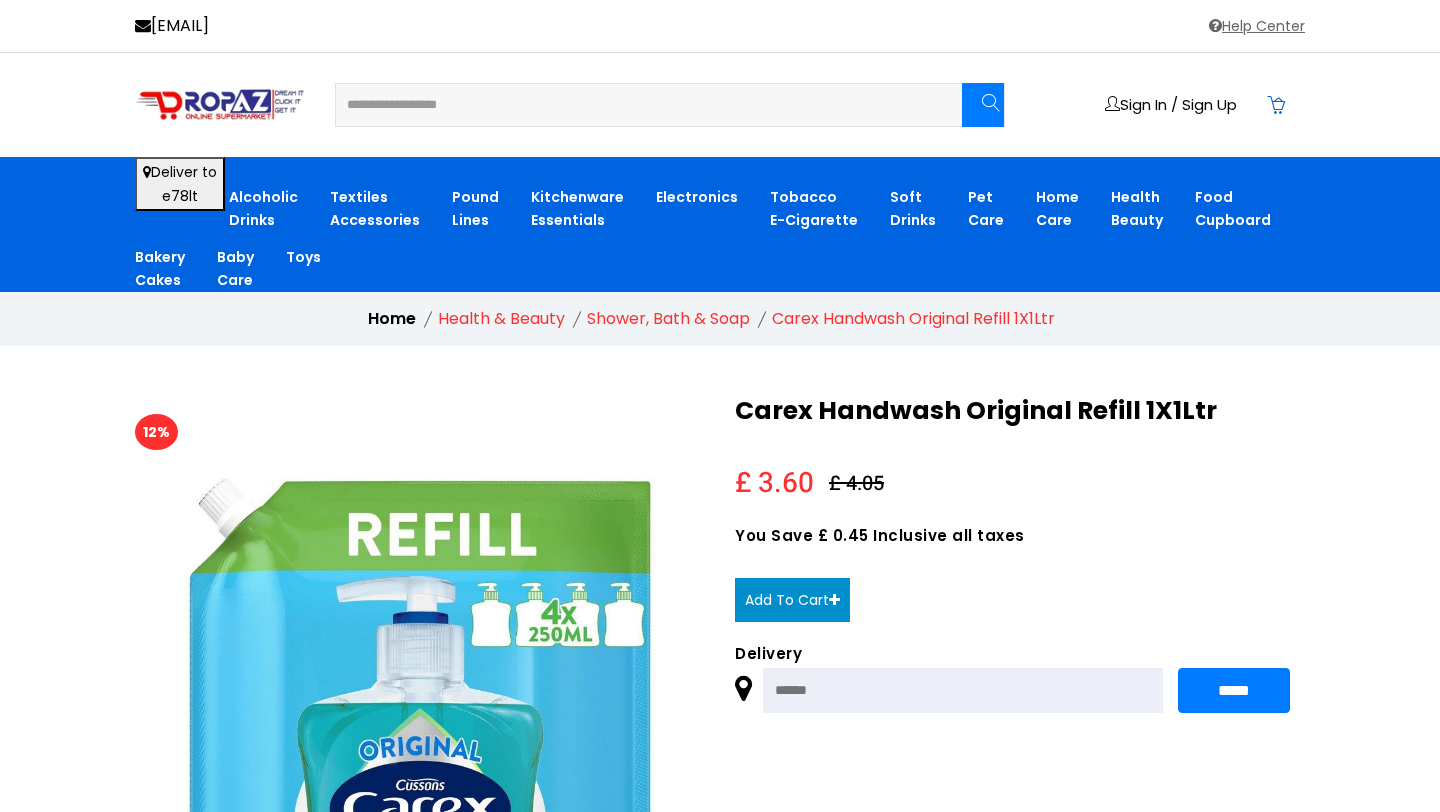 click at bounding box center (636, 105) 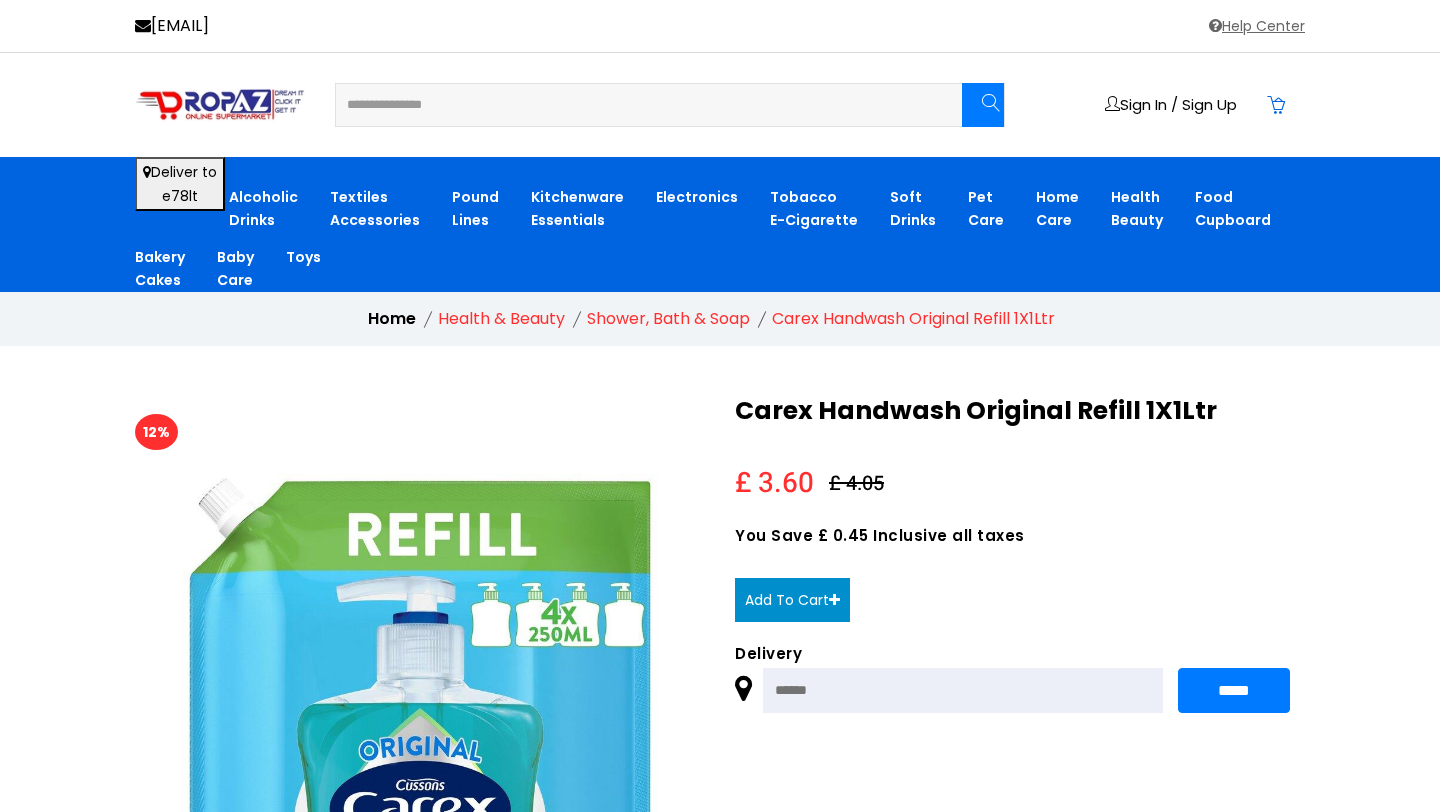 type on "**********" 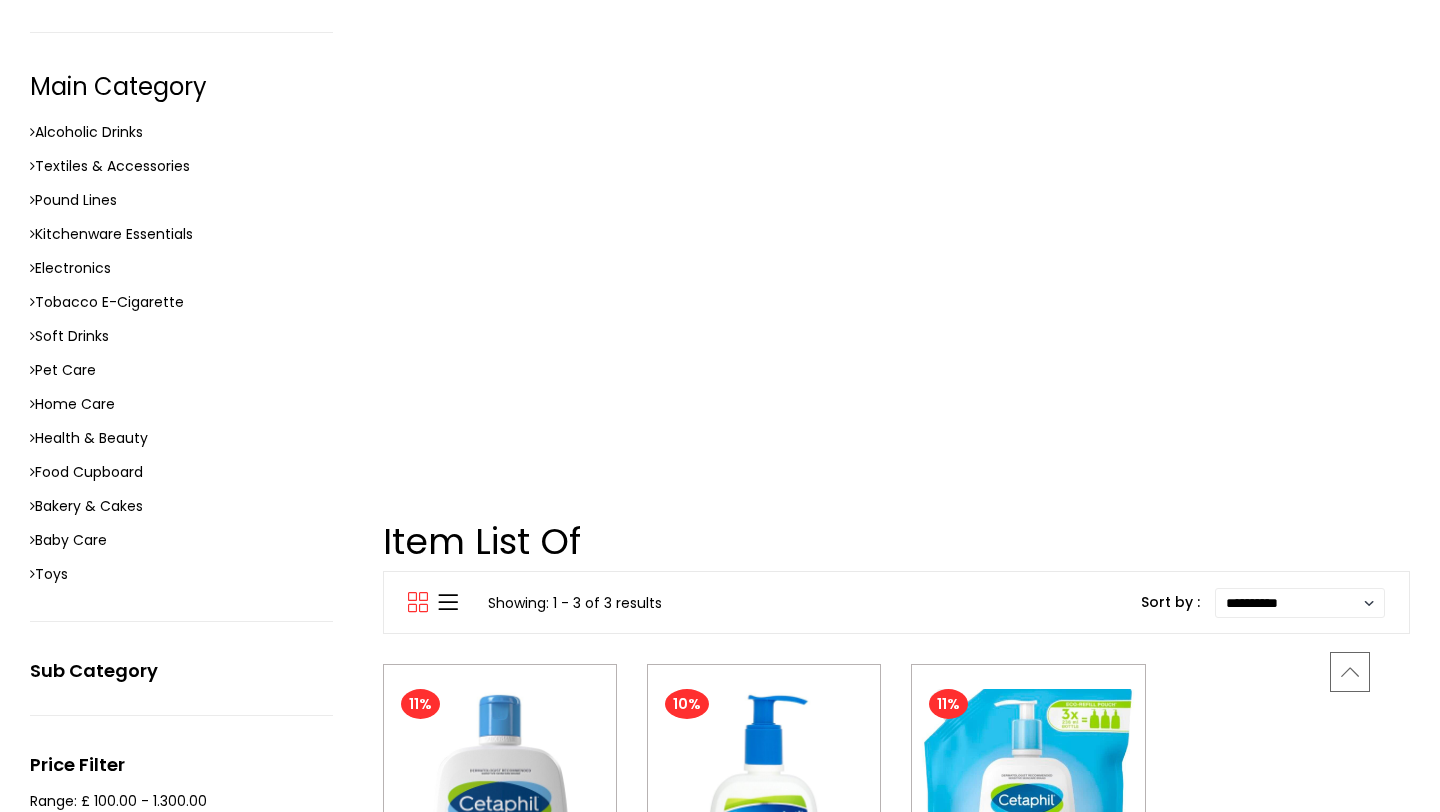 scroll, scrollTop: 362, scrollLeft: 0, axis: vertical 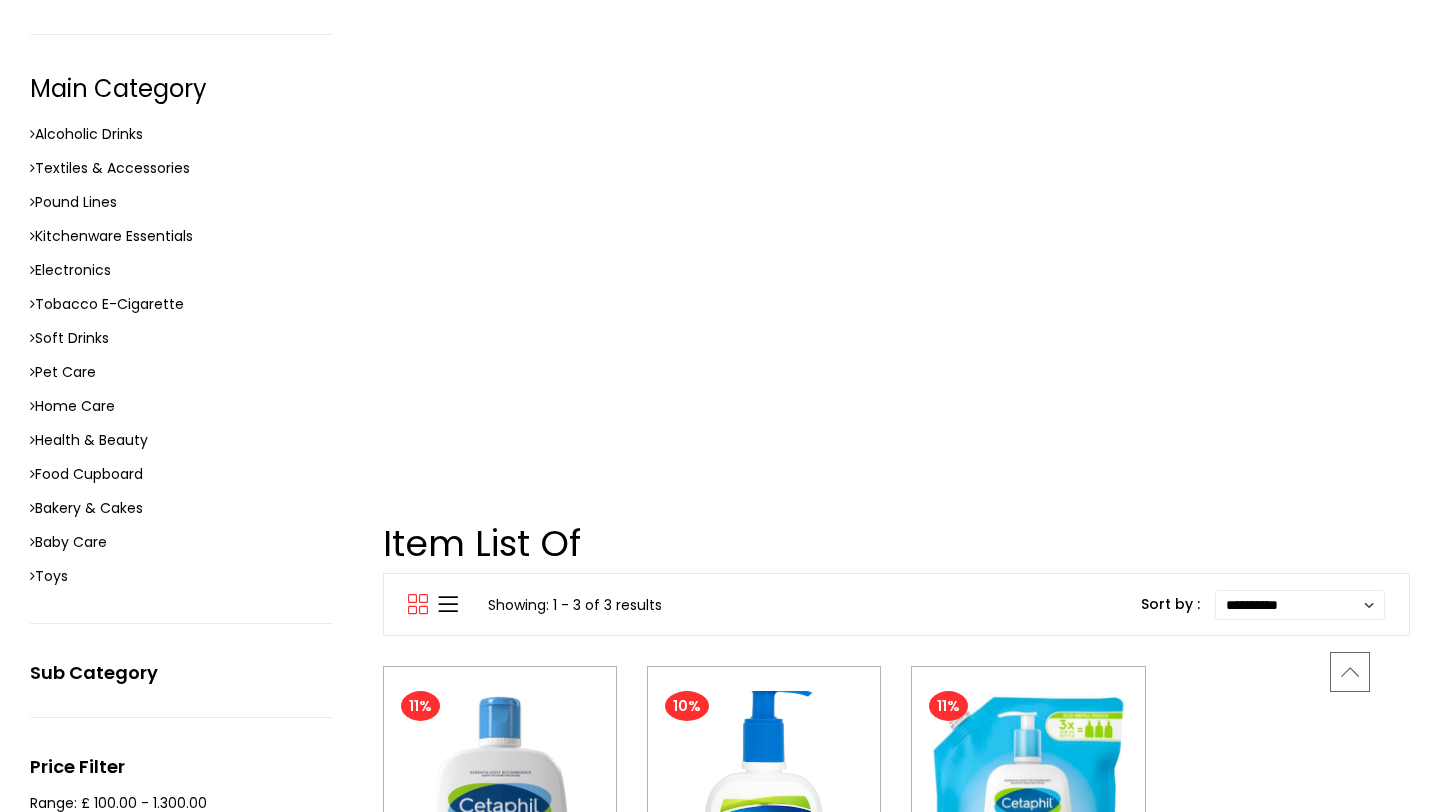 click at bounding box center (764, 808) 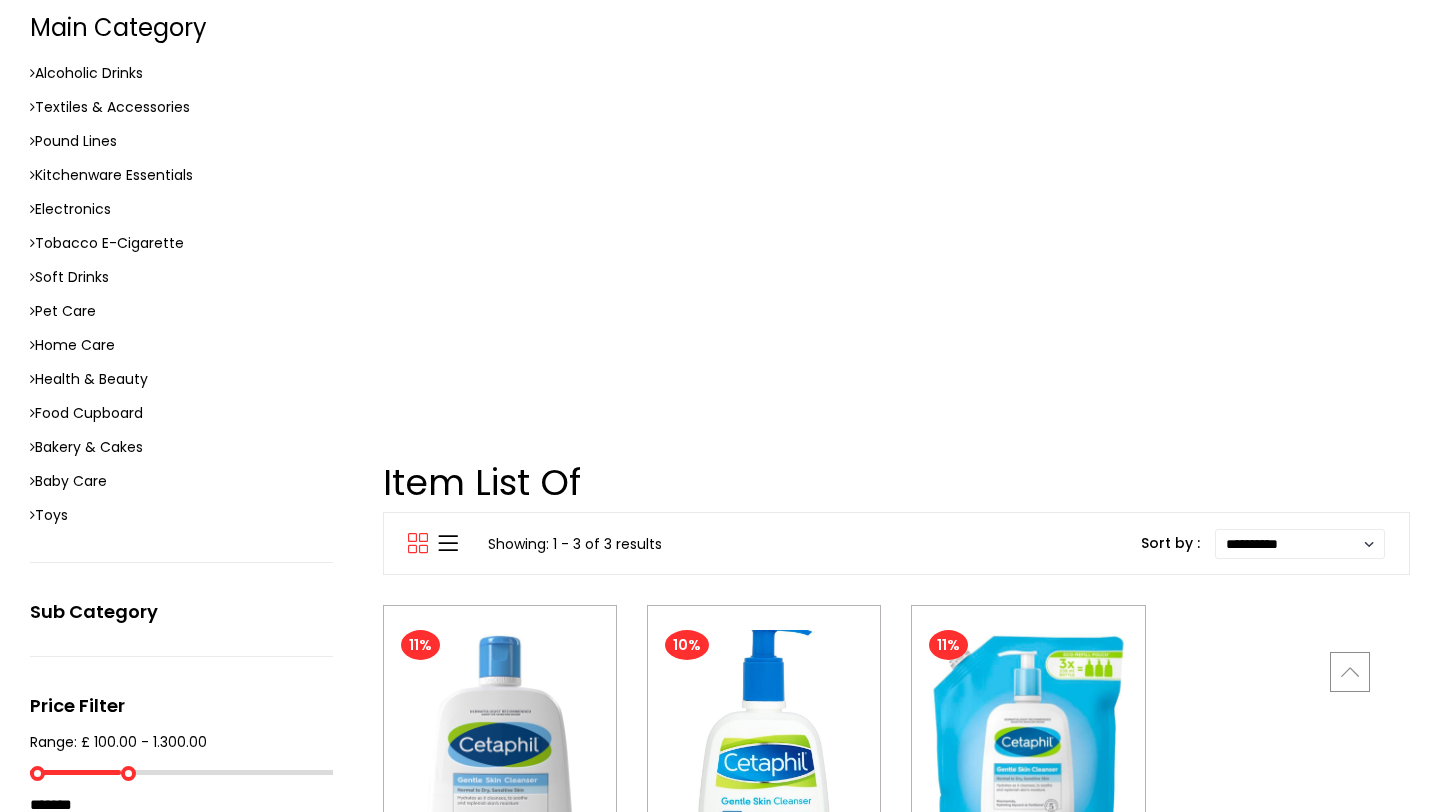 scroll, scrollTop: 0, scrollLeft: 0, axis: both 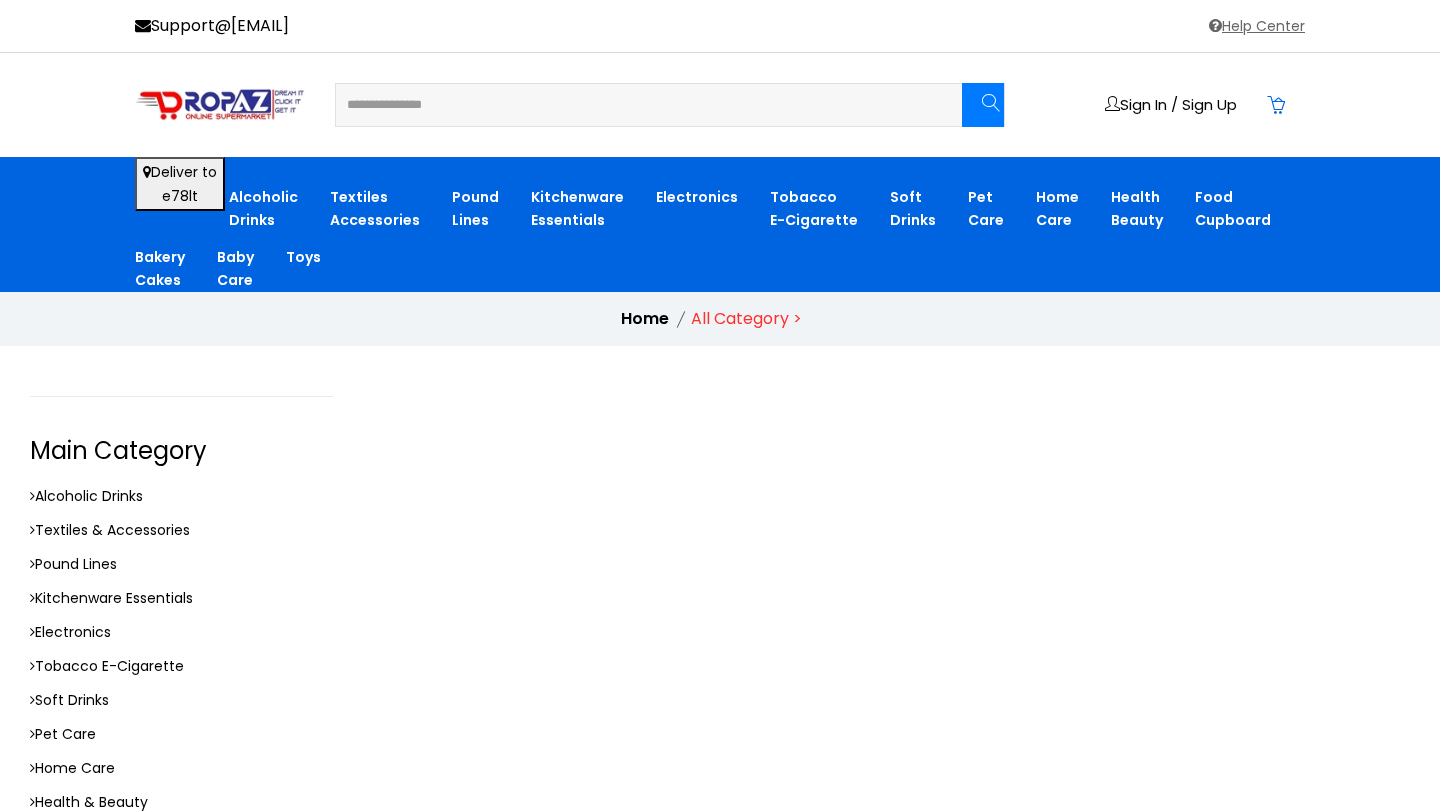 click on "[CREDIT_CARD]" at bounding box center [636, 105] 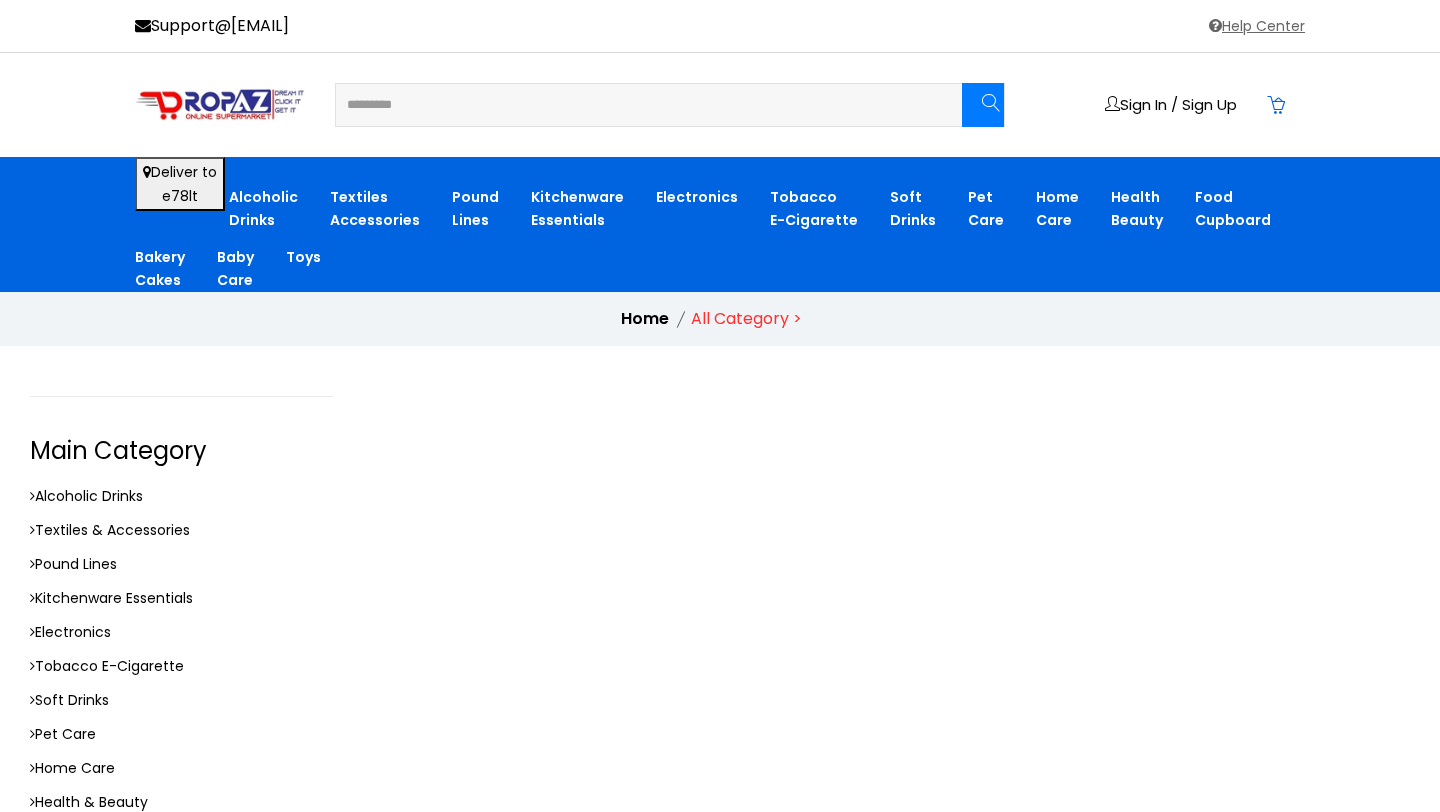 type on "********" 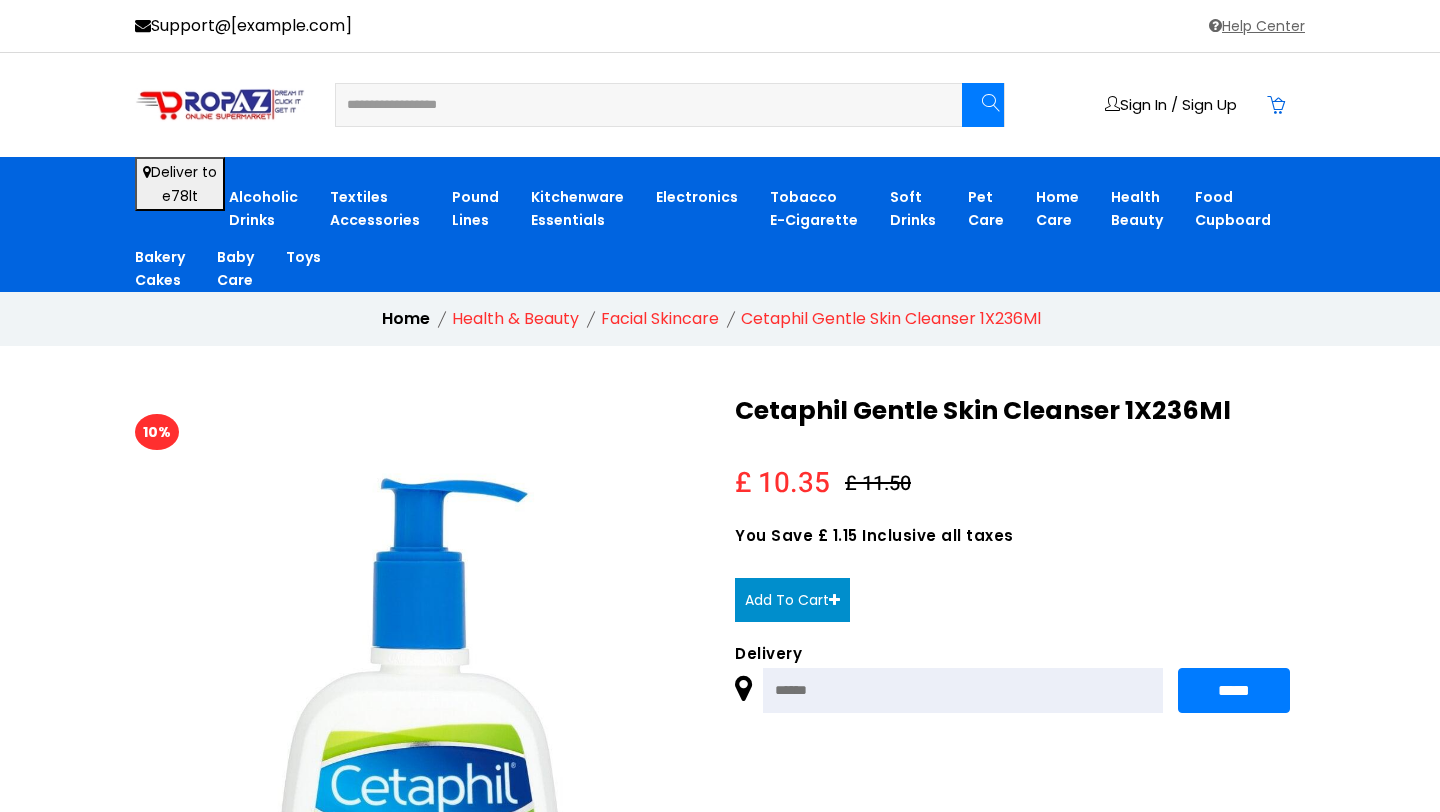 scroll, scrollTop: 0, scrollLeft: 0, axis: both 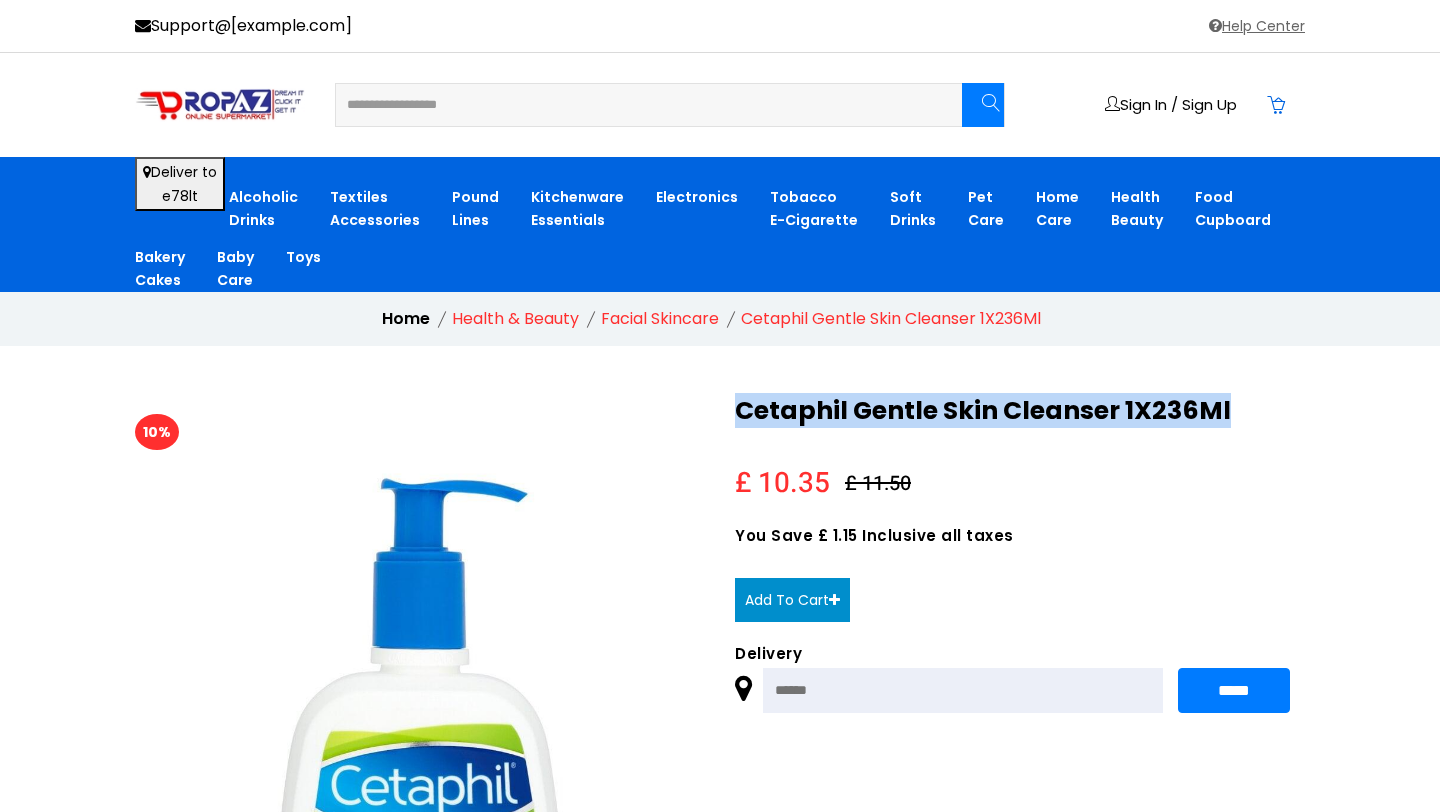 drag, startPoint x: 1241, startPoint y: 411, endPoint x: 722, endPoint y: 408, distance: 519.00867 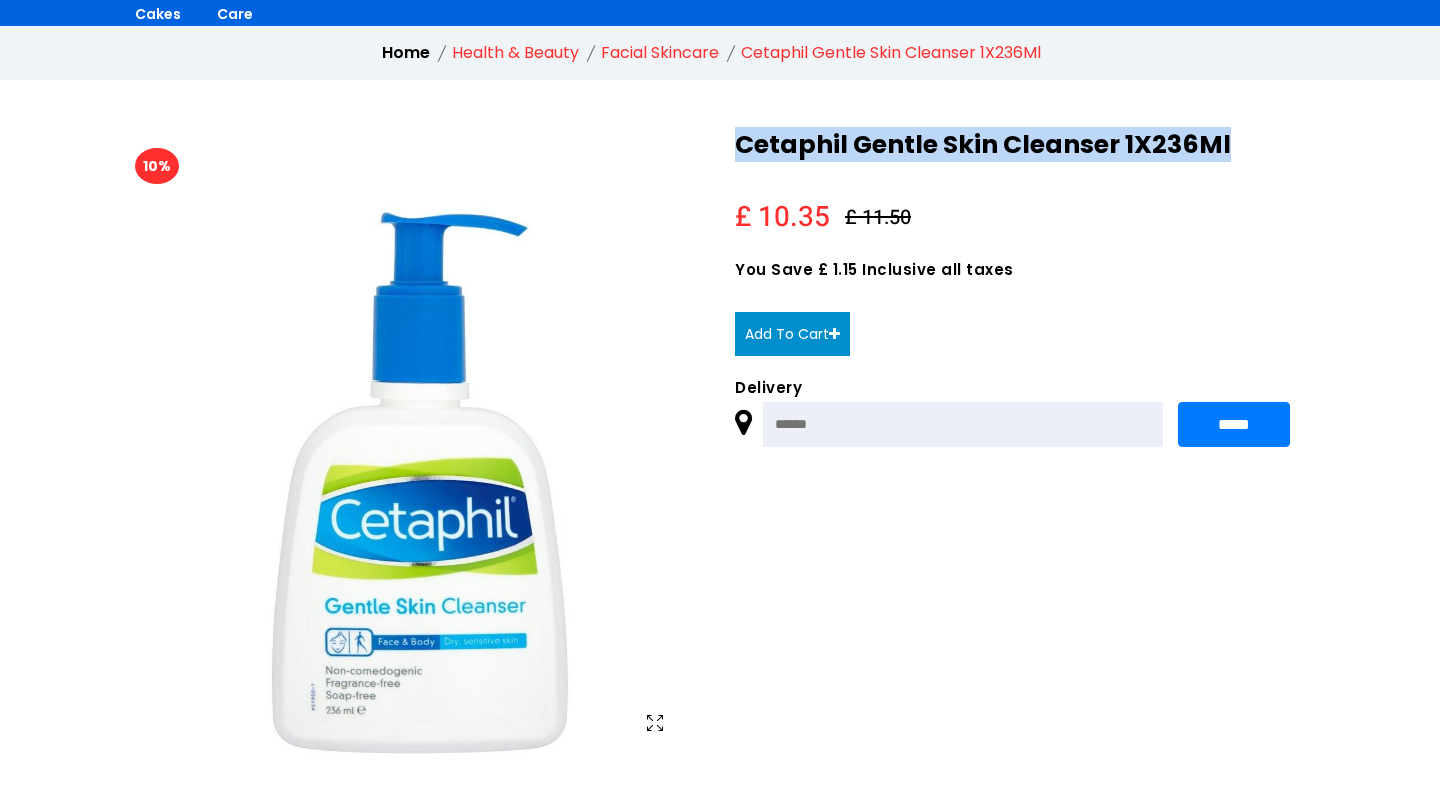 scroll, scrollTop: 311, scrollLeft: 0, axis: vertical 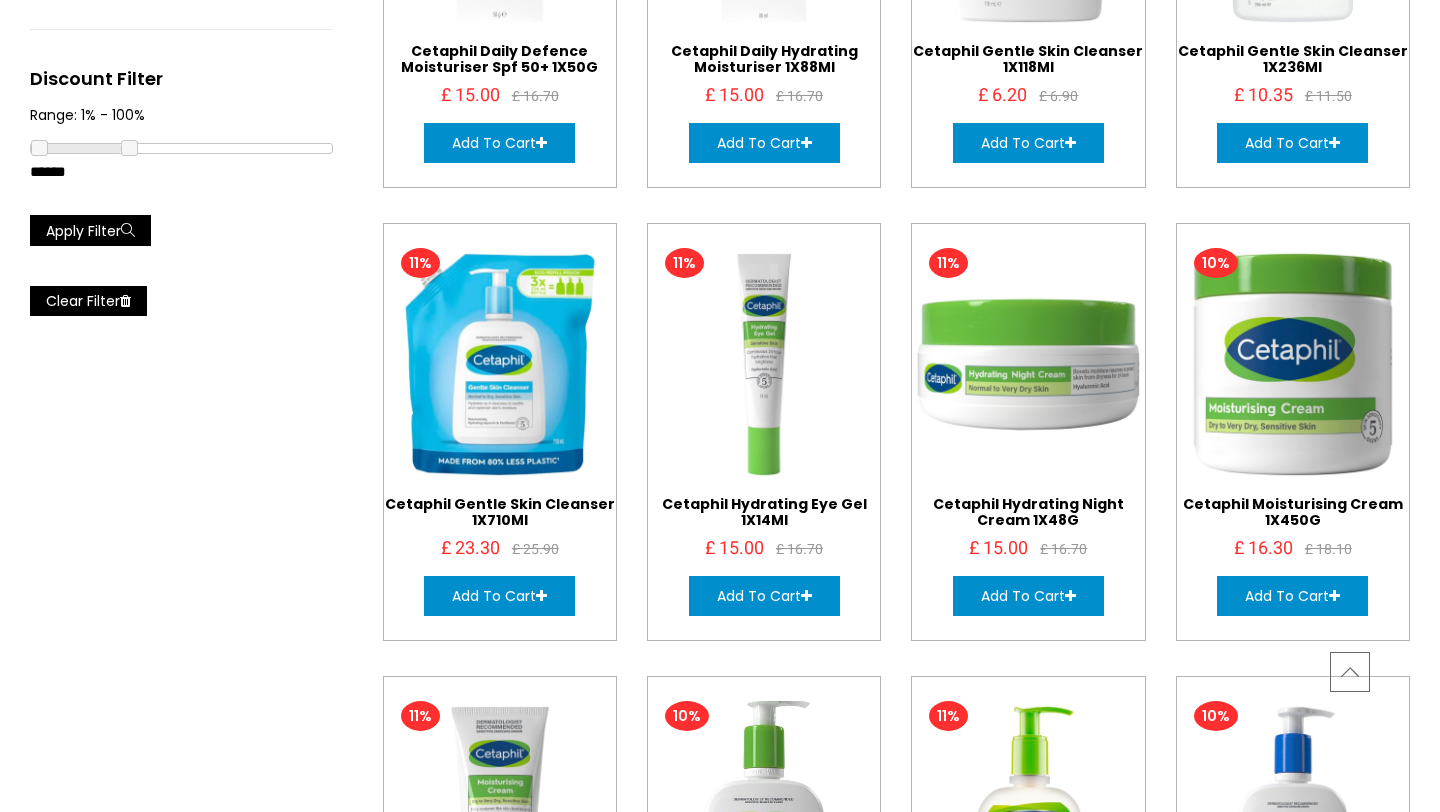 click at bounding box center (764, 818) 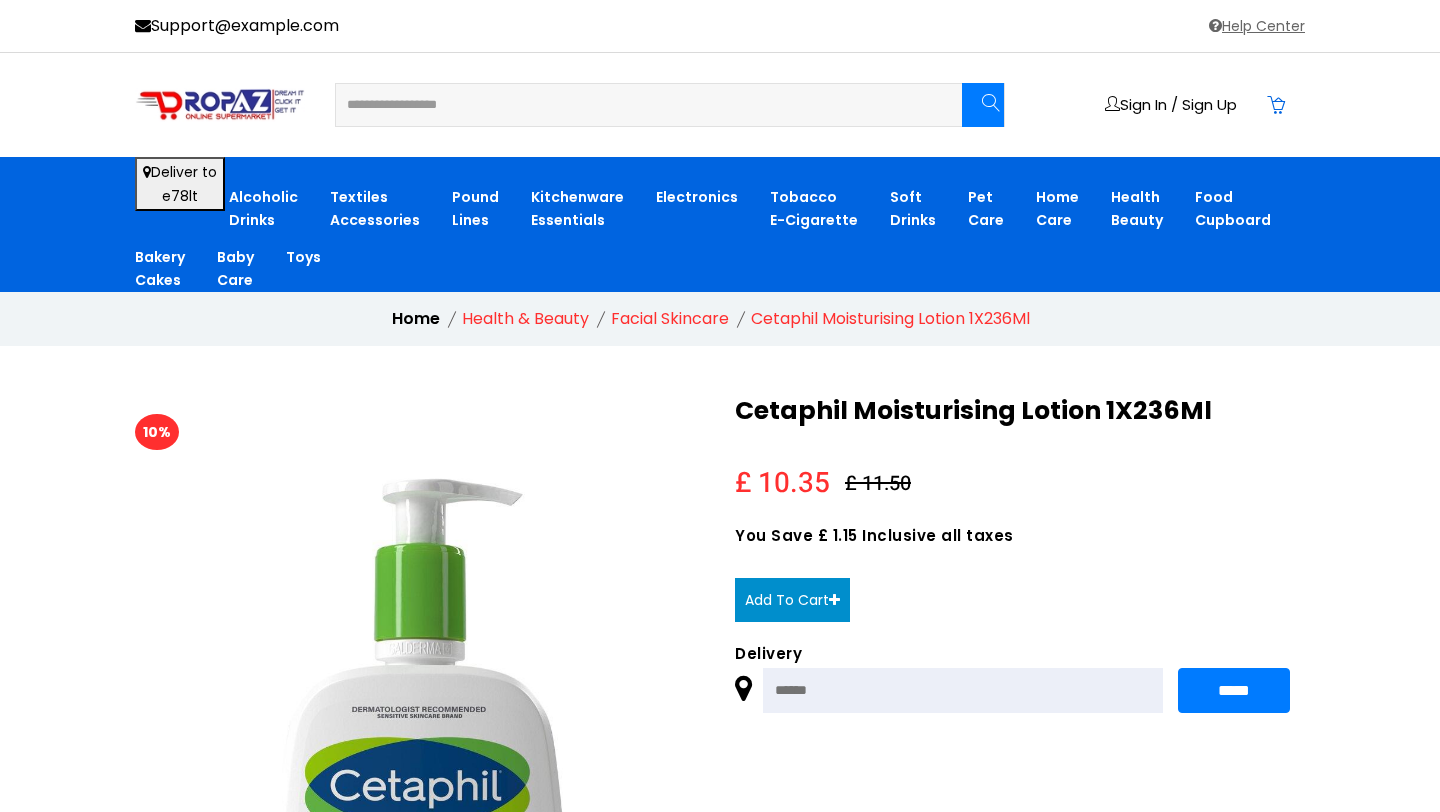 scroll, scrollTop: 0, scrollLeft: 0, axis: both 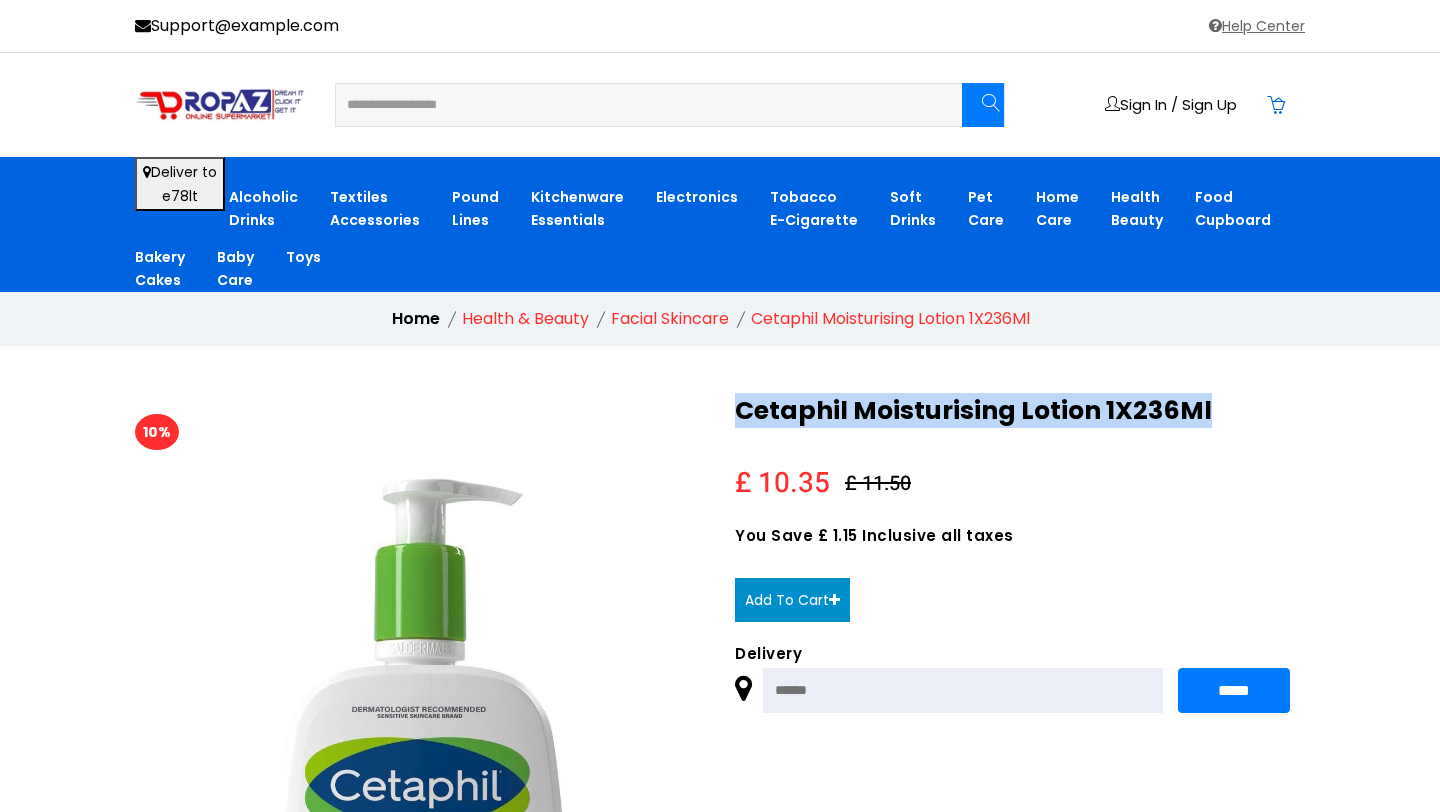 drag, startPoint x: 1218, startPoint y: 416, endPoint x: 737, endPoint y: 403, distance: 481.17563 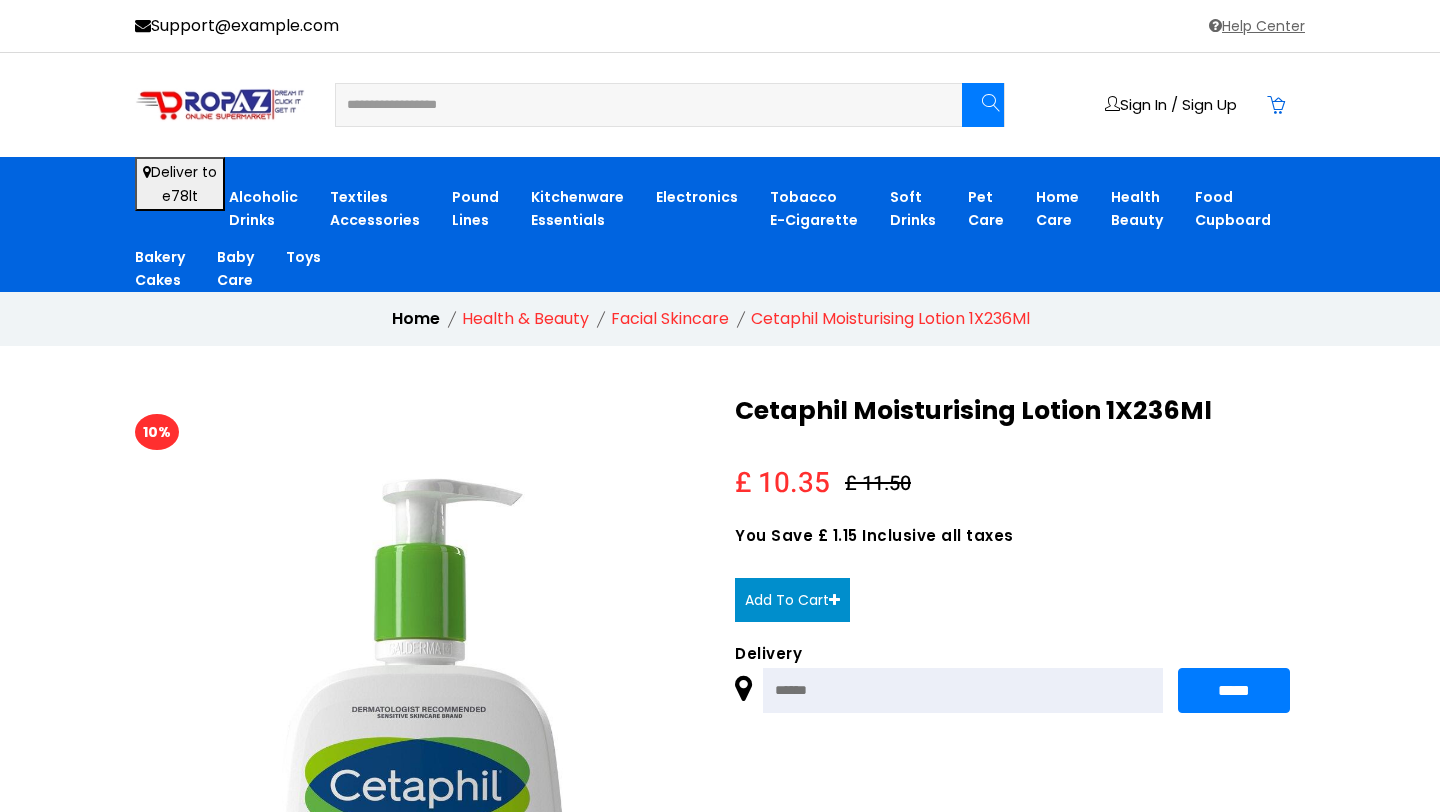 click on "Support@example.com
Help Center" at bounding box center [720, 26] 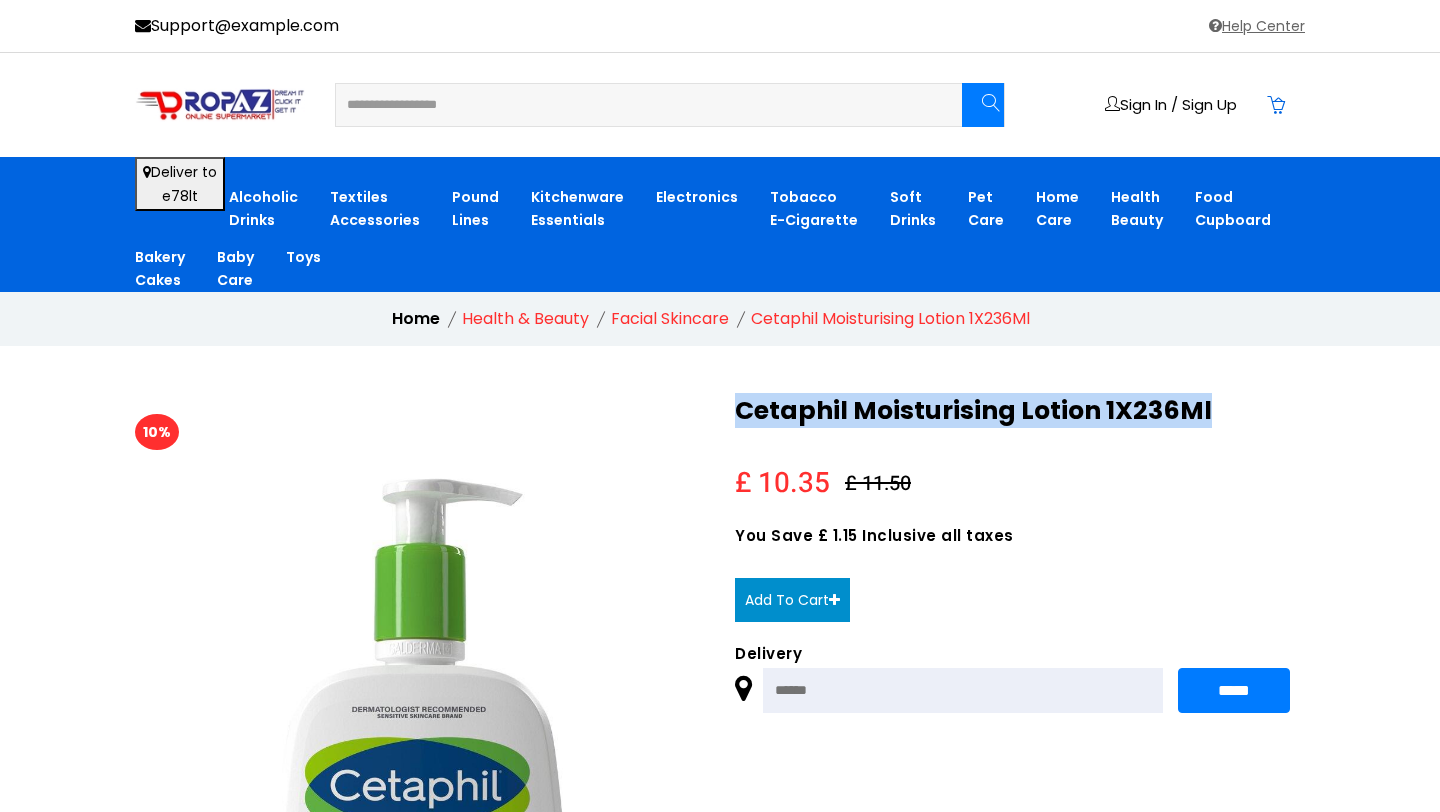 drag, startPoint x: 1219, startPoint y: 410, endPoint x: 735, endPoint y: 380, distance: 484.92886 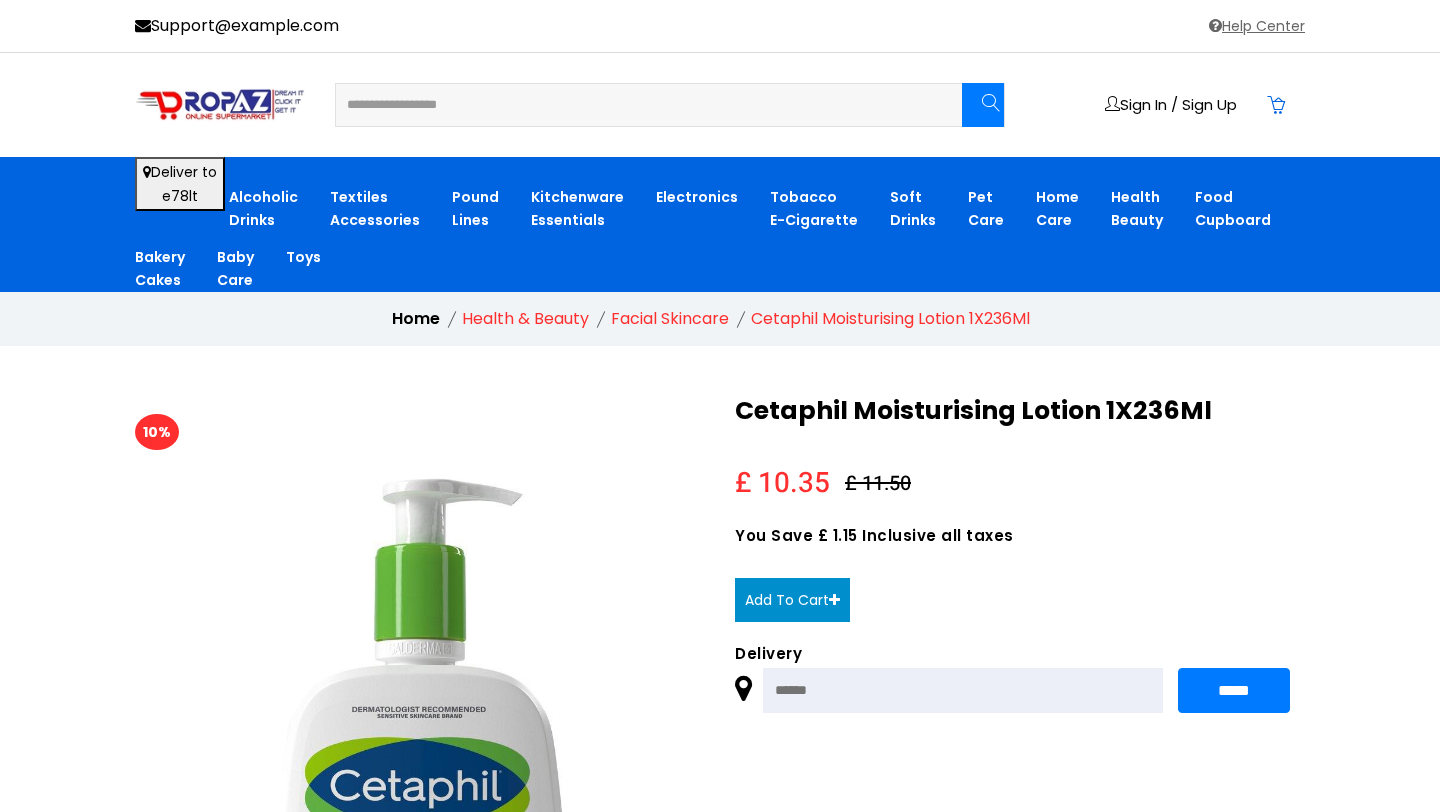 click at bounding box center (636, 105) 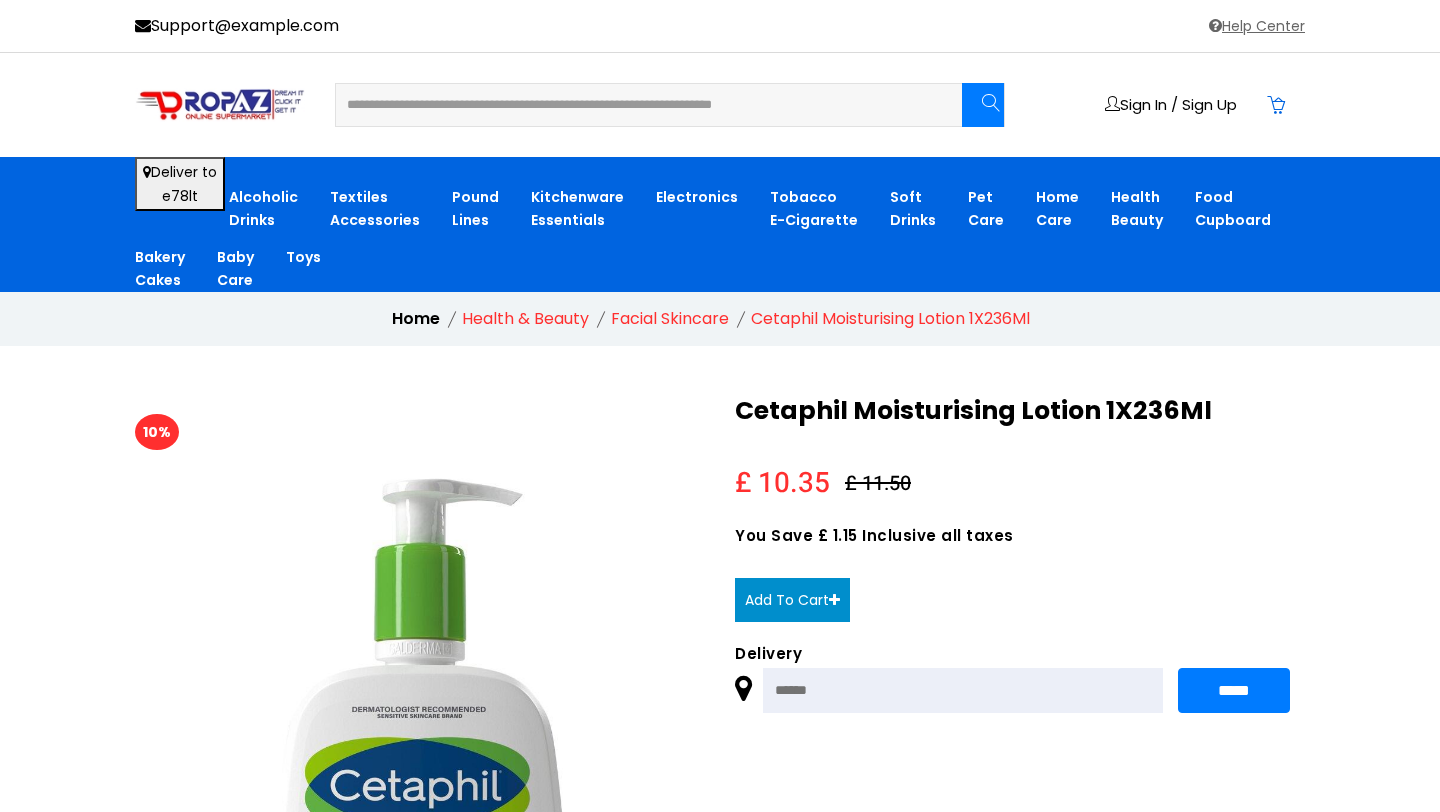 drag, startPoint x: 417, startPoint y: 103, endPoint x: 967, endPoint y: 126, distance: 550.4807 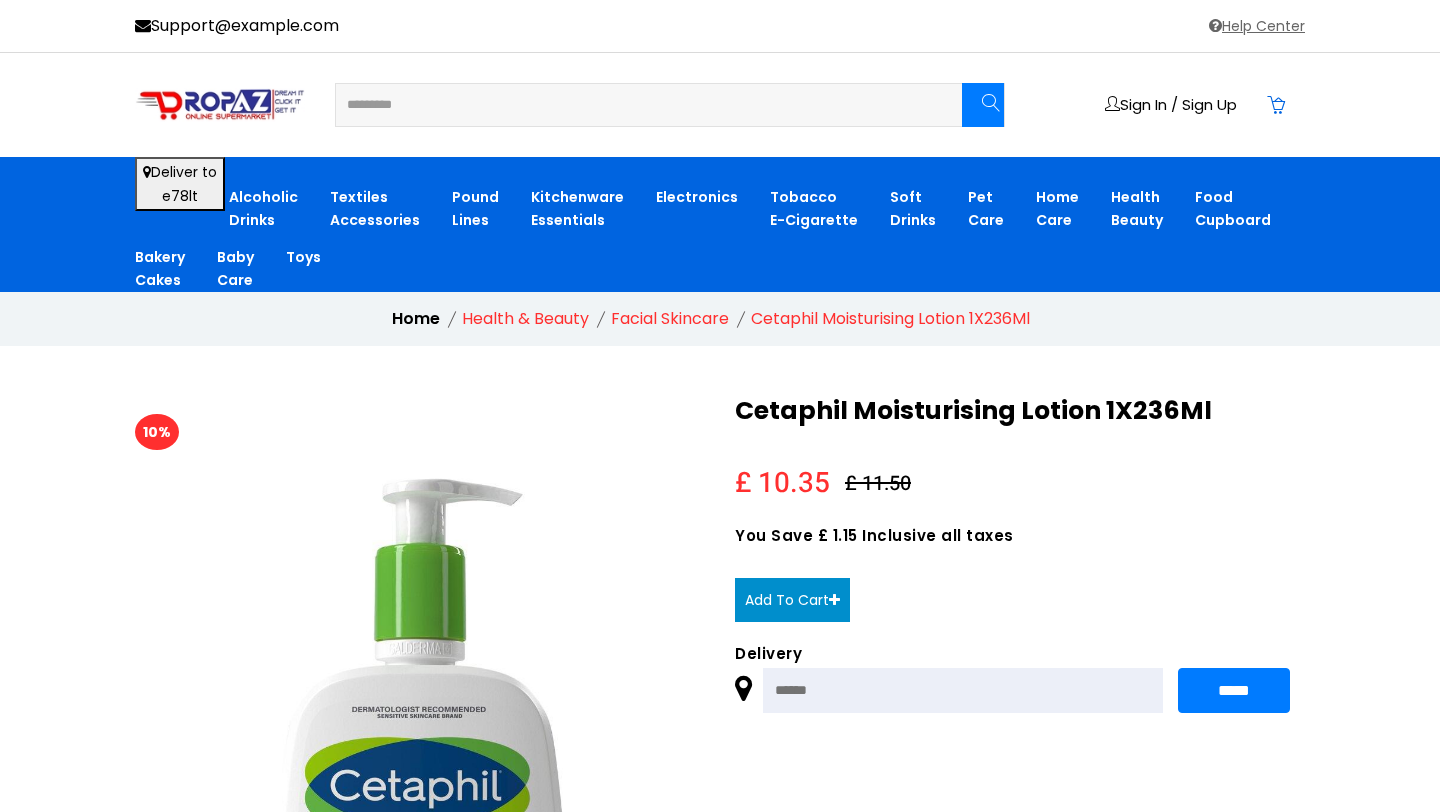 type on "********" 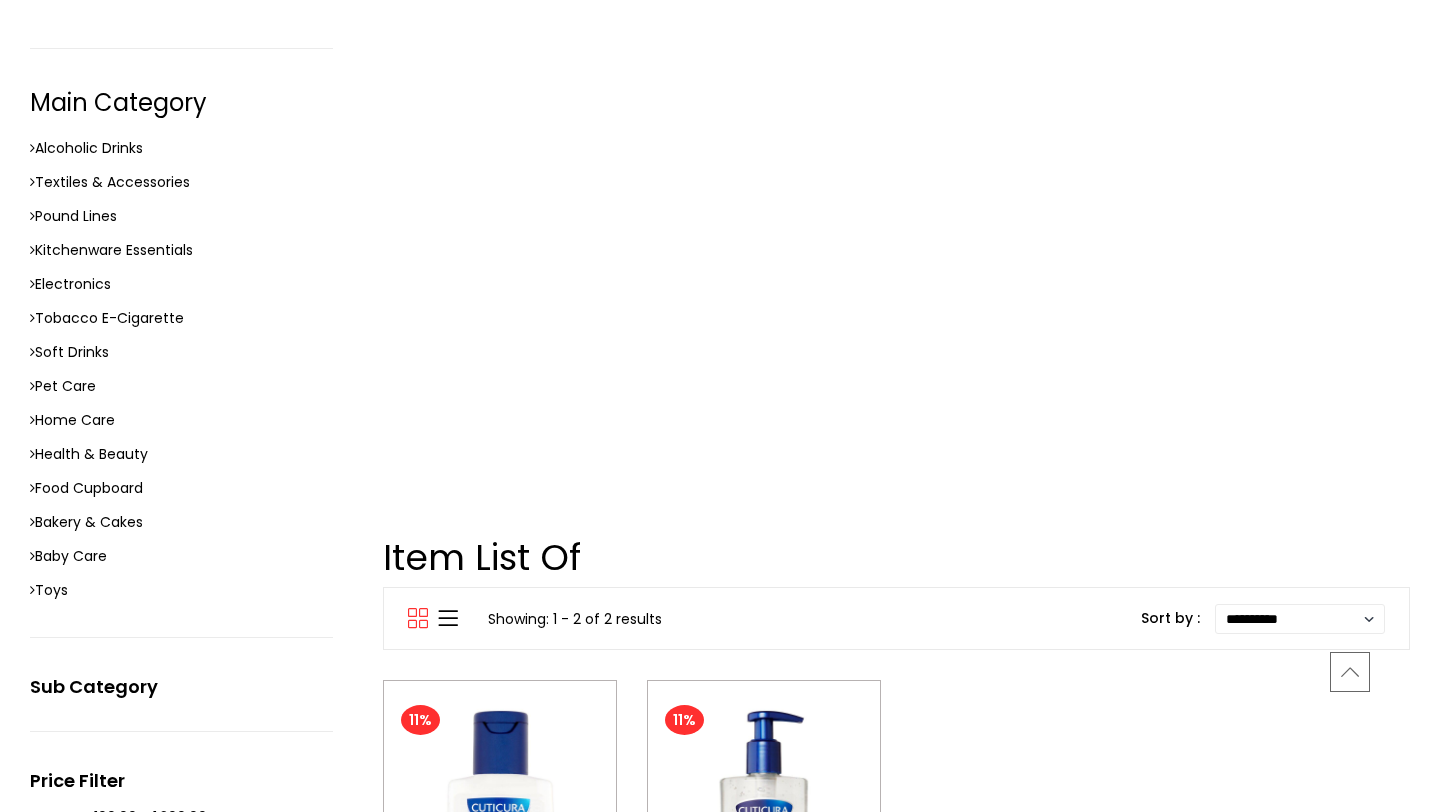 scroll, scrollTop: 350, scrollLeft: 0, axis: vertical 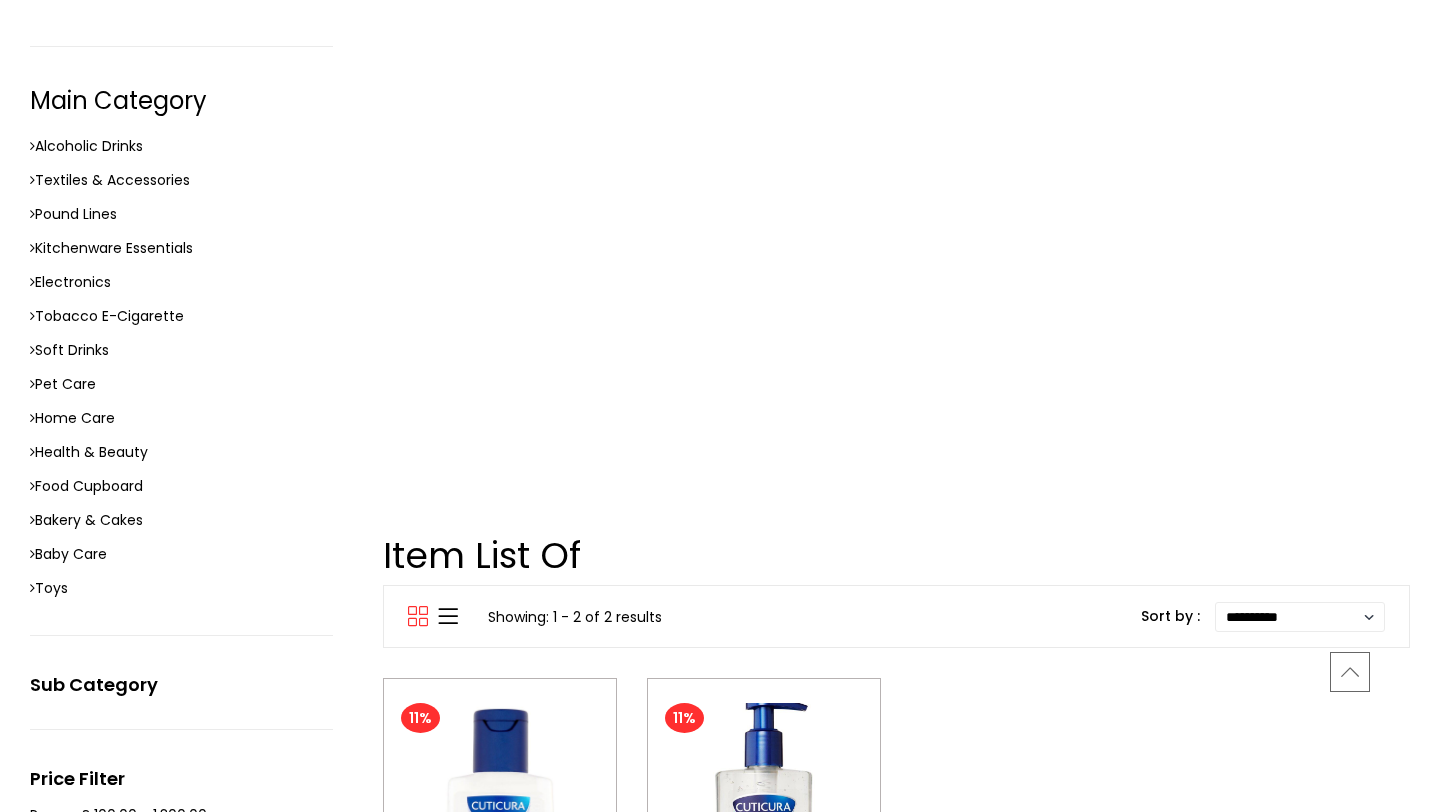 click at bounding box center [764, 820] 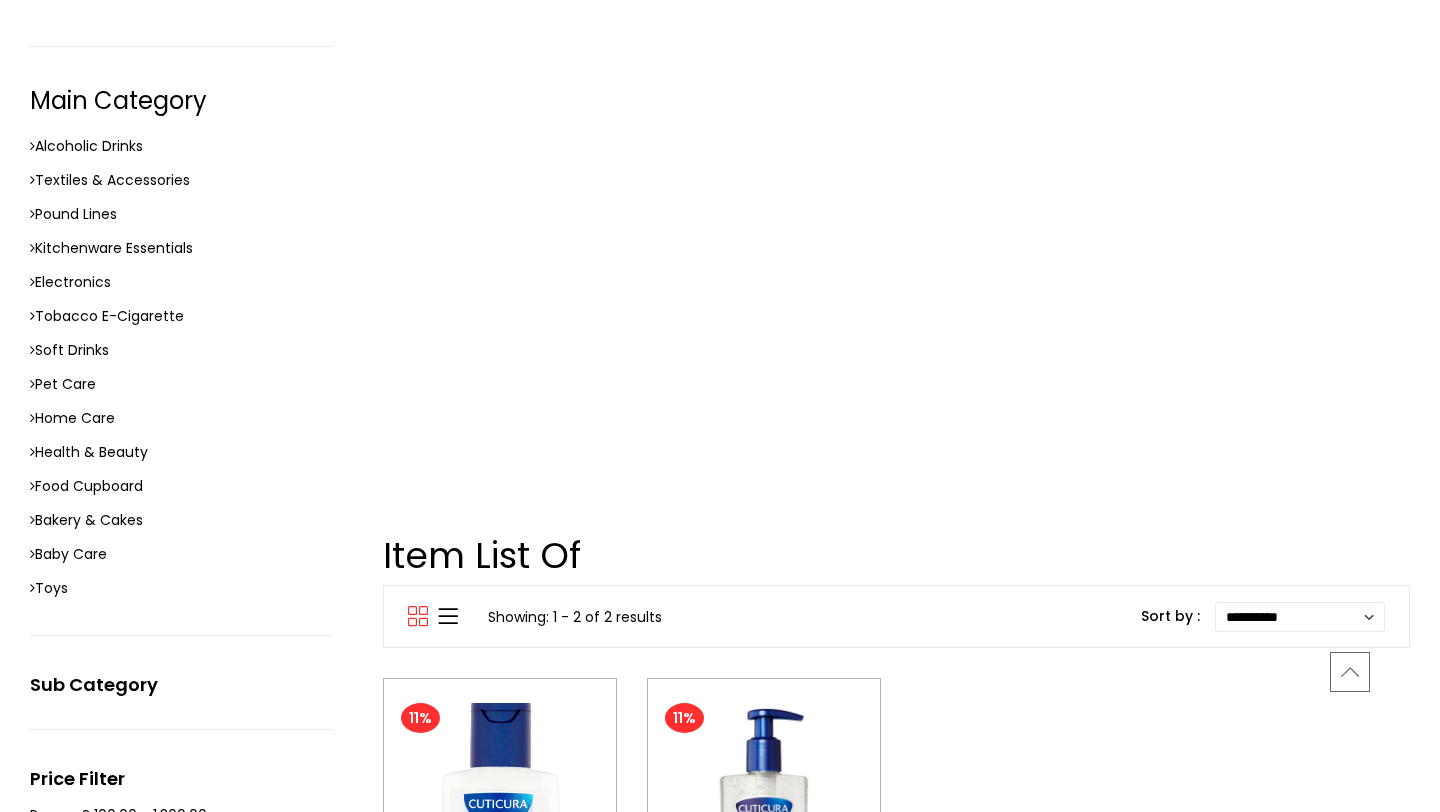click at bounding box center (500, 820) 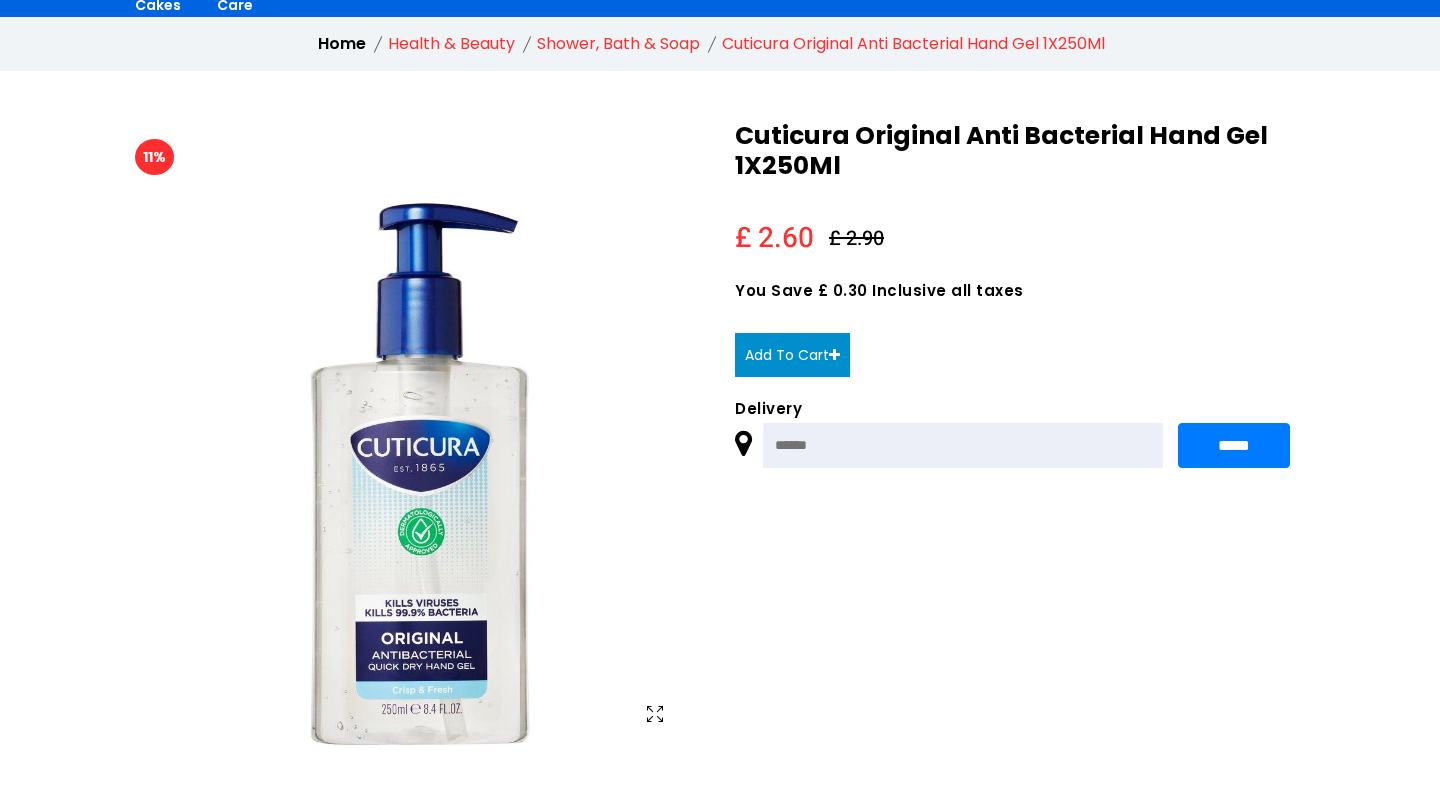 scroll, scrollTop: 292, scrollLeft: 0, axis: vertical 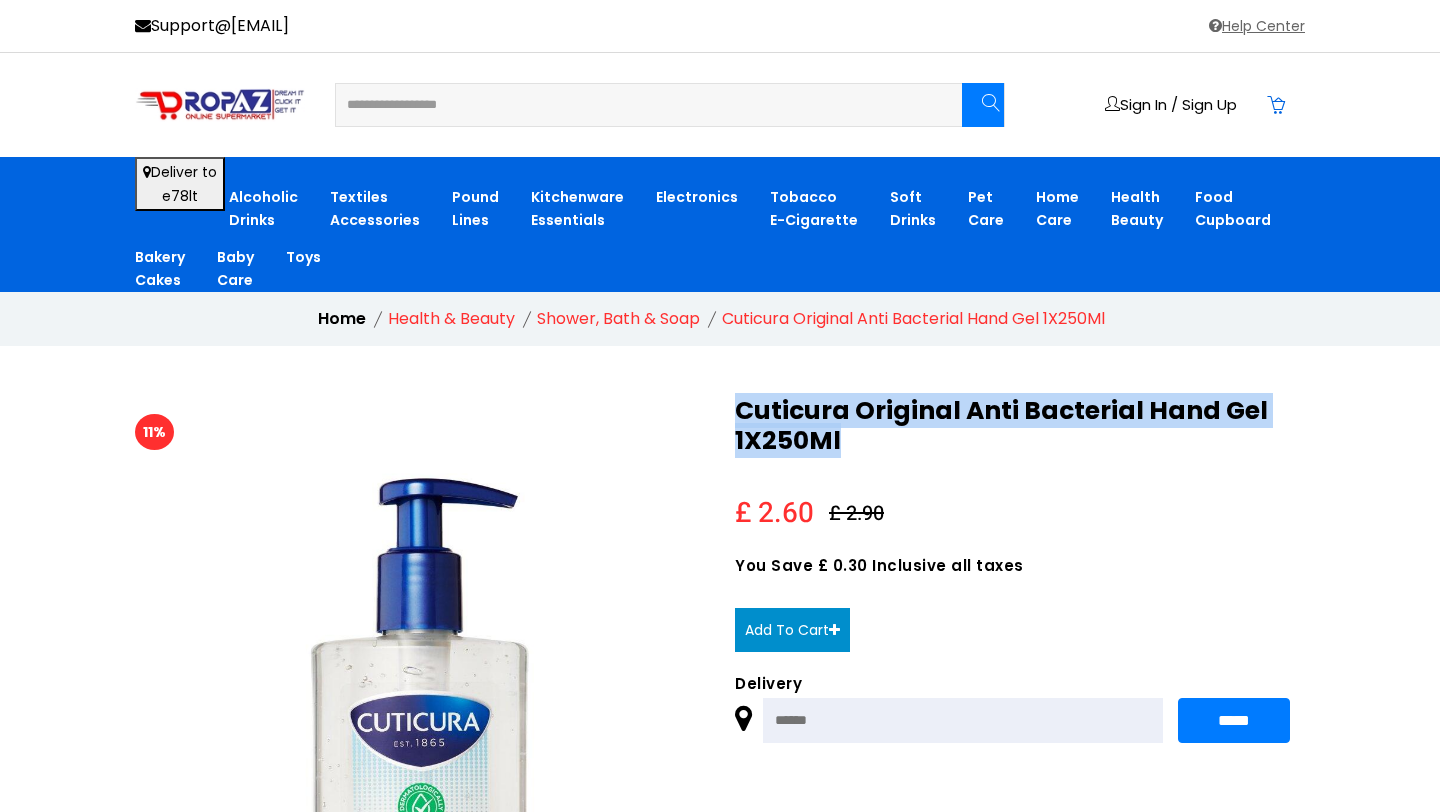 drag, startPoint x: 885, startPoint y: 450, endPoint x: 651, endPoint y: 390, distance: 241.56987 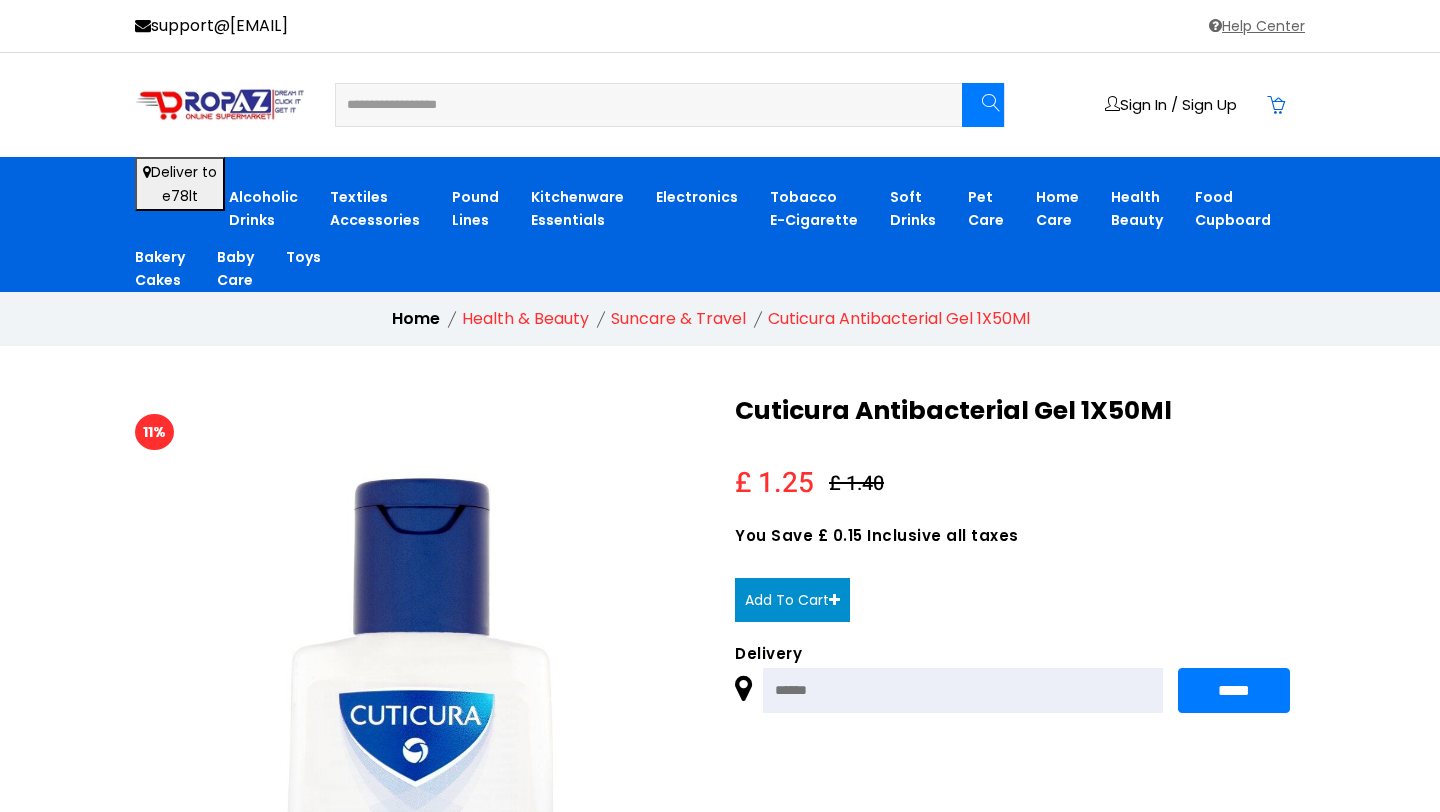 scroll, scrollTop: 0, scrollLeft: 0, axis: both 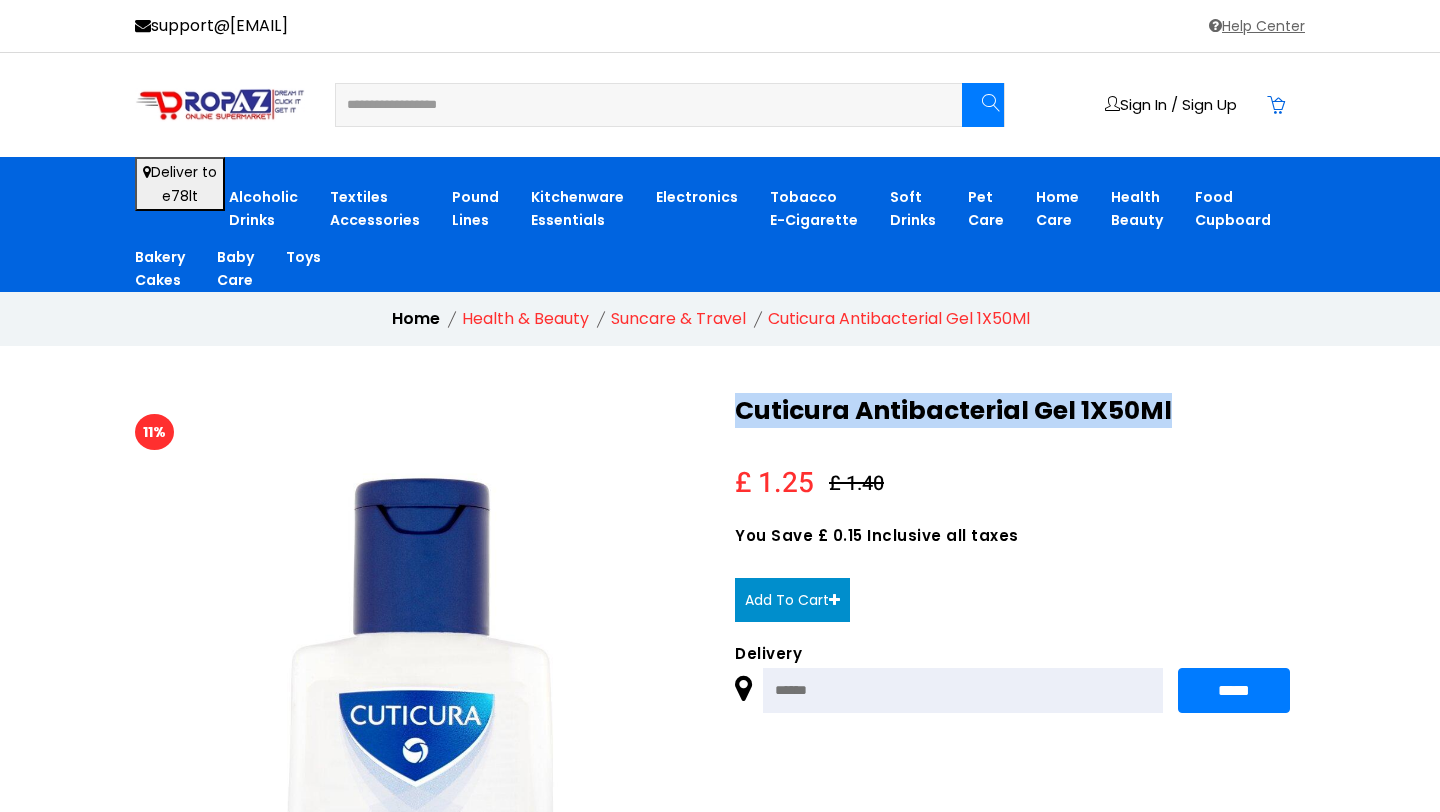 drag, startPoint x: 1178, startPoint y: 407, endPoint x: 738, endPoint y: 412, distance: 440.0284 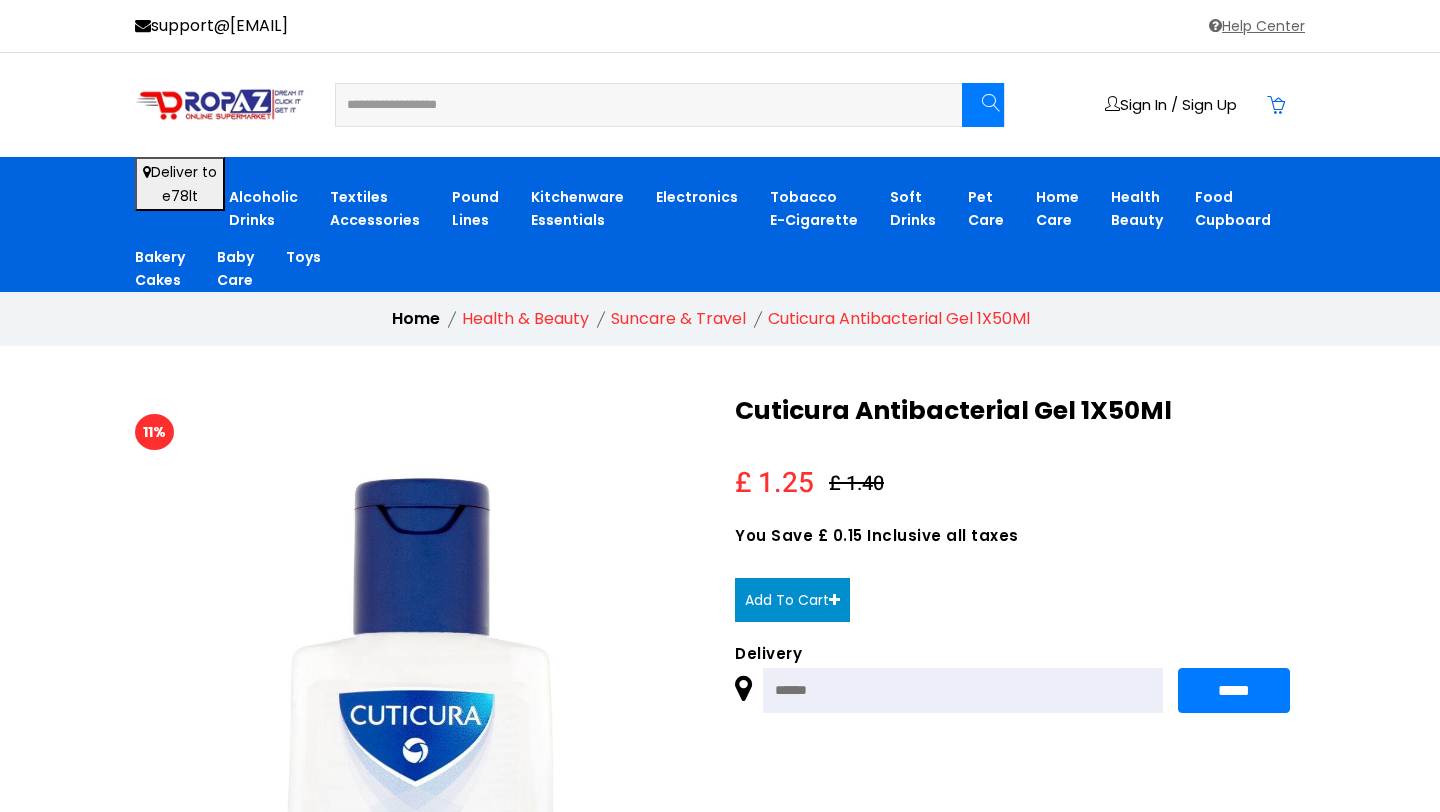 click at bounding box center [636, 105] 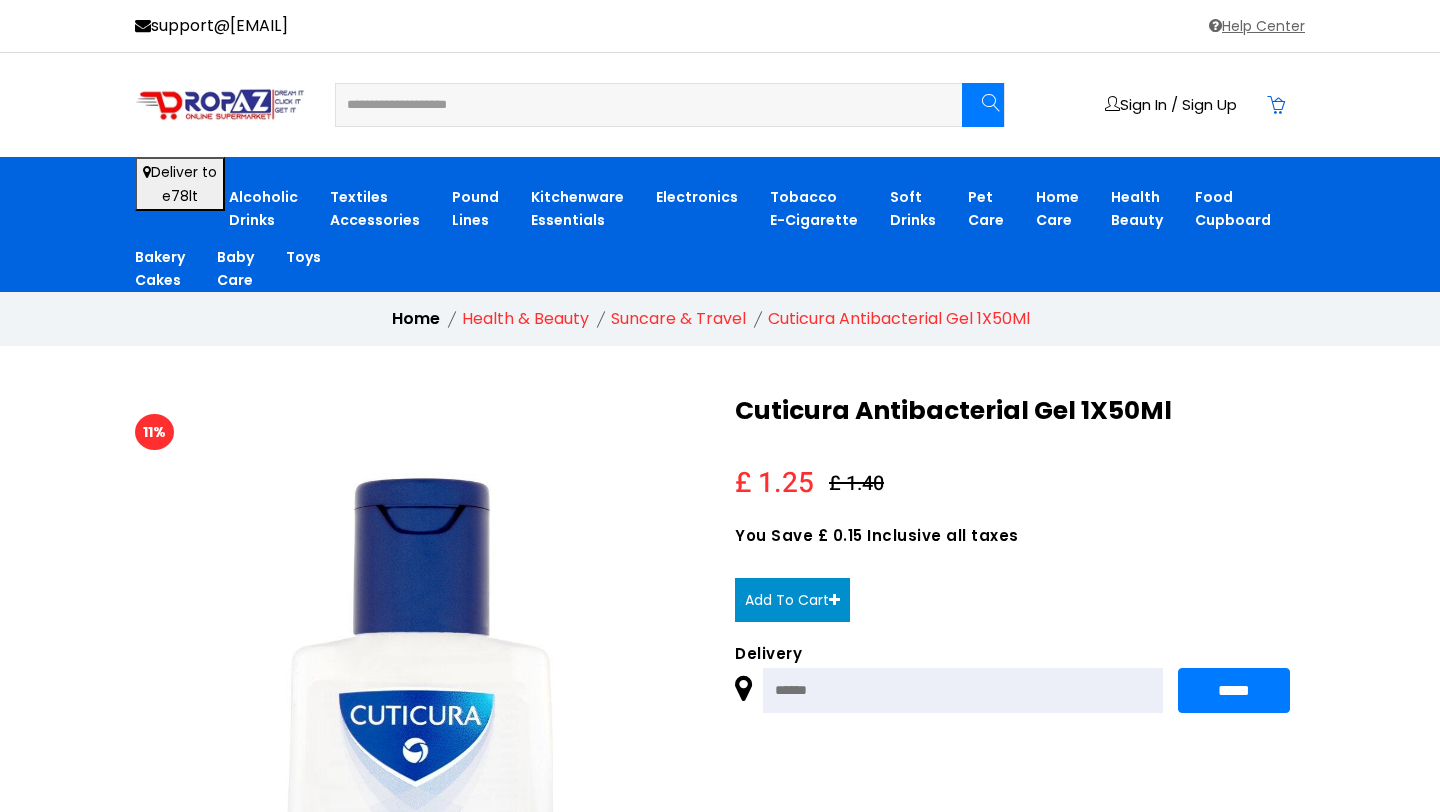 type on "**********" 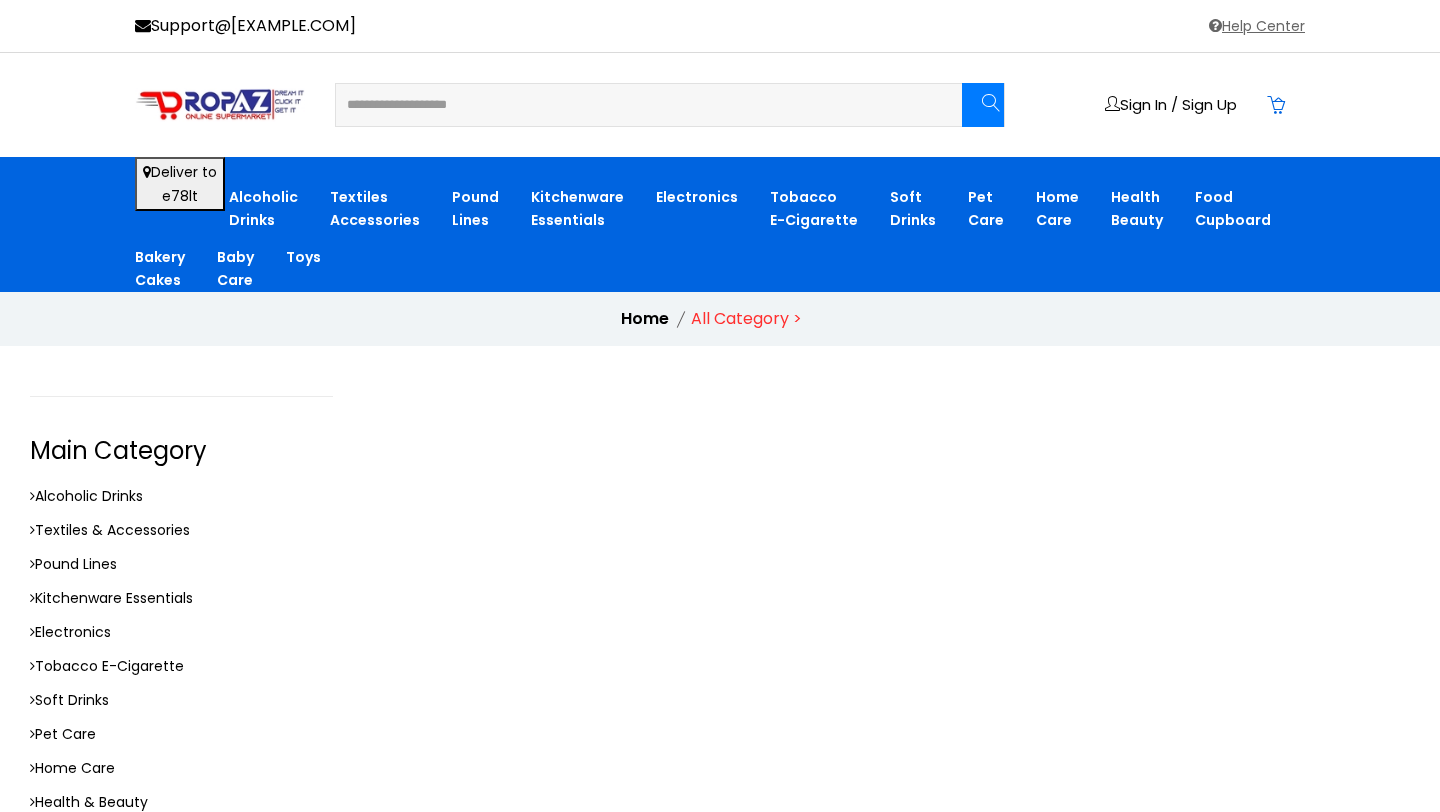 scroll, scrollTop: 0, scrollLeft: 0, axis: both 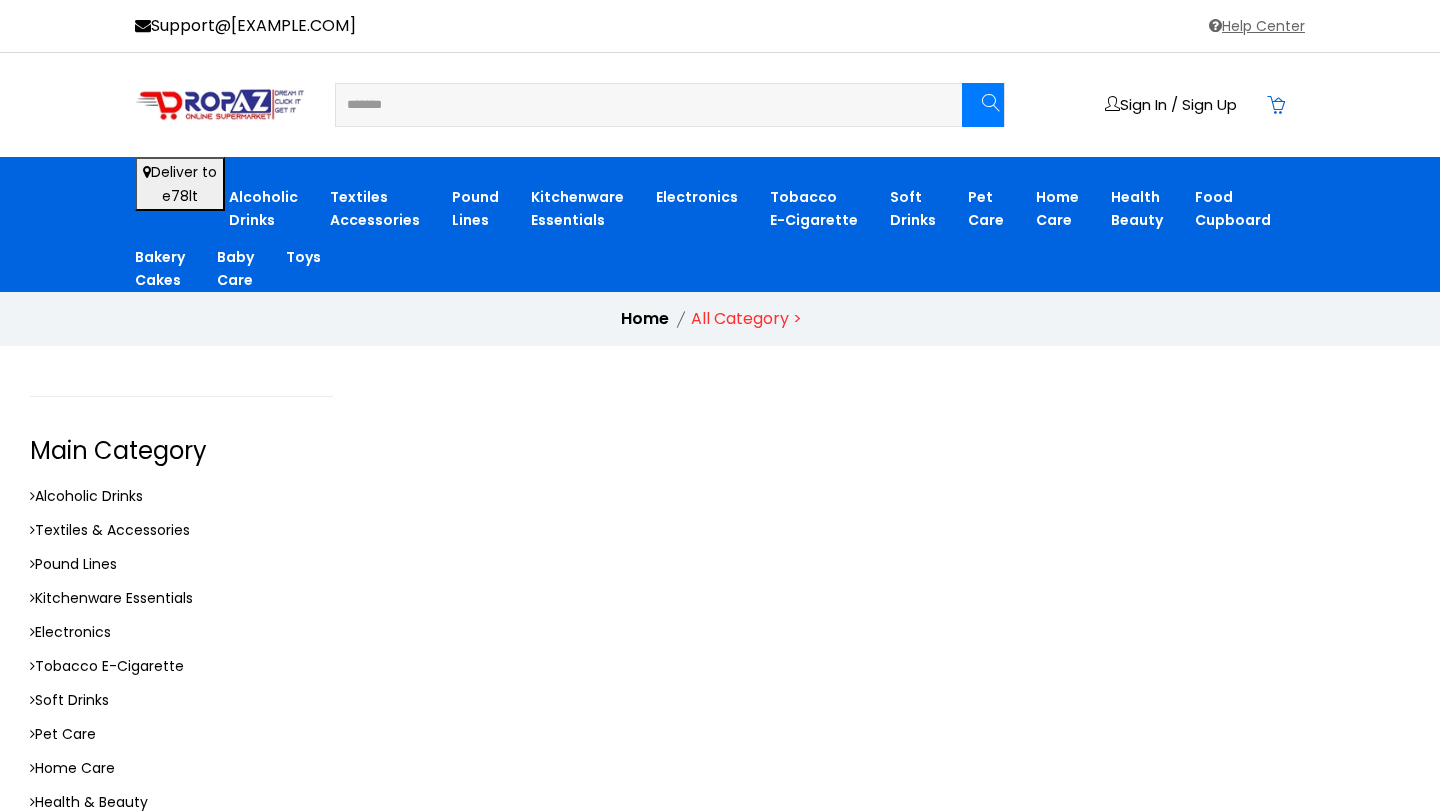type on "******" 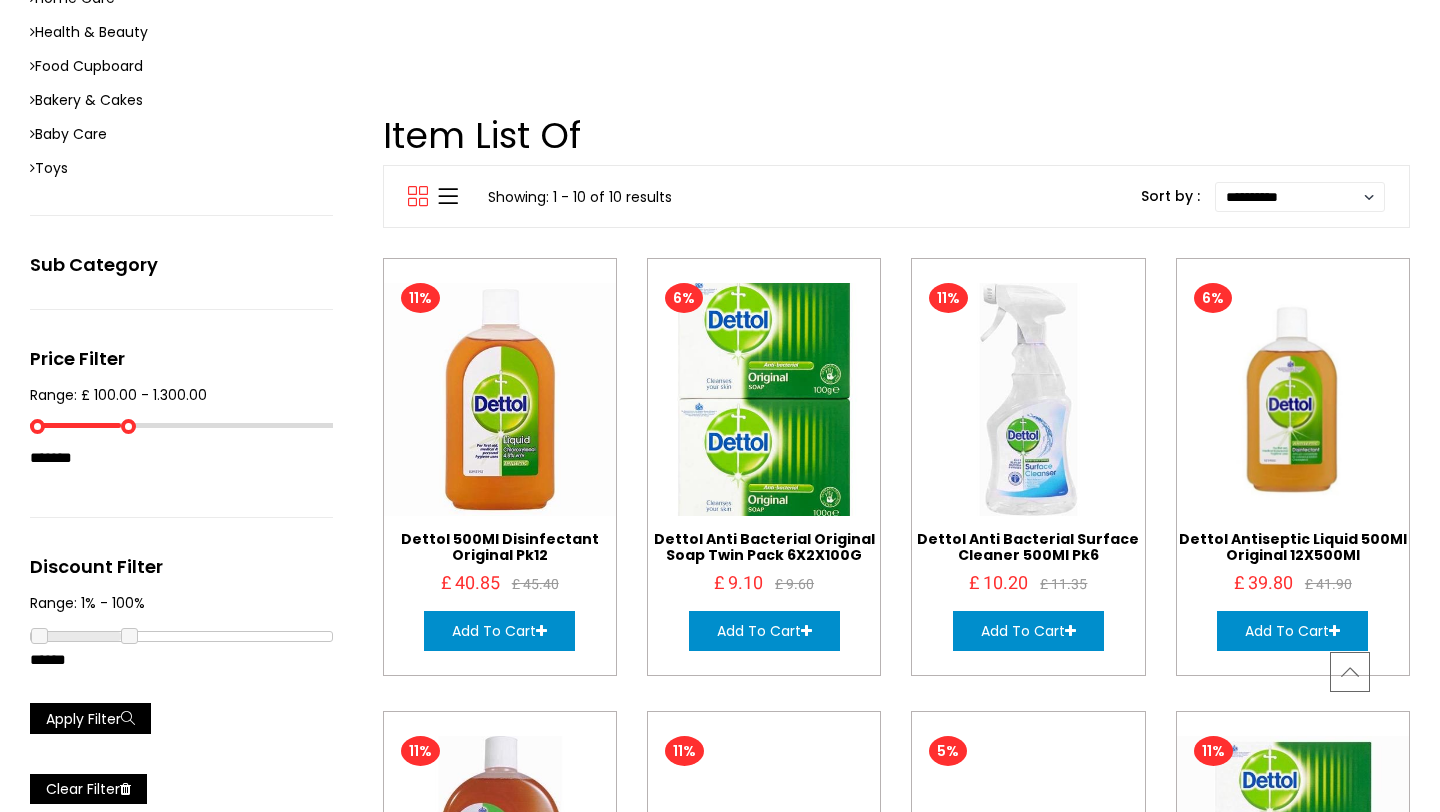 scroll, scrollTop: 0, scrollLeft: 0, axis: both 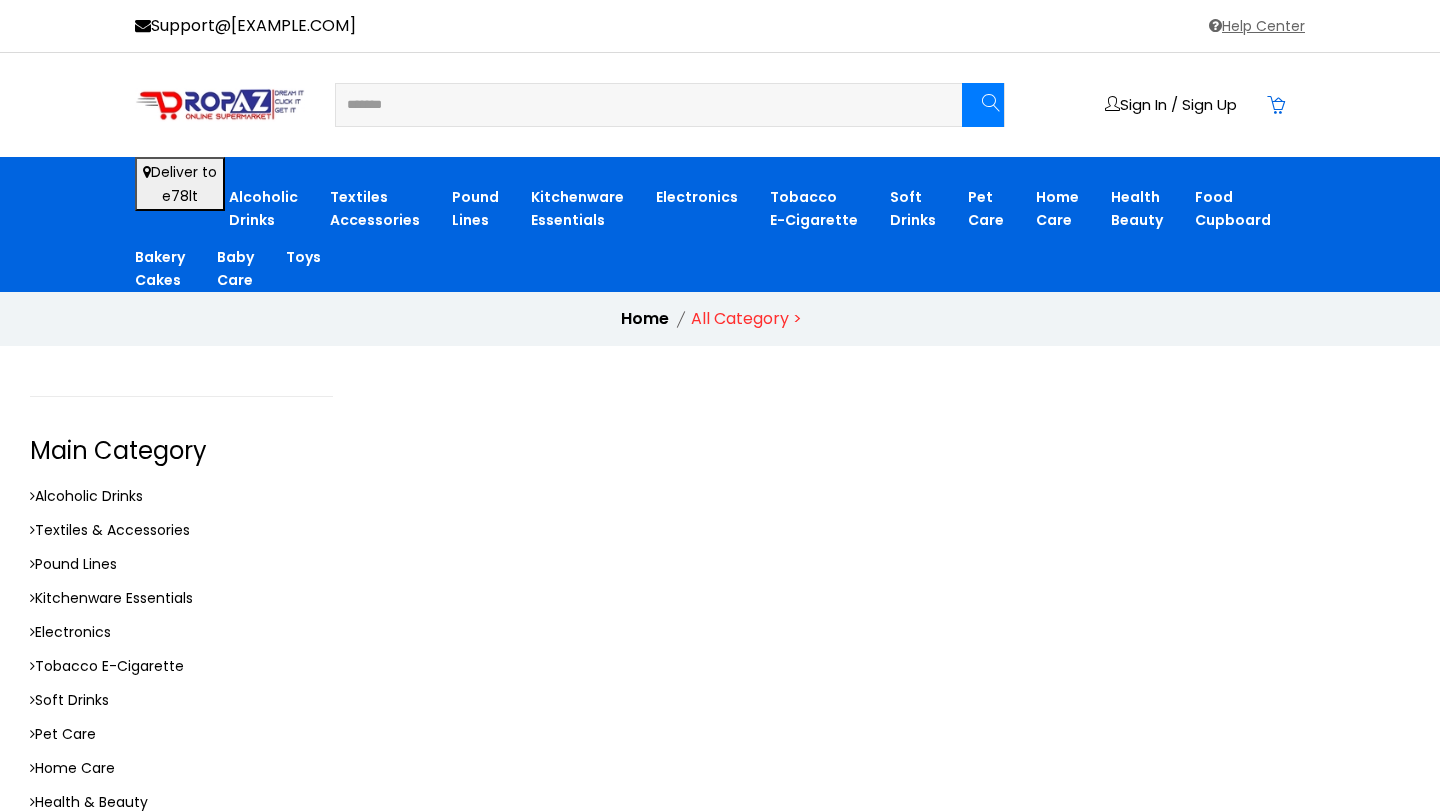 click on "******" at bounding box center (636, 105) 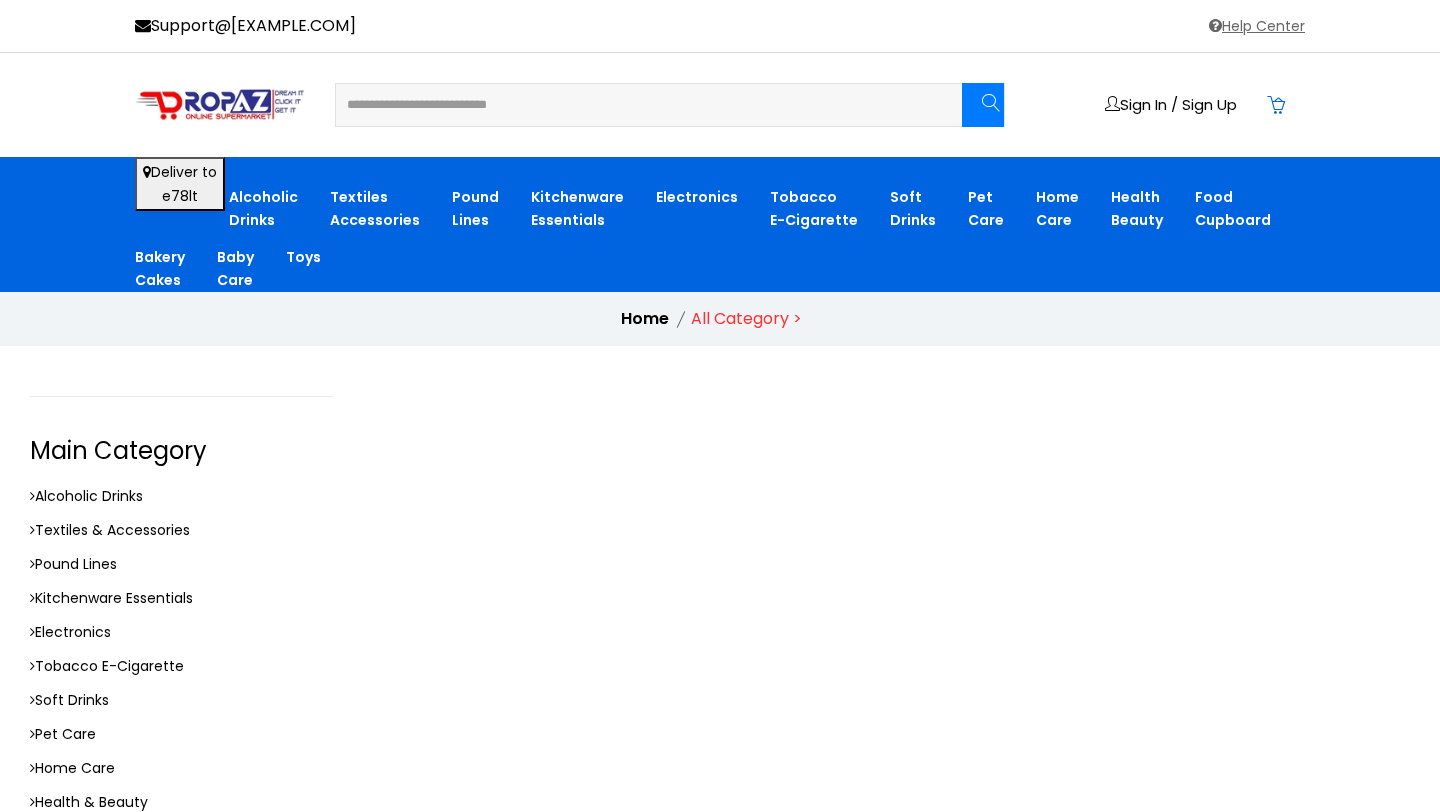 drag, startPoint x: 413, startPoint y: 107, endPoint x: 574, endPoint y: 104, distance: 161.02795 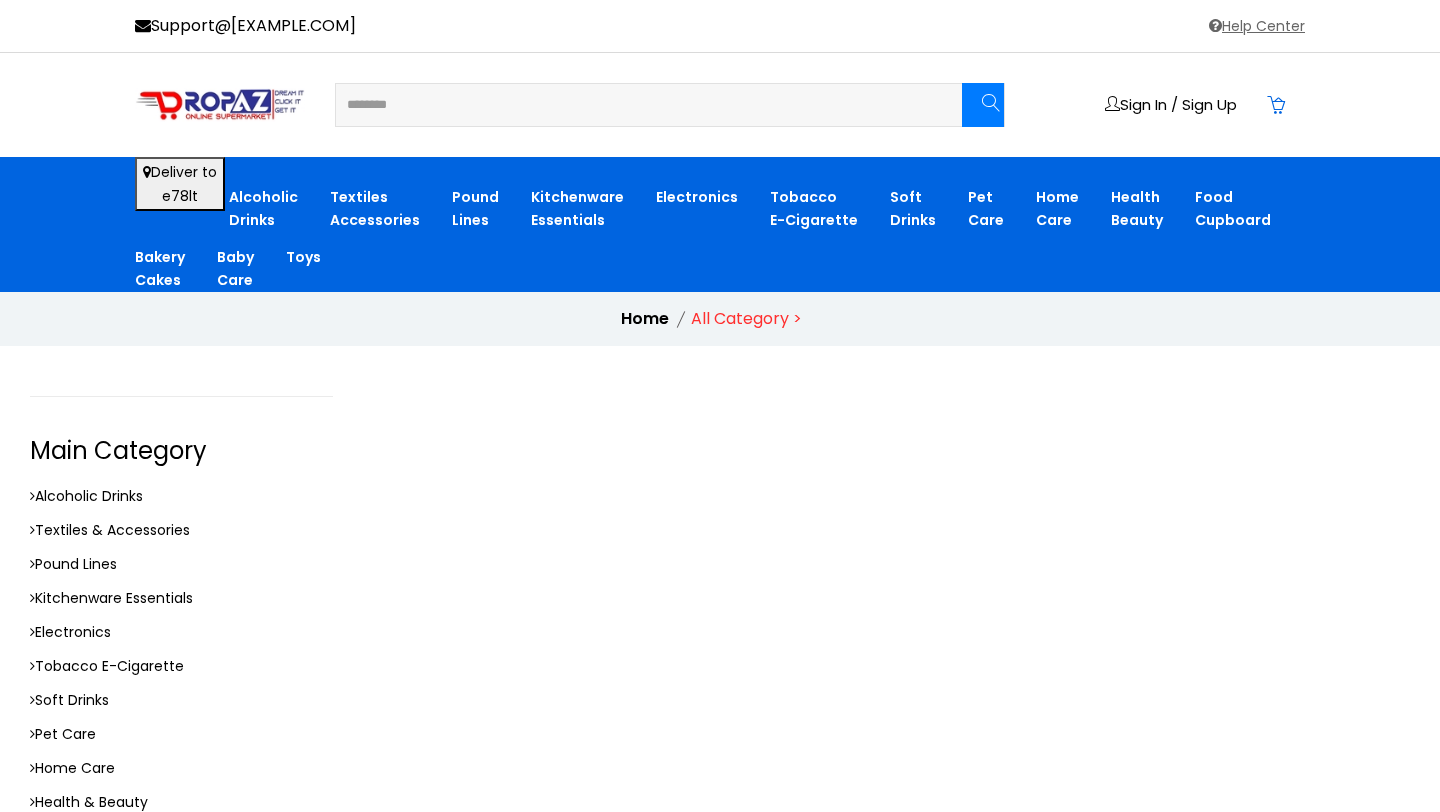 type on "********" 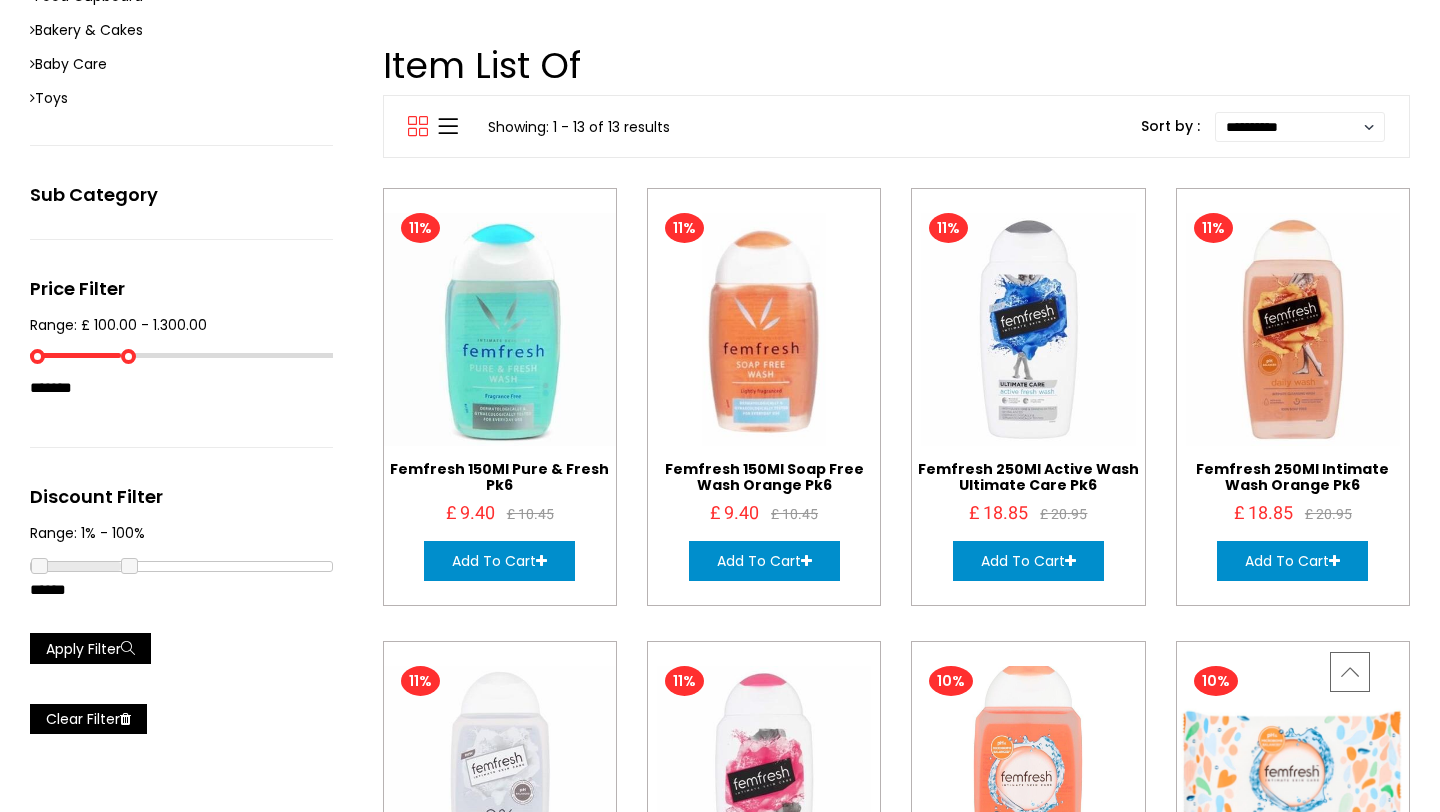 scroll, scrollTop: 844, scrollLeft: 0, axis: vertical 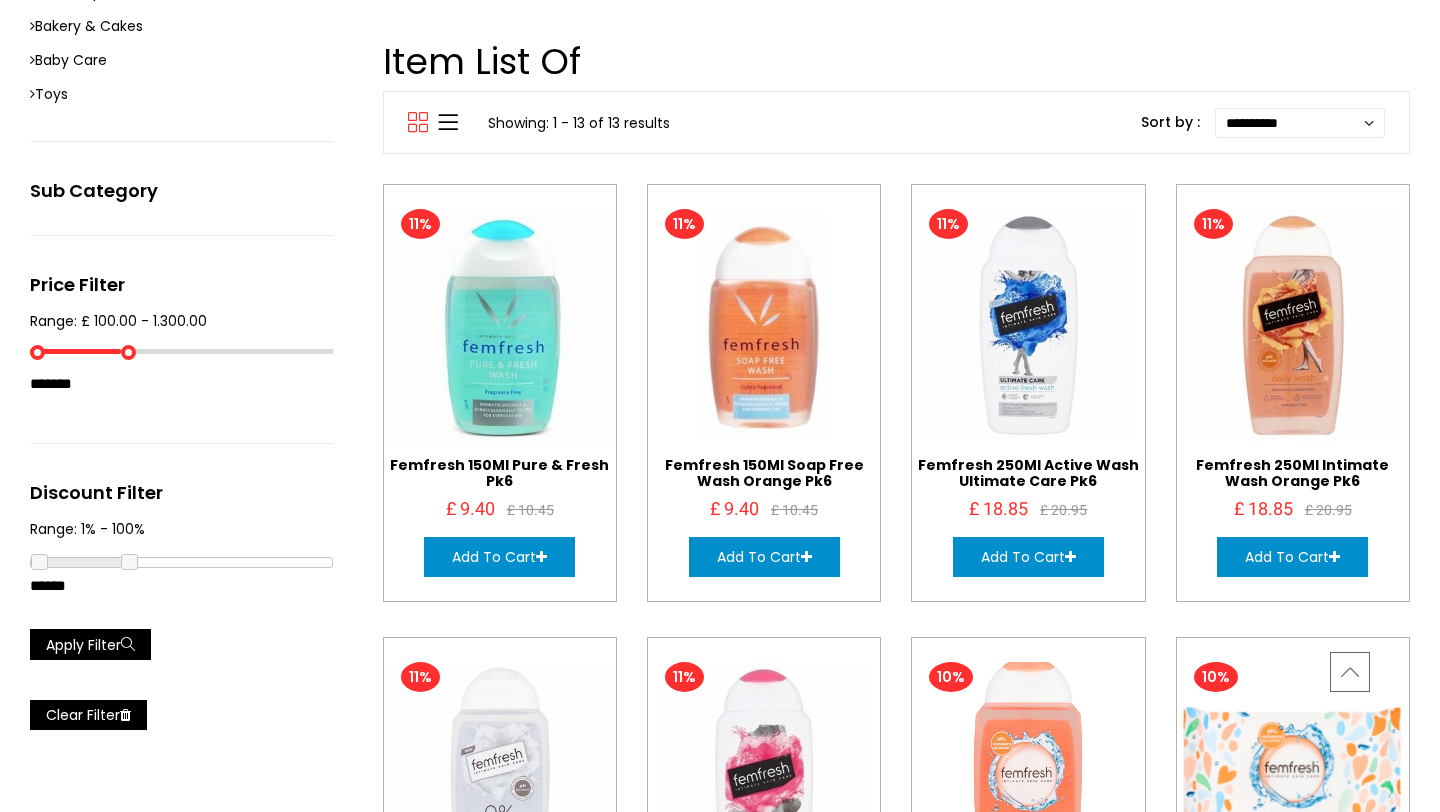 click at bounding box center [1029, 779] 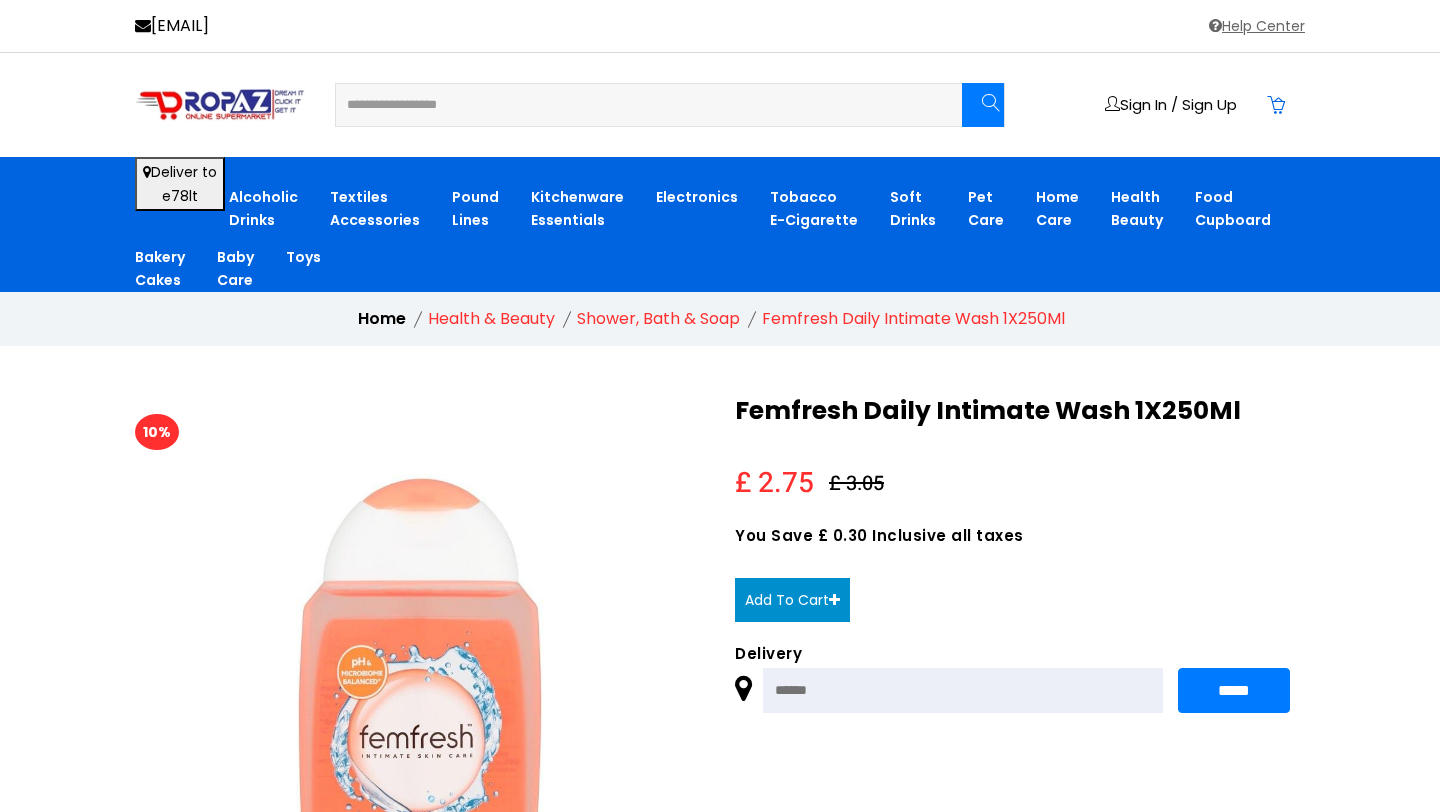 scroll, scrollTop: 0, scrollLeft: 0, axis: both 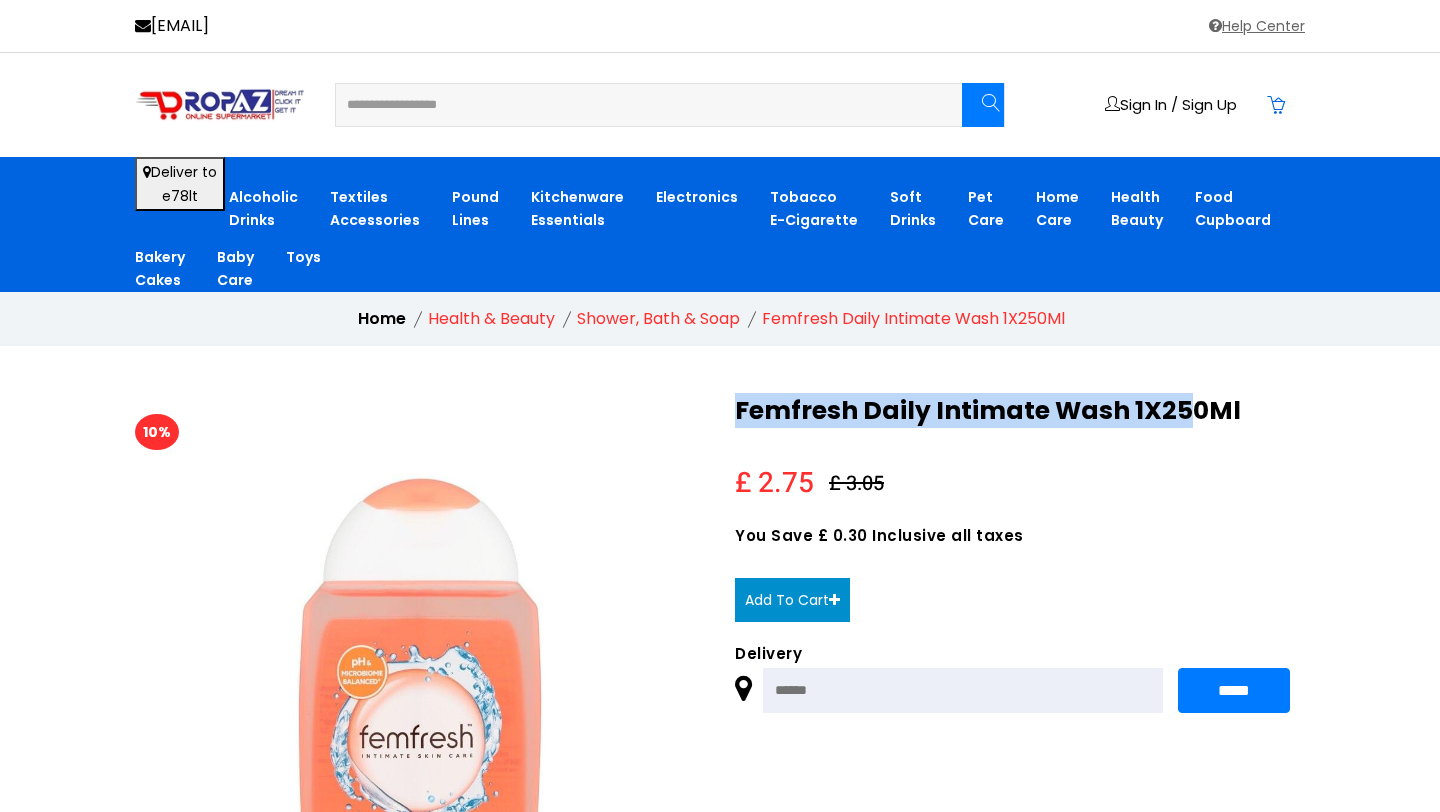 drag, startPoint x: 733, startPoint y: 407, endPoint x: 1208, endPoint y: 431, distance: 475.60593 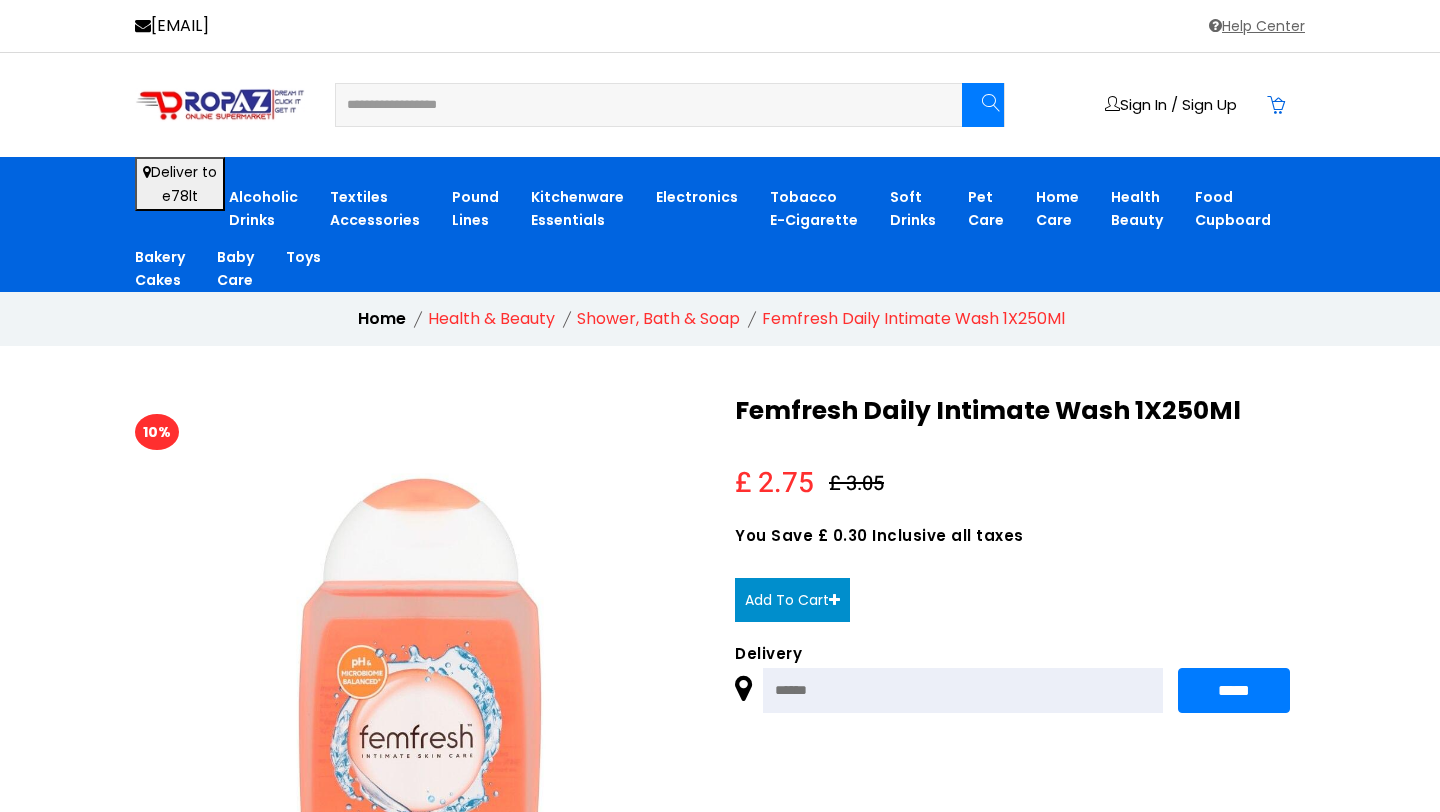 click at bounding box center [636, 105] 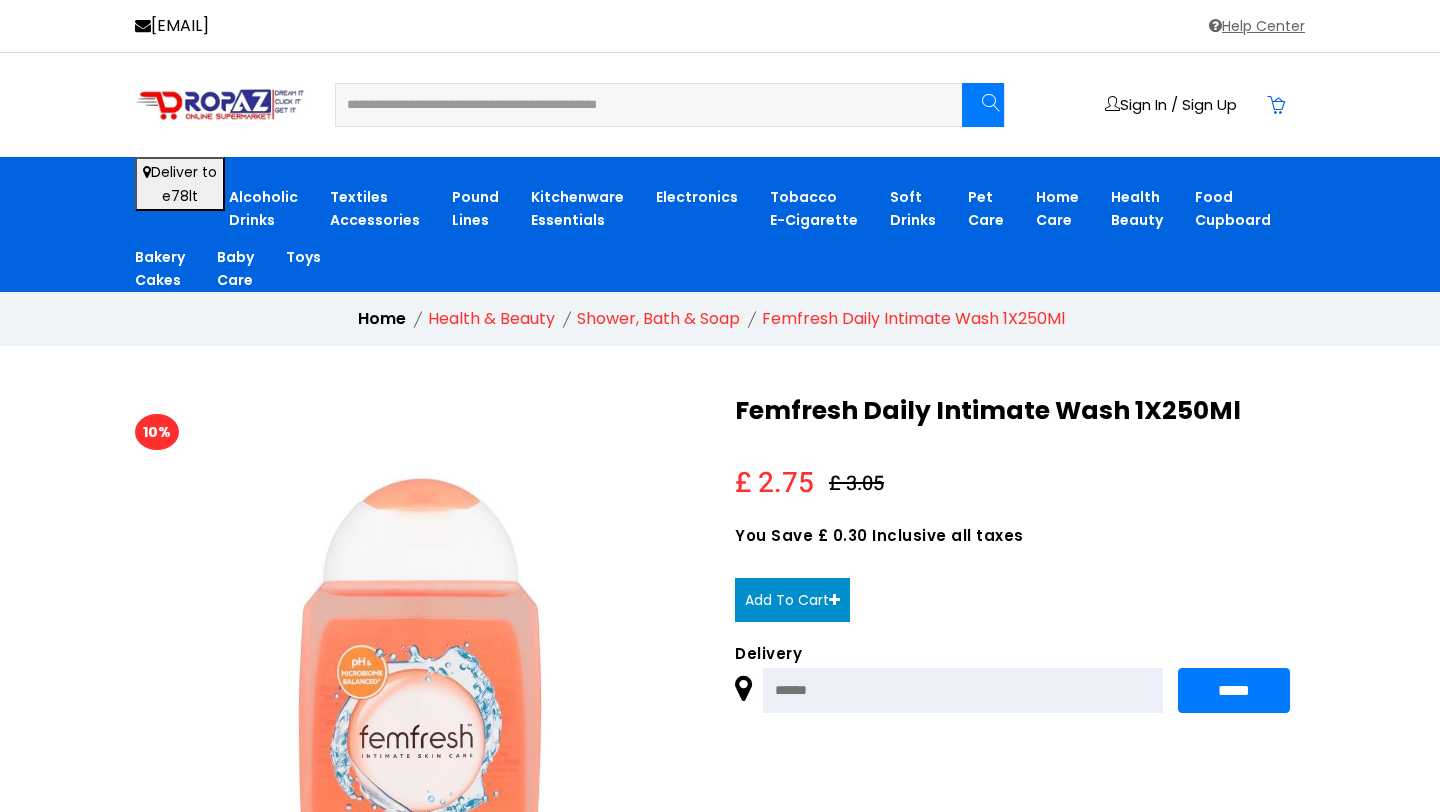 click on "**********" at bounding box center (636, 105) 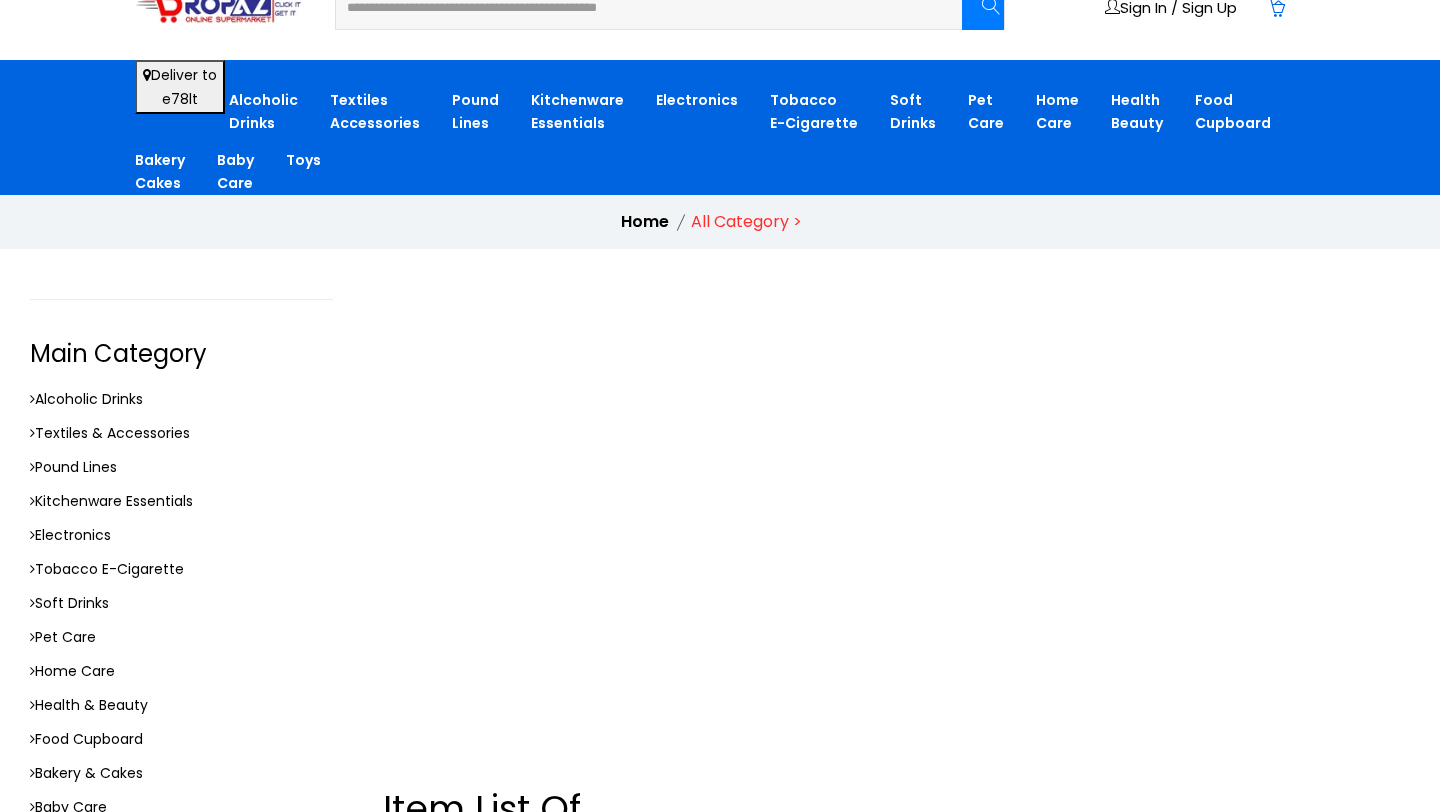 scroll, scrollTop: 345, scrollLeft: 0, axis: vertical 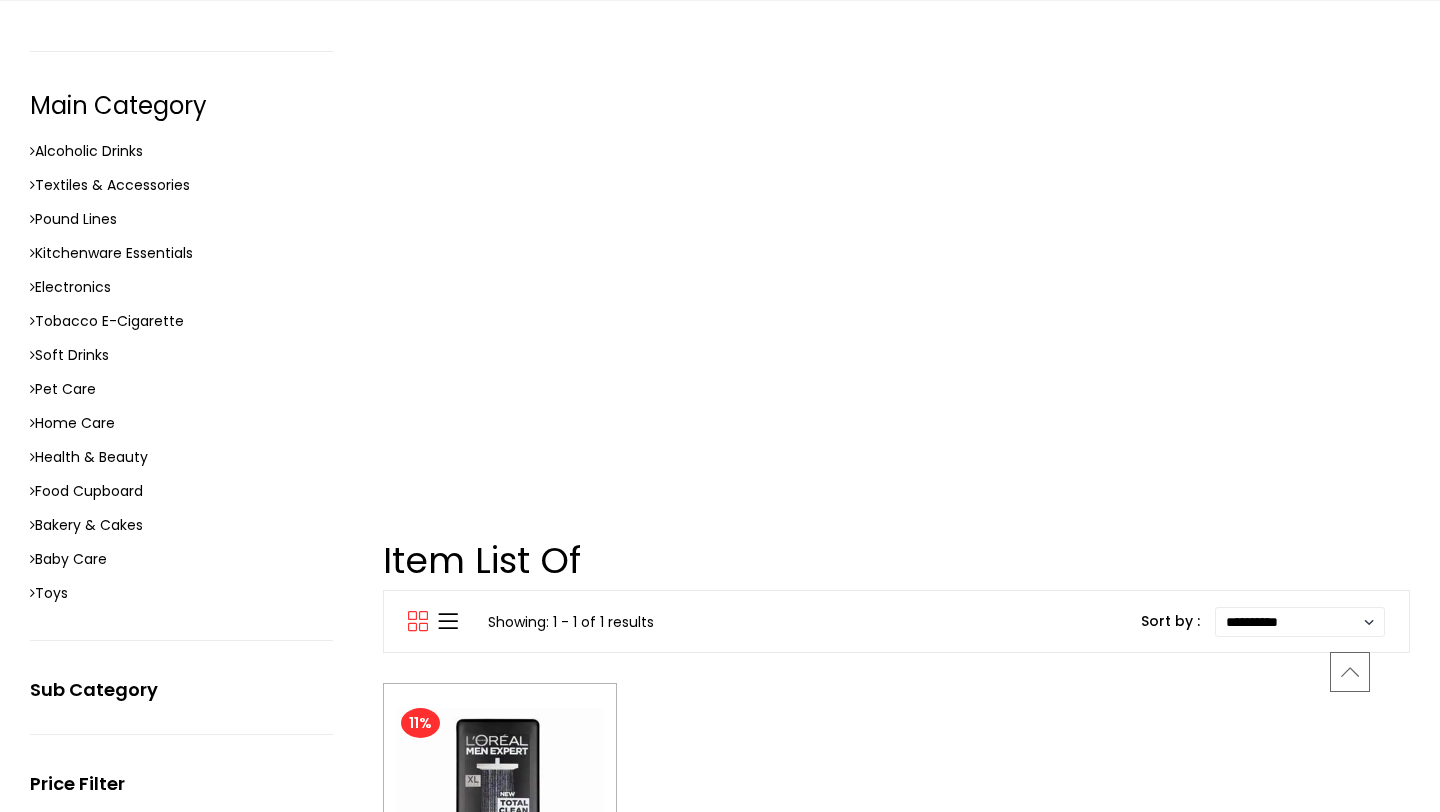 click at bounding box center (500, 825) 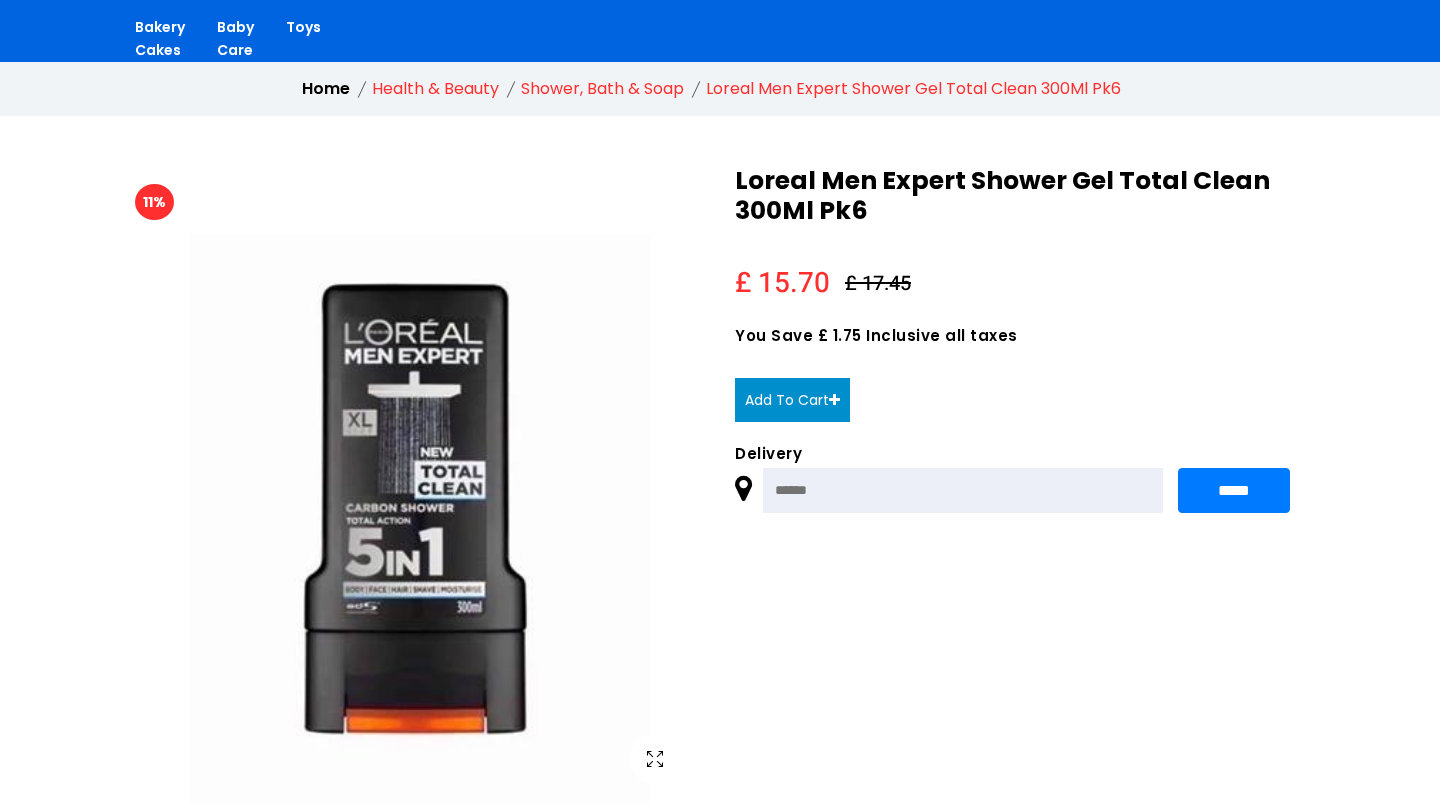 scroll, scrollTop: 0, scrollLeft: 0, axis: both 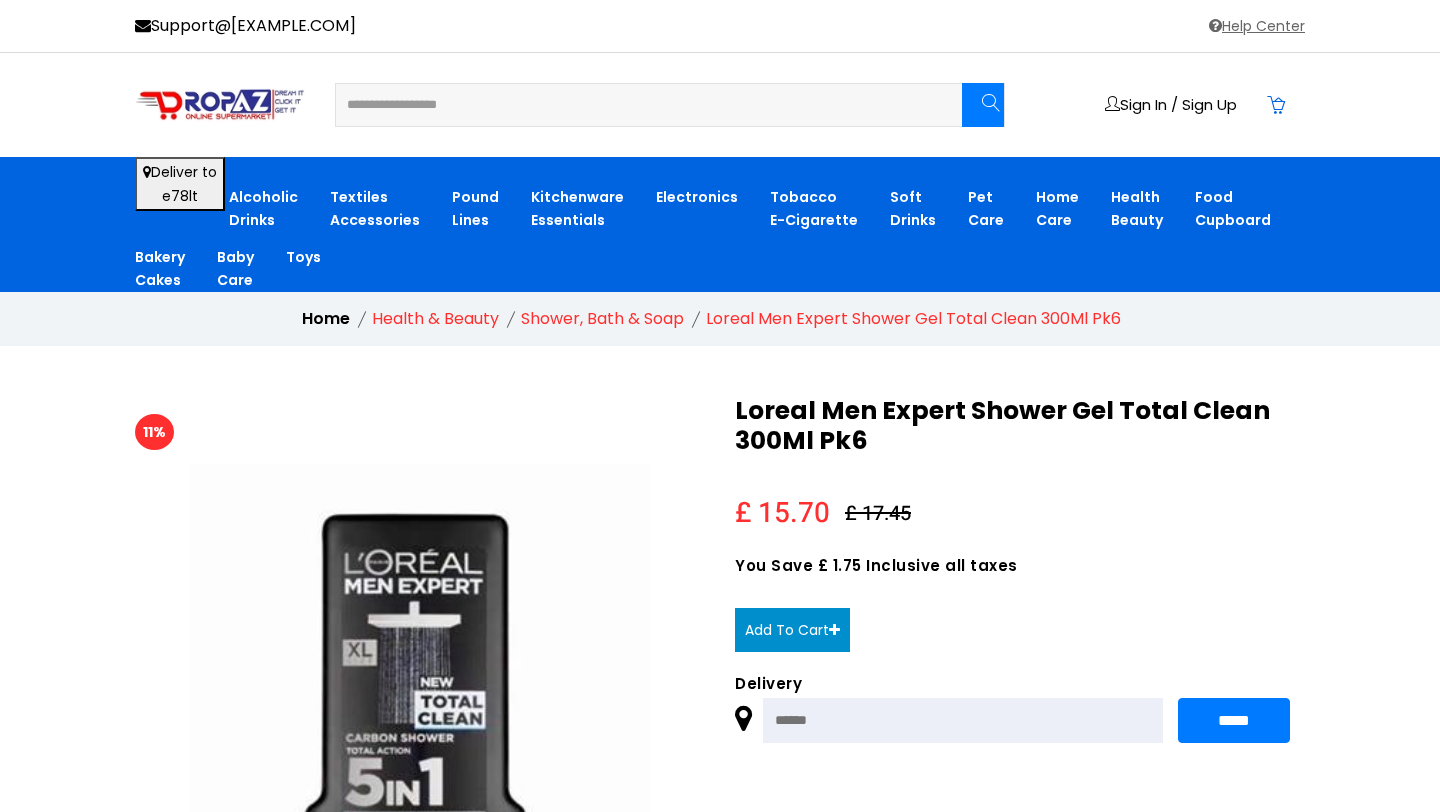 click at bounding box center (636, 105) 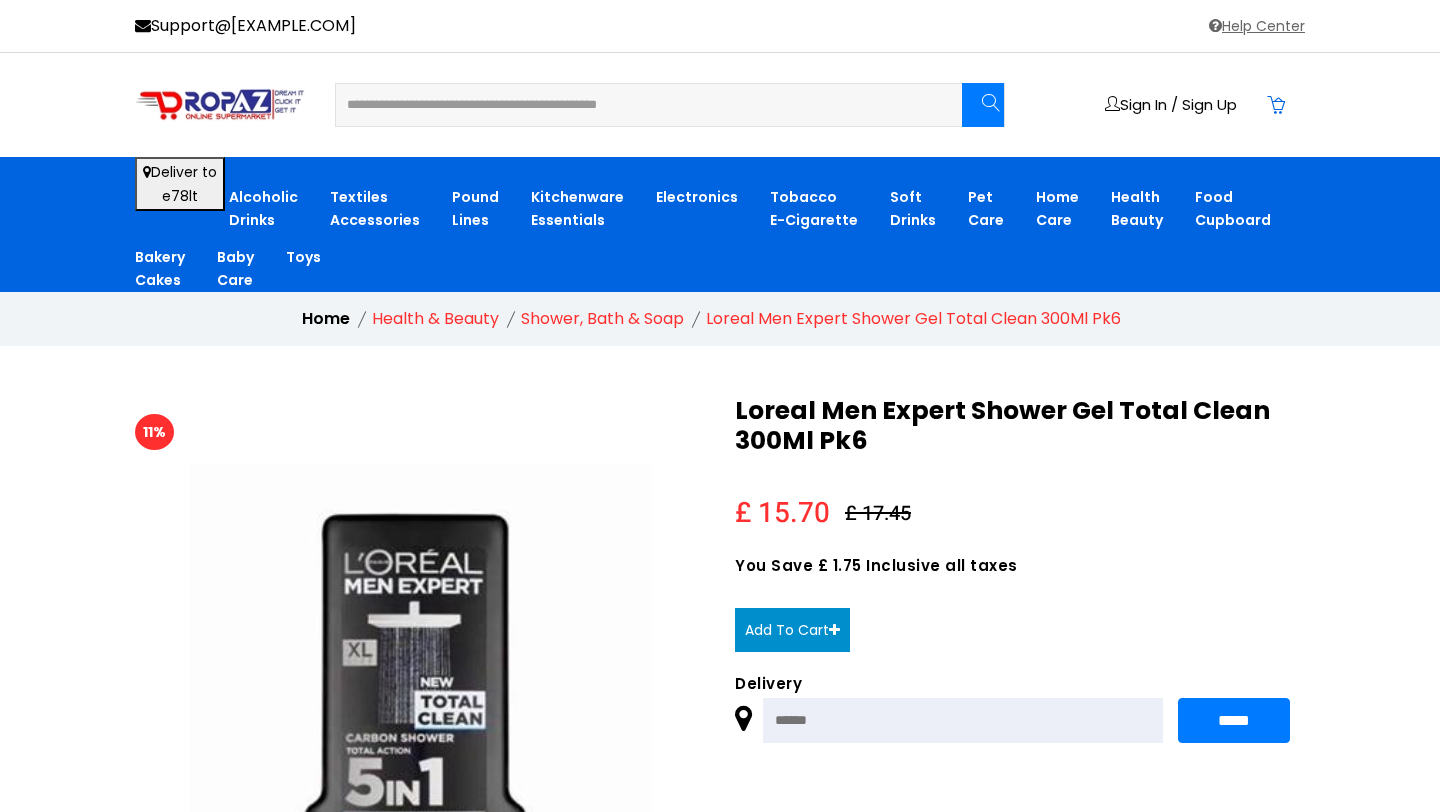 drag, startPoint x: 419, startPoint y: 106, endPoint x: 879, endPoint y: 124, distance: 460.35205 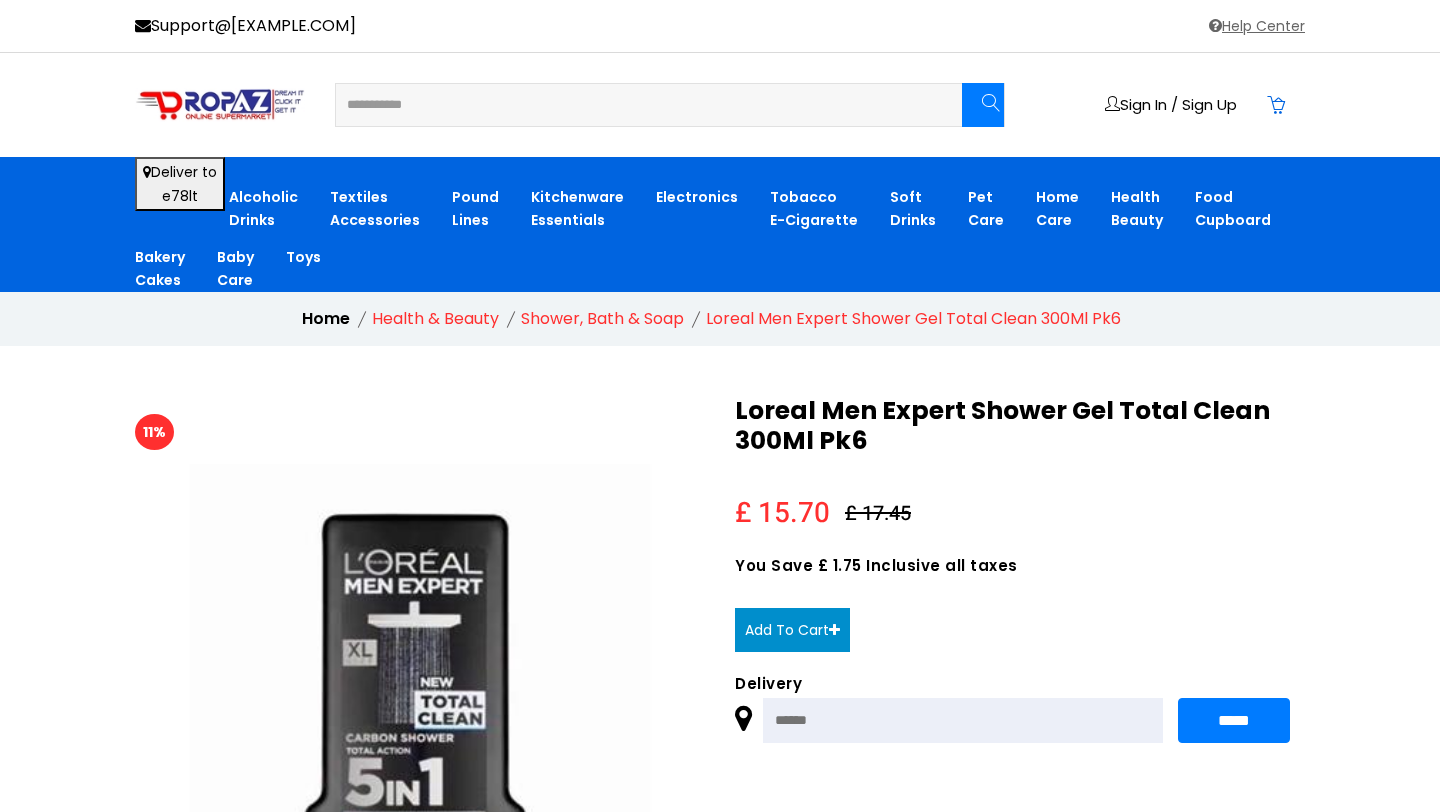 type on "**********" 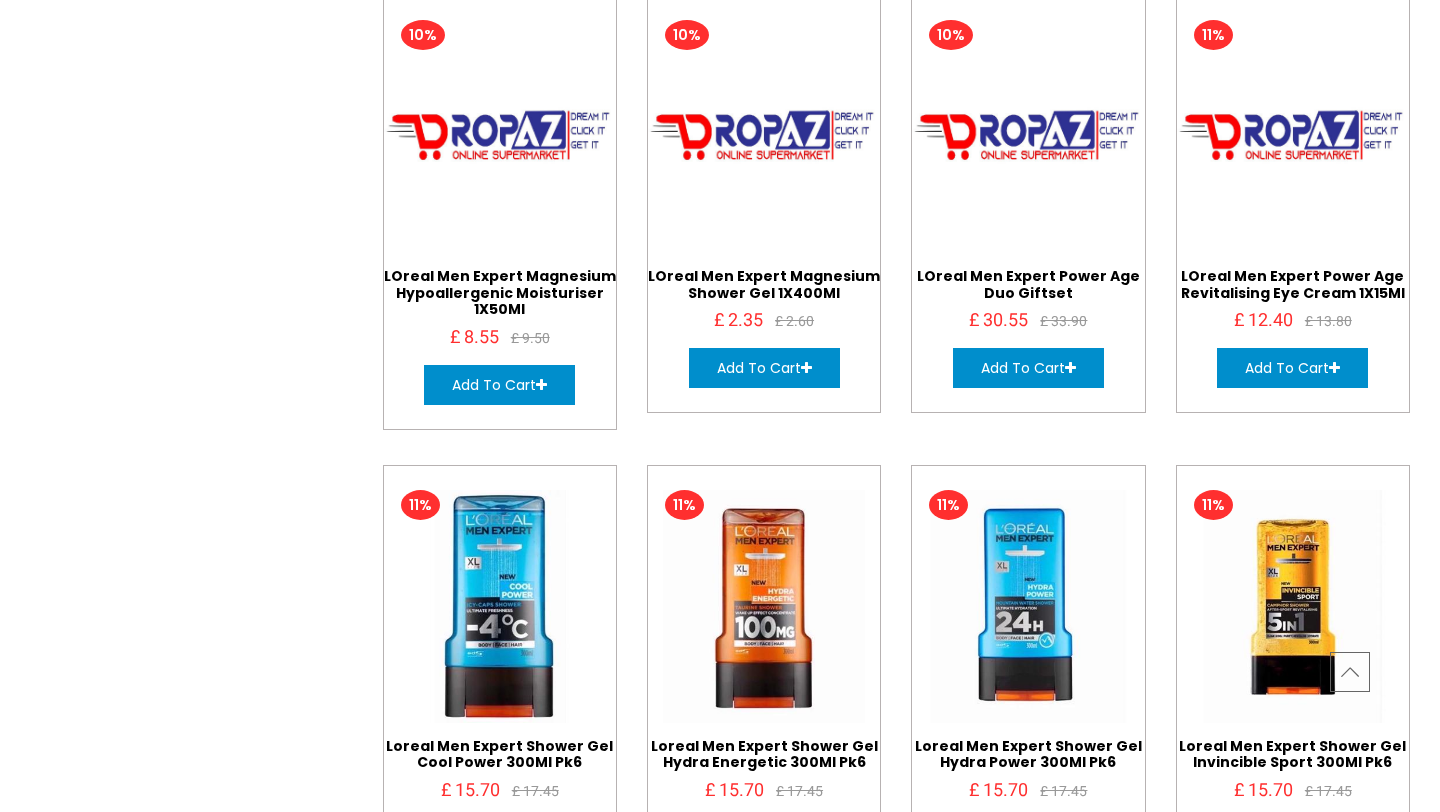 scroll, scrollTop: 2901, scrollLeft: 0, axis: vertical 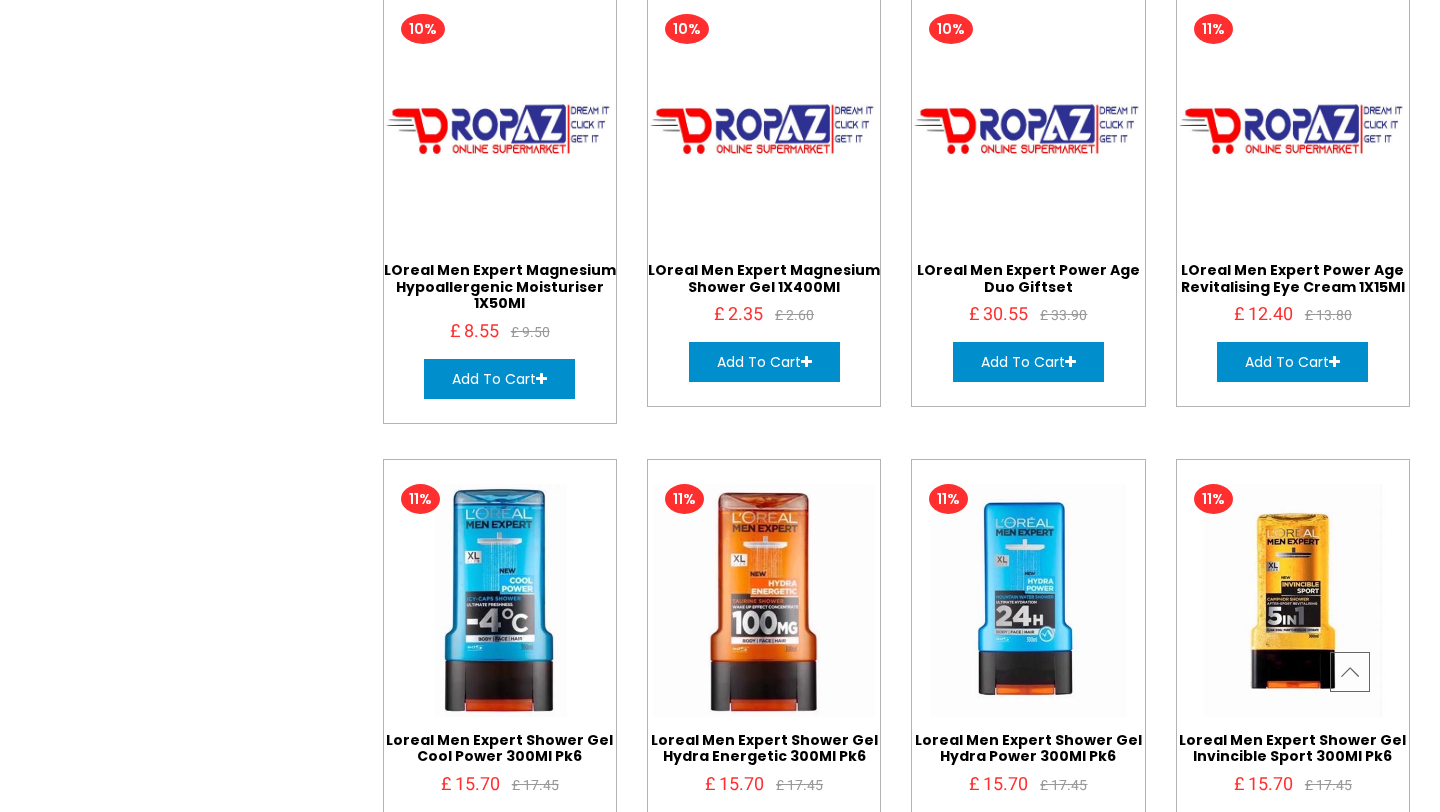 click at bounding box center (764, 601) 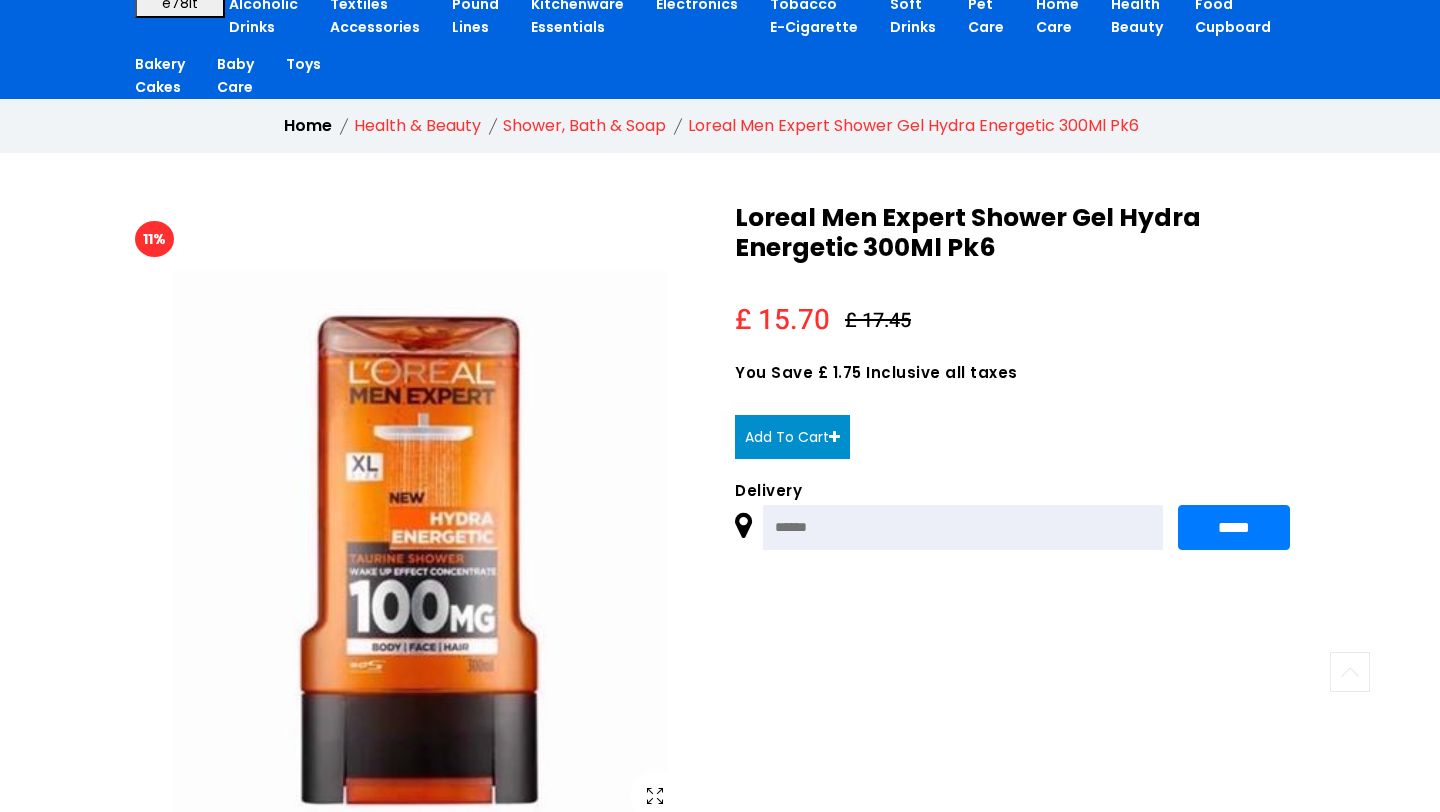 scroll, scrollTop: 183, scrollLeft: 0, axis: vertical 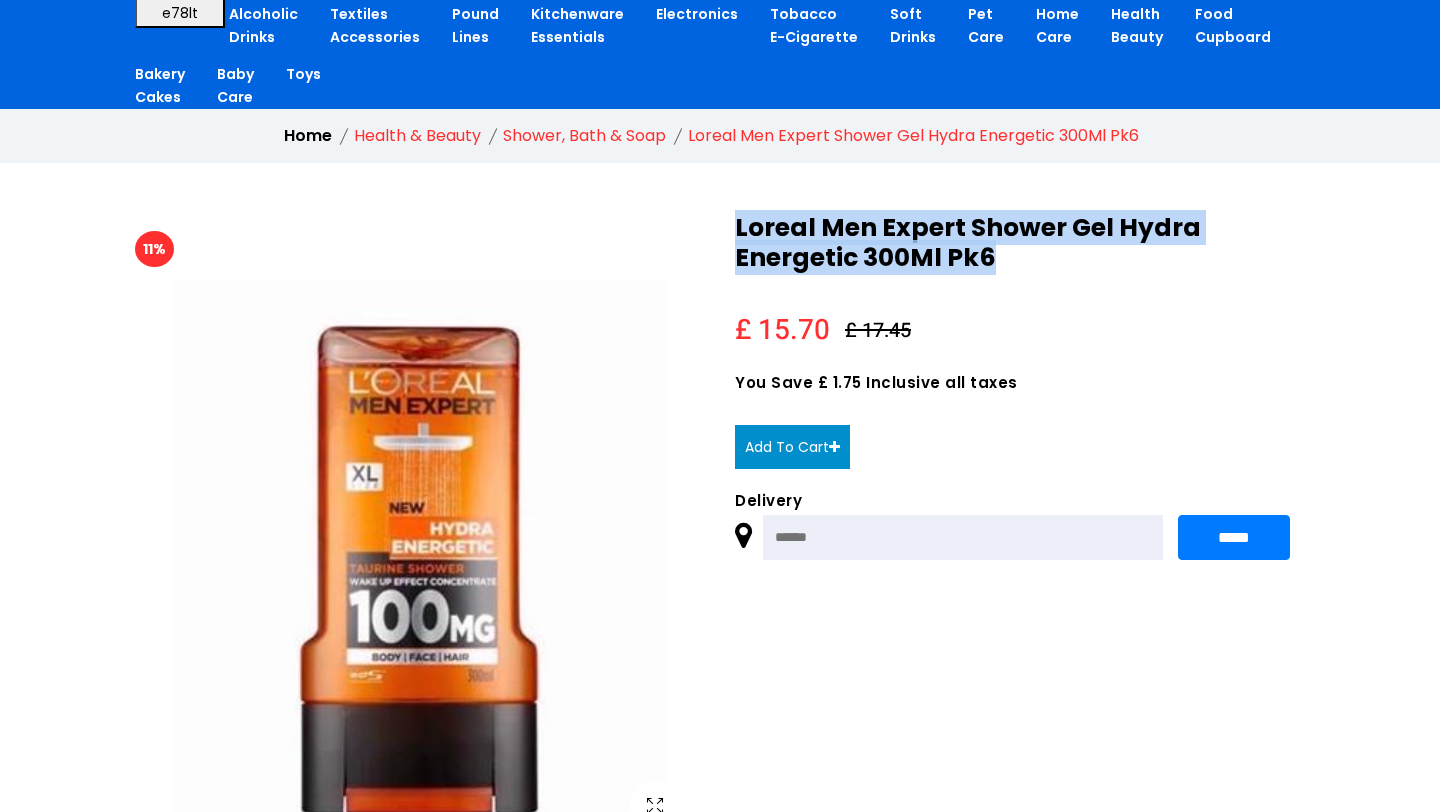 drag, startPoint x: 997, startPoint y: 270, endPoint x: 713, endPoint y: 227, distance: 287.23685 